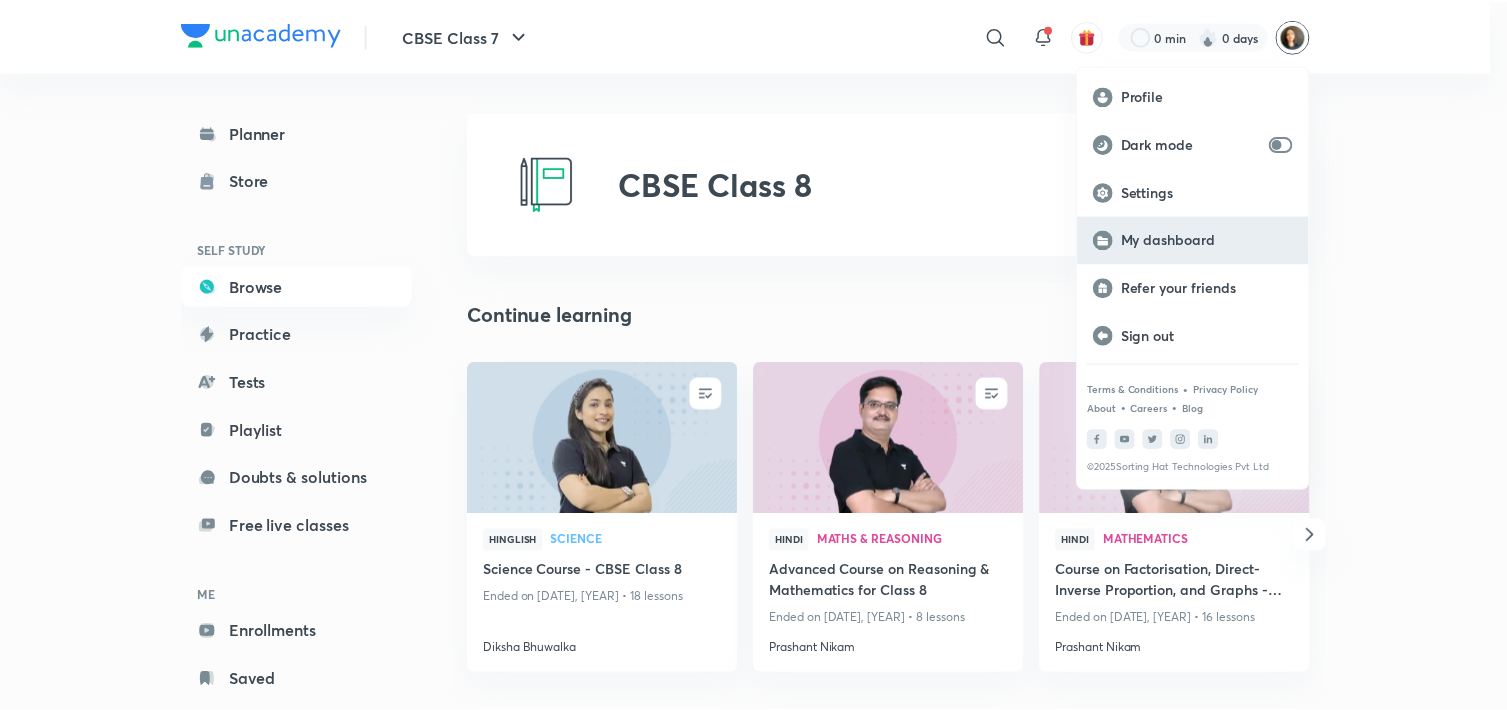 scroll, scrollTop: 0, scrollLeft: 0, axis: both 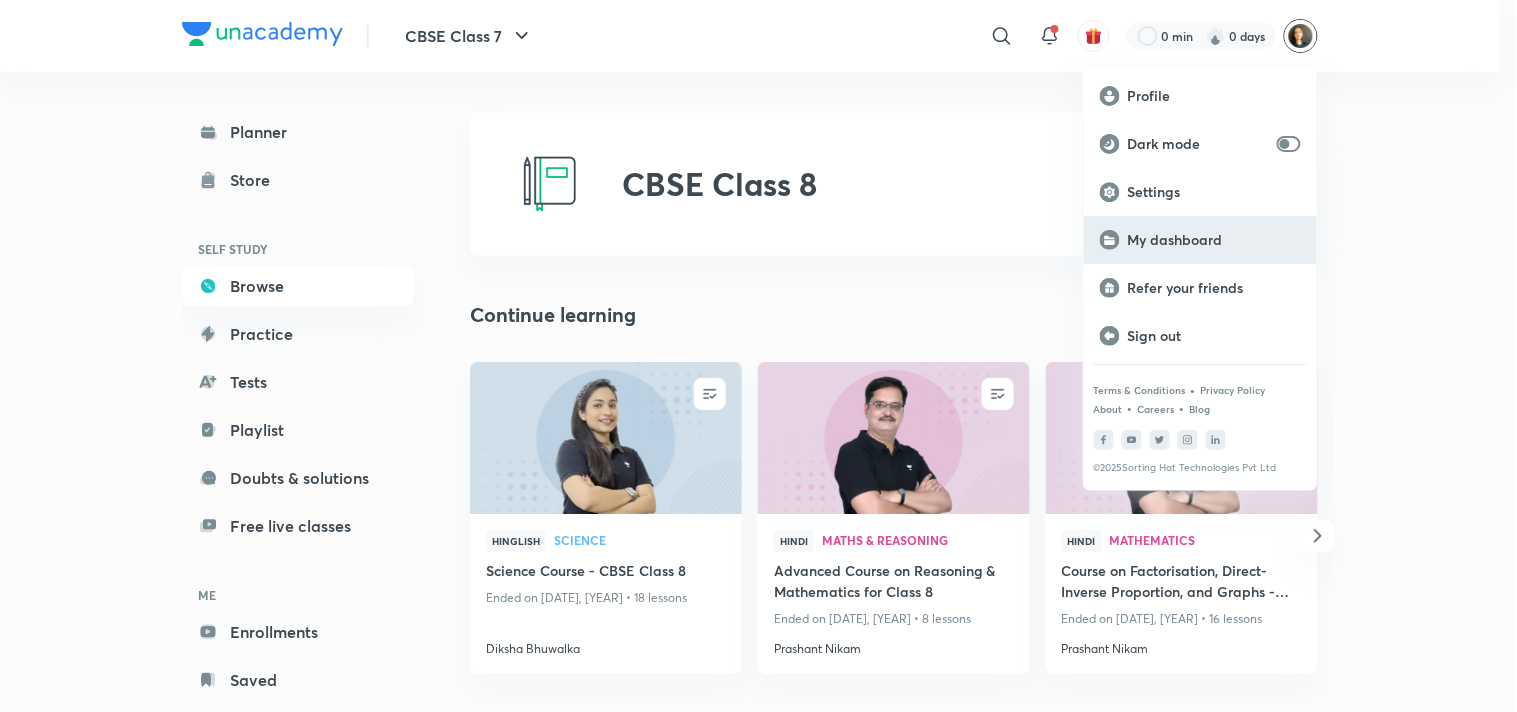 click on "My dashboard" at bounding box center [1200, 240] 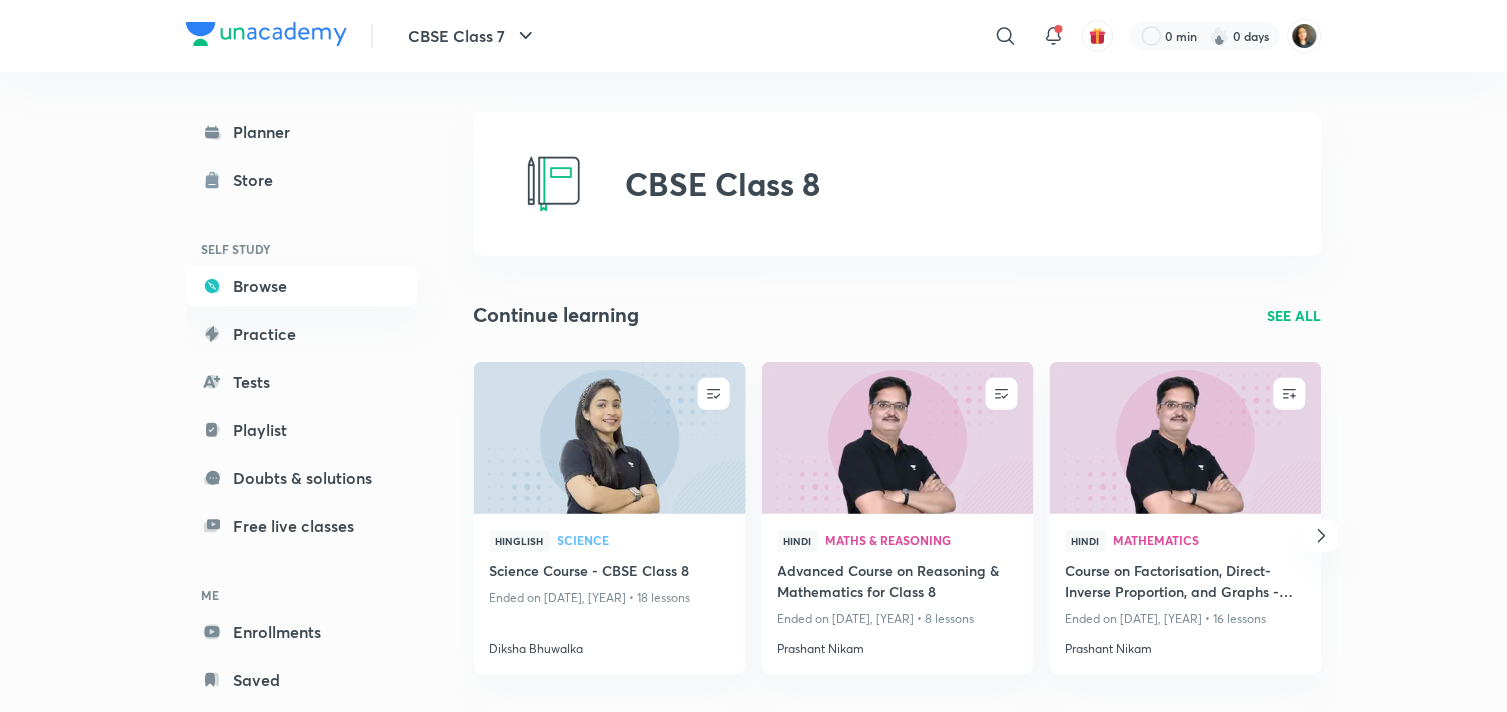 scroll, scrollTop: 0, scrollLeft: 0, axis: both 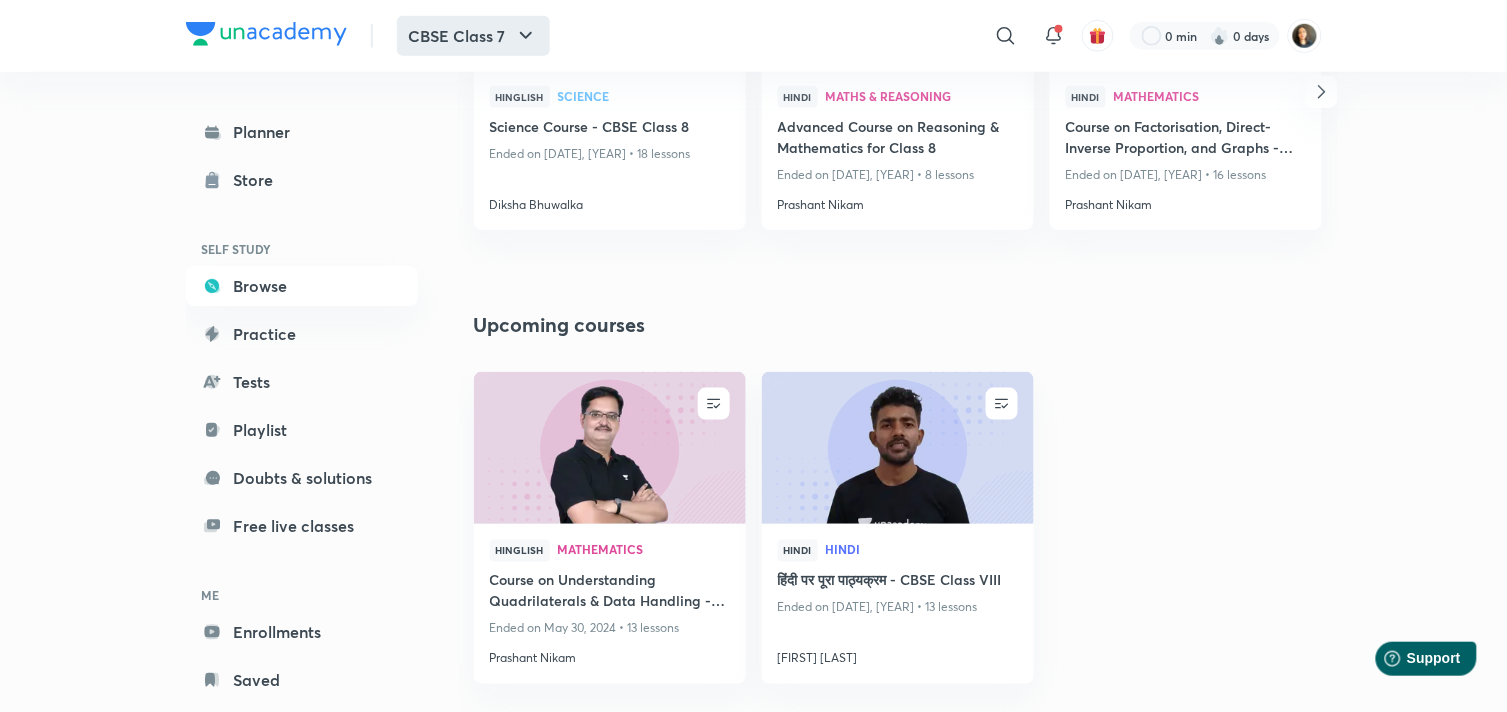 click 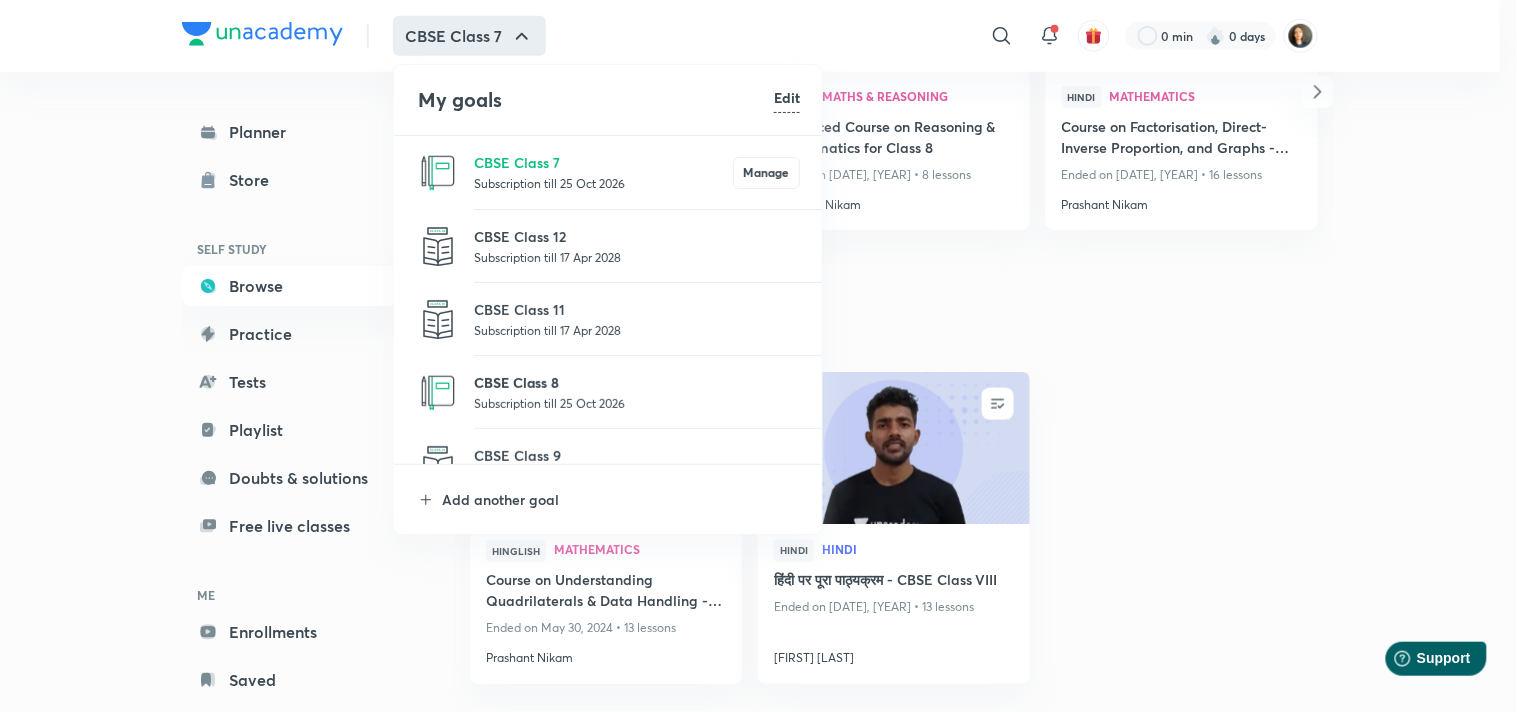 click on "CBSE Class 8" at bounding box center (637, 382) 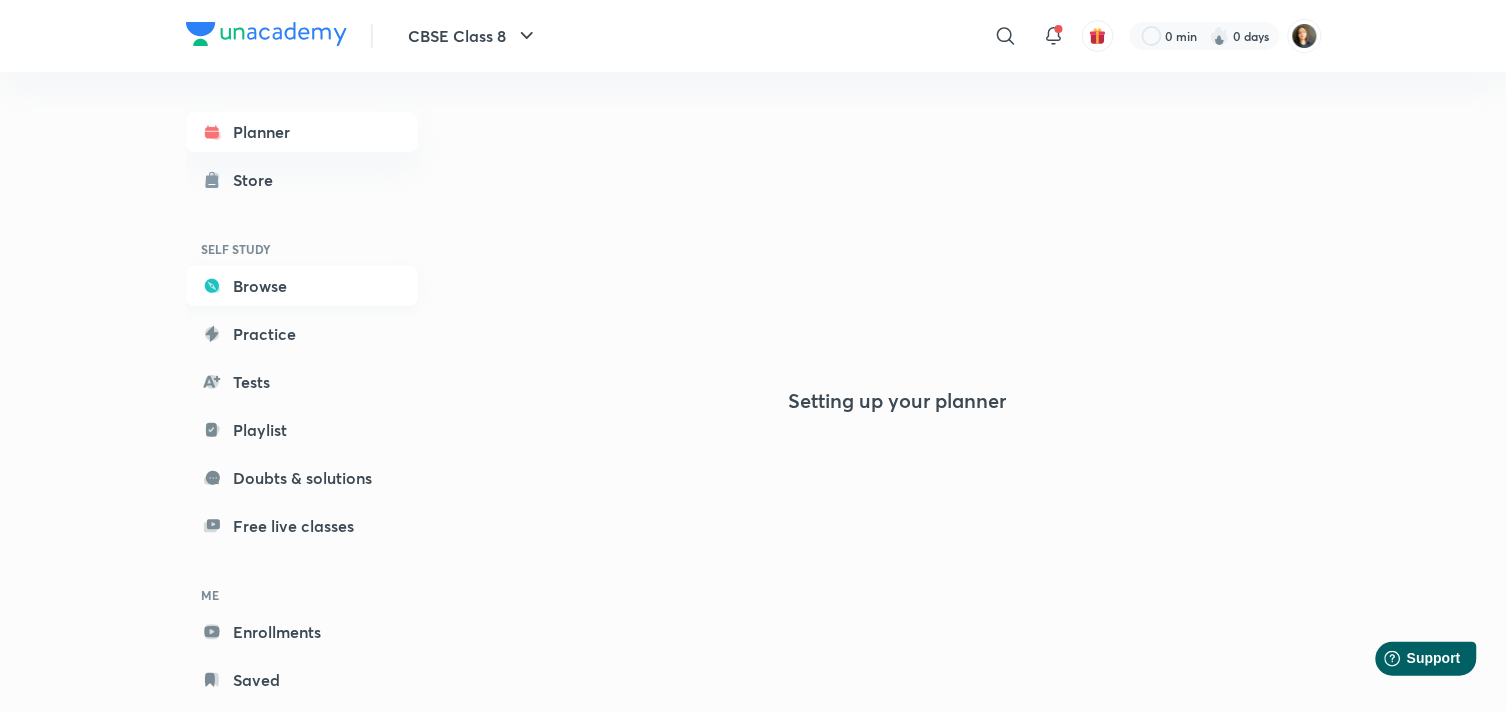 click on "Browse" at bounding box center [302, 286] 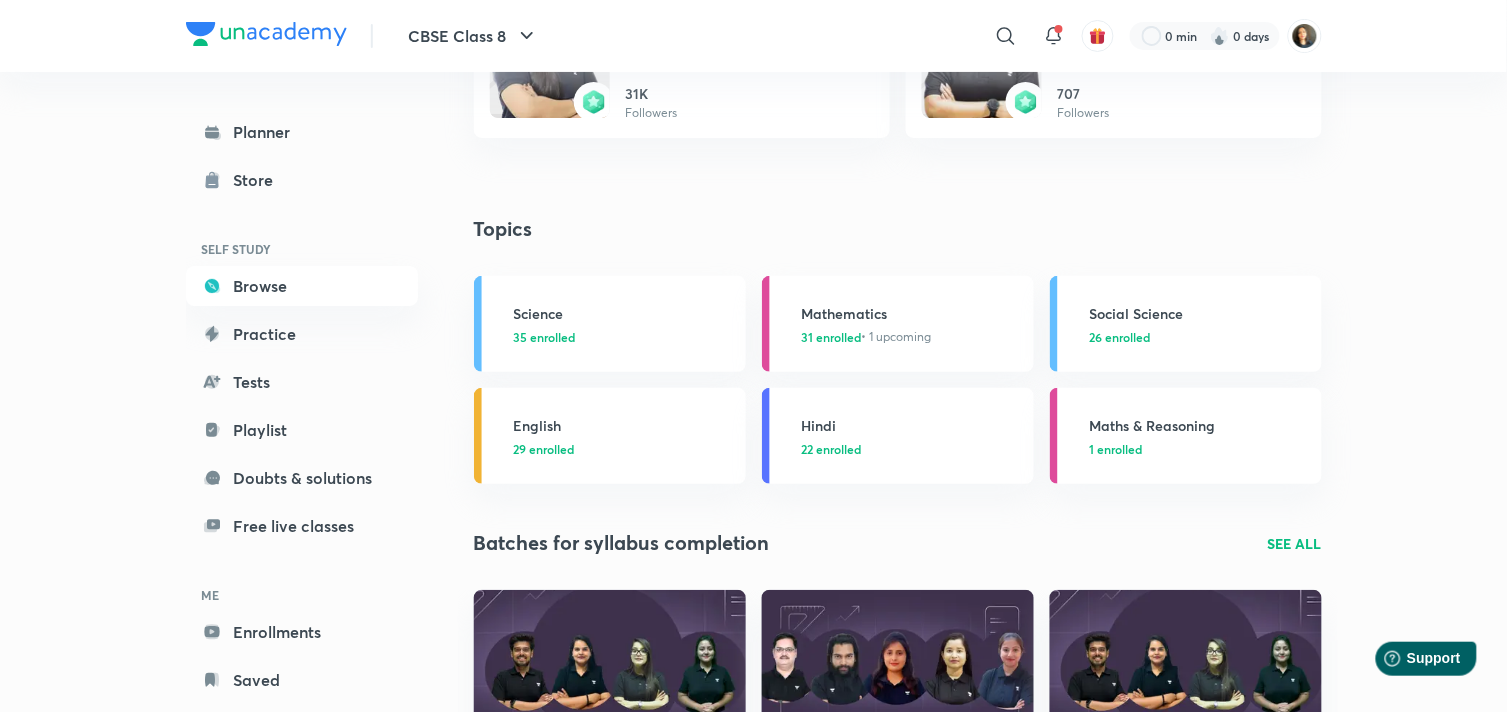 scroll, scrollTop: 2438, scrollLeft: 0, axis: vertical 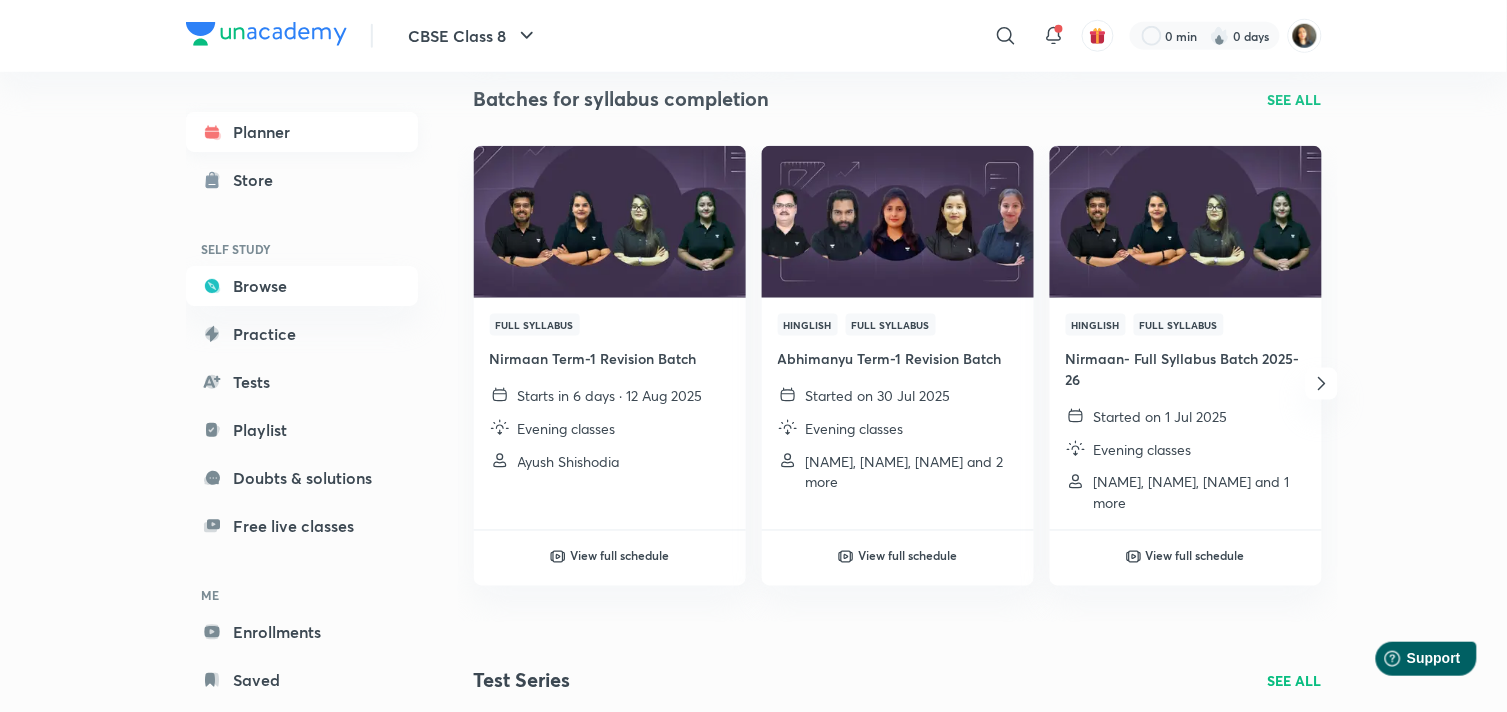 click on "Planner" at bounding box center [302, 132] 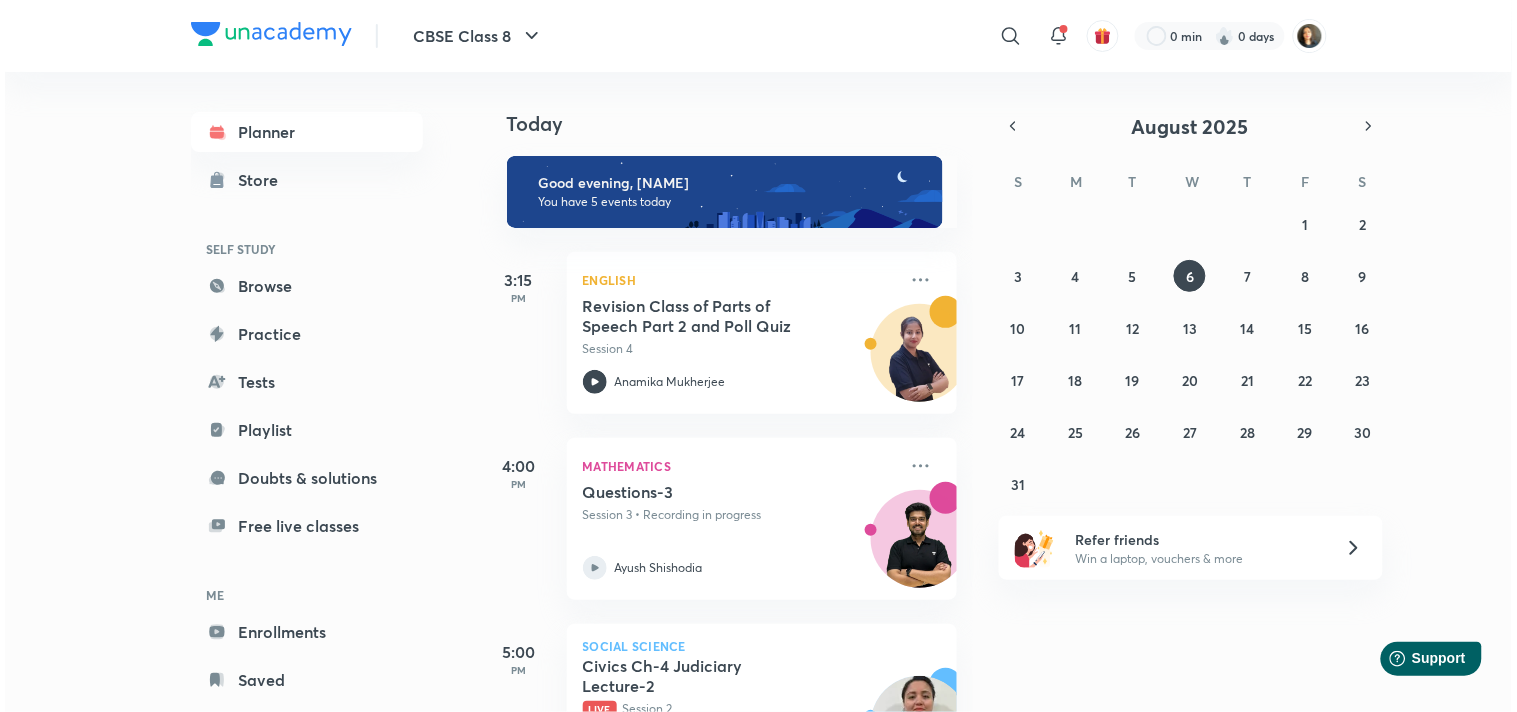 scroll, scrollTop: 0, scrollLeft: 0, axis: both 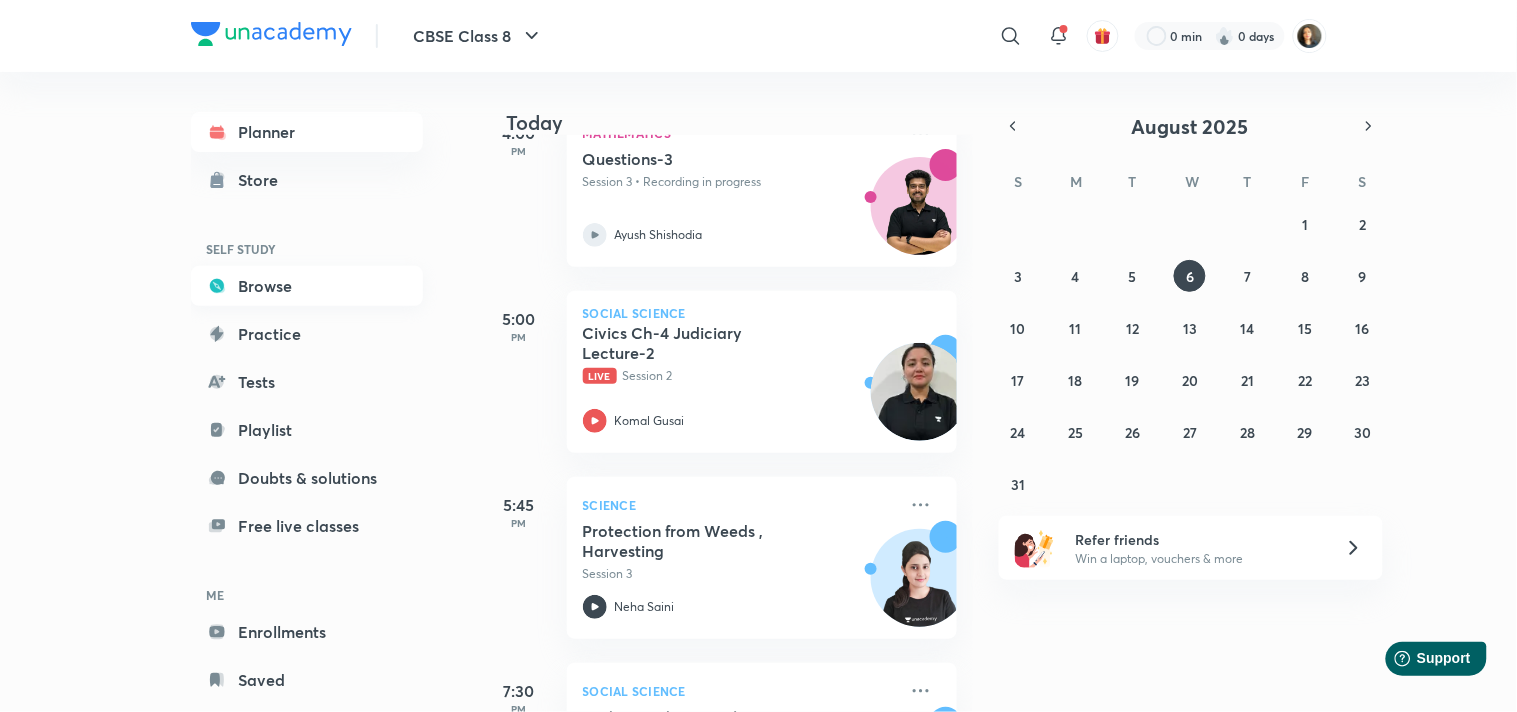 click on "Browse" at bounding box center (307, 286) 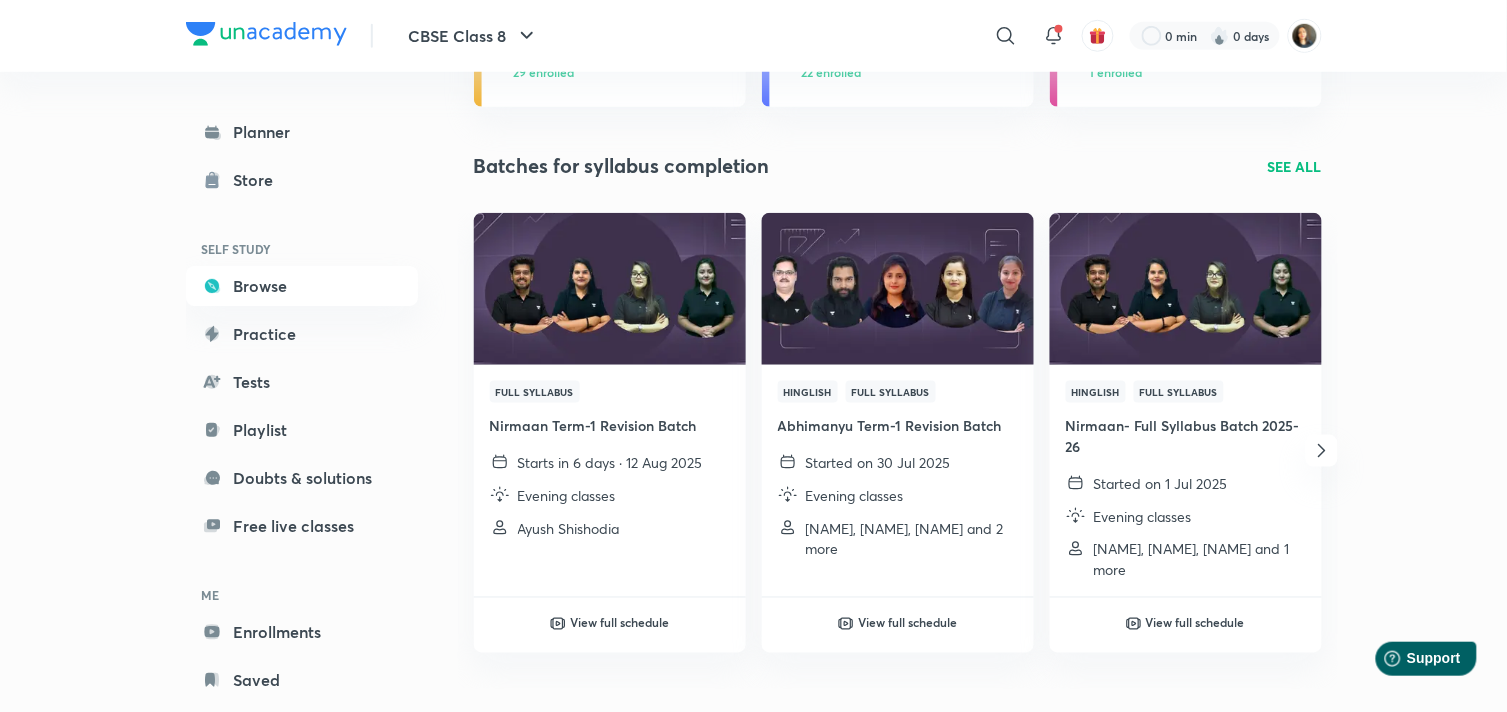 scroll, scrollTop: 2333, scrollLeft: 0, axis: vertical 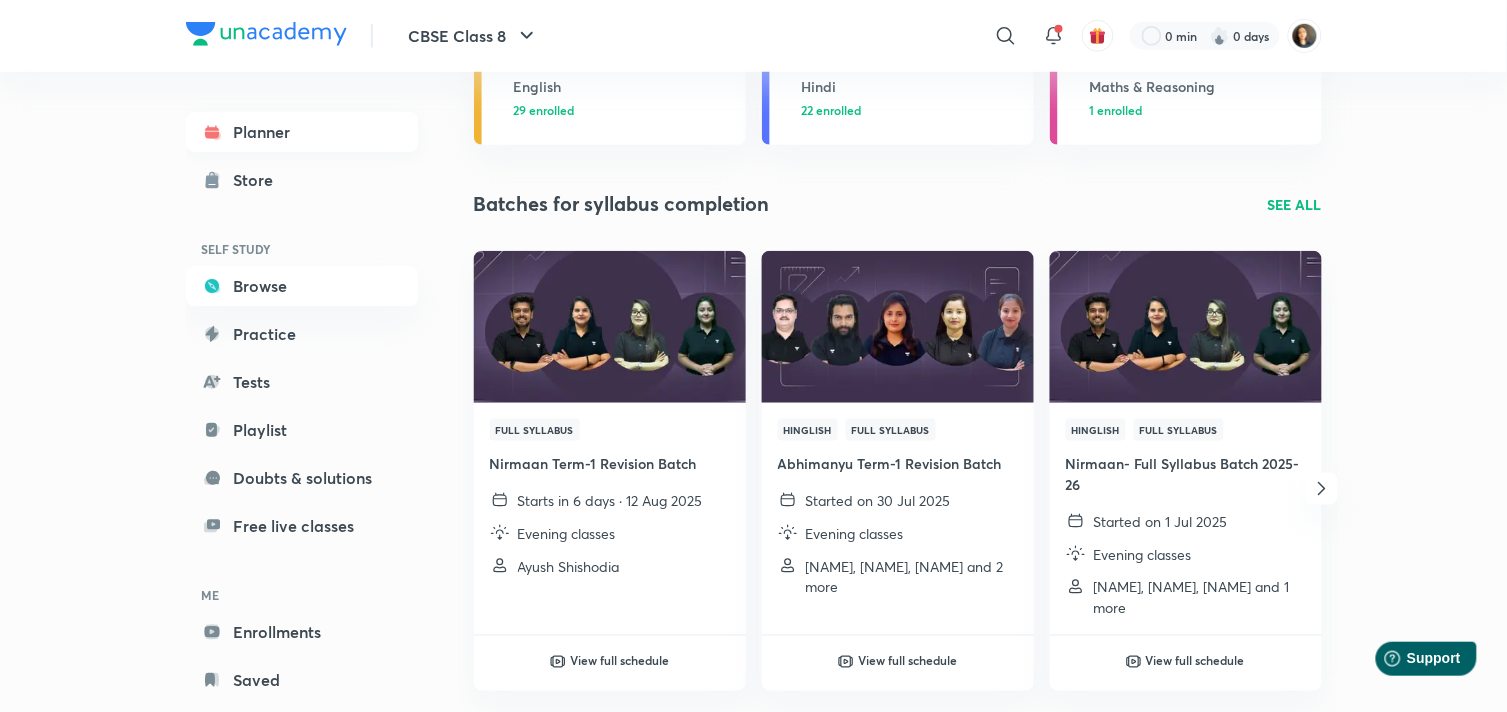 click on "Planner" at bounding box center (302, 132) 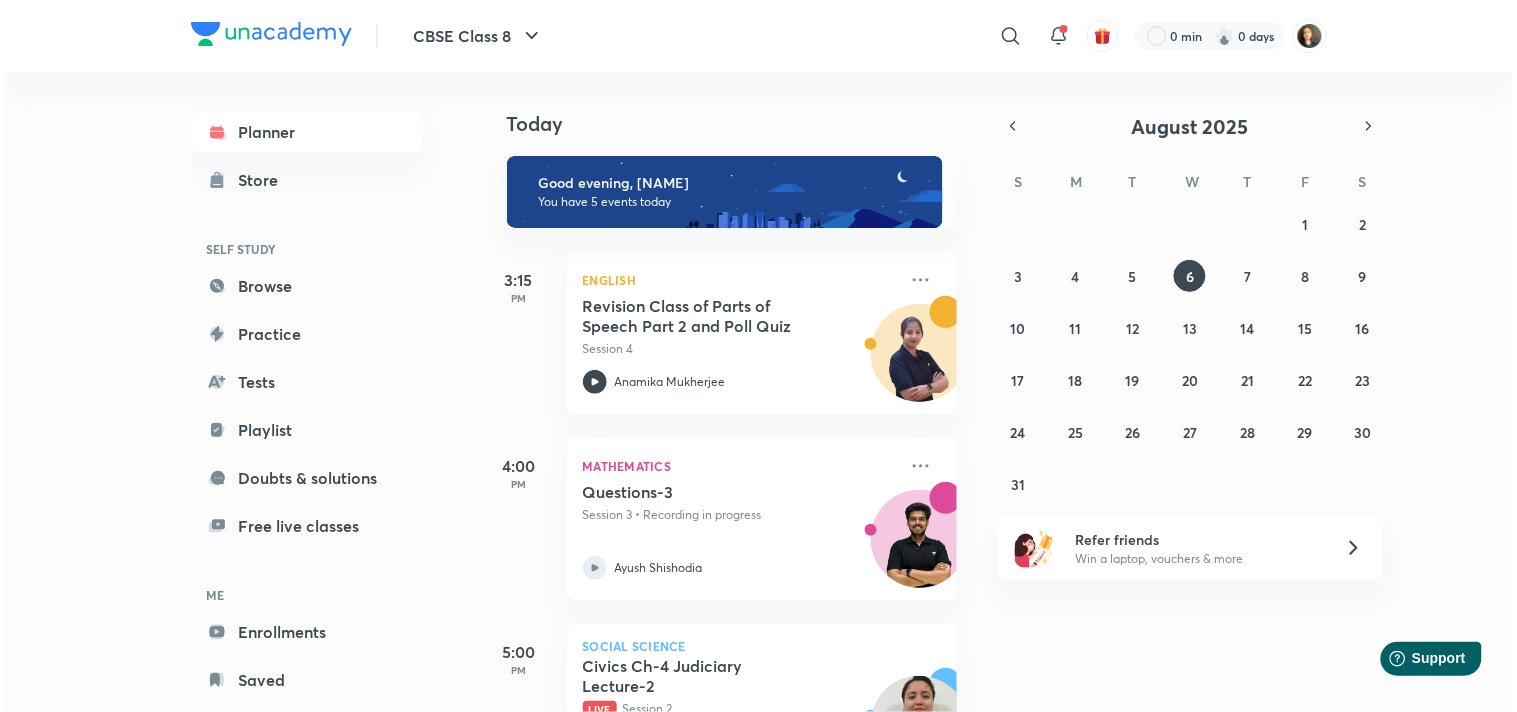 scroll, scrollTop: 0, scrollLeft: 0, axis: both 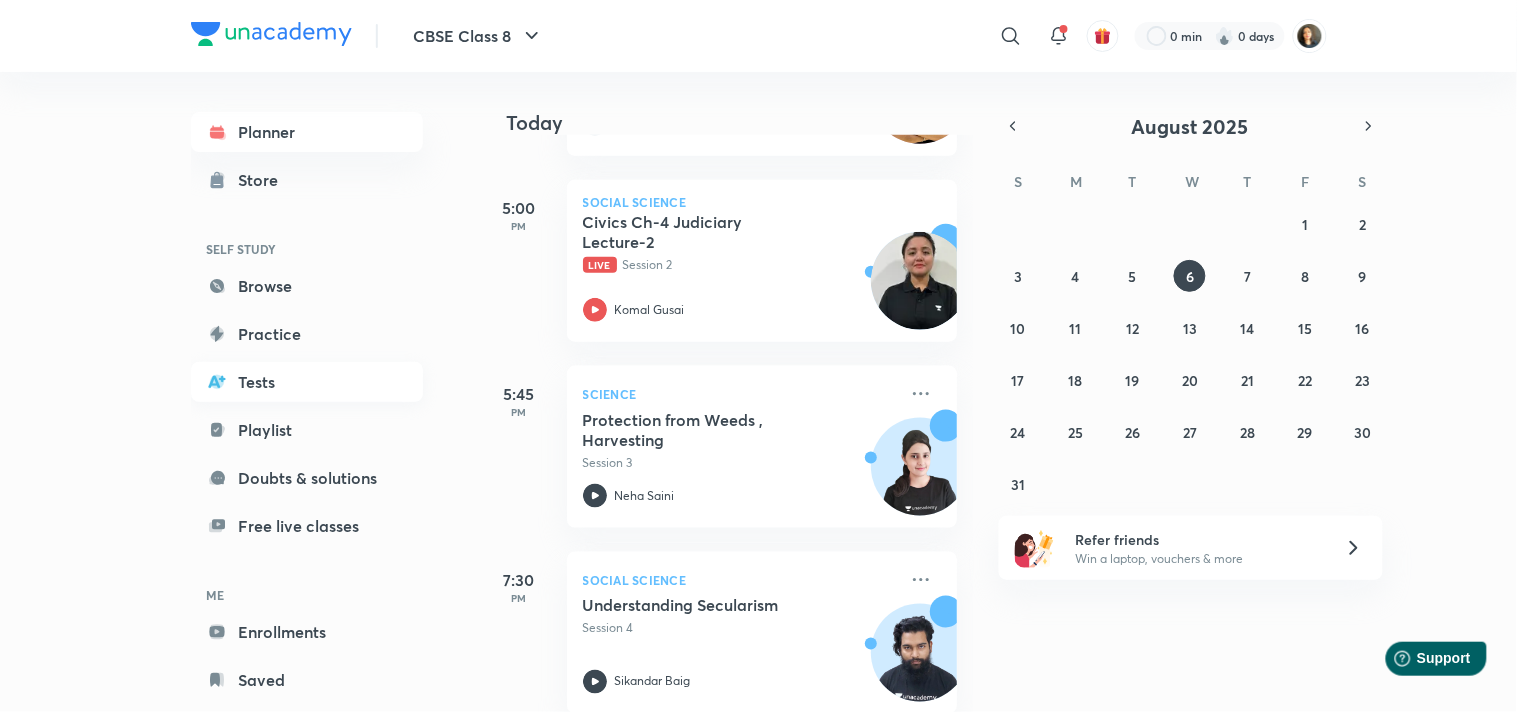 click on "Tests" at bounding box center (307, 382) 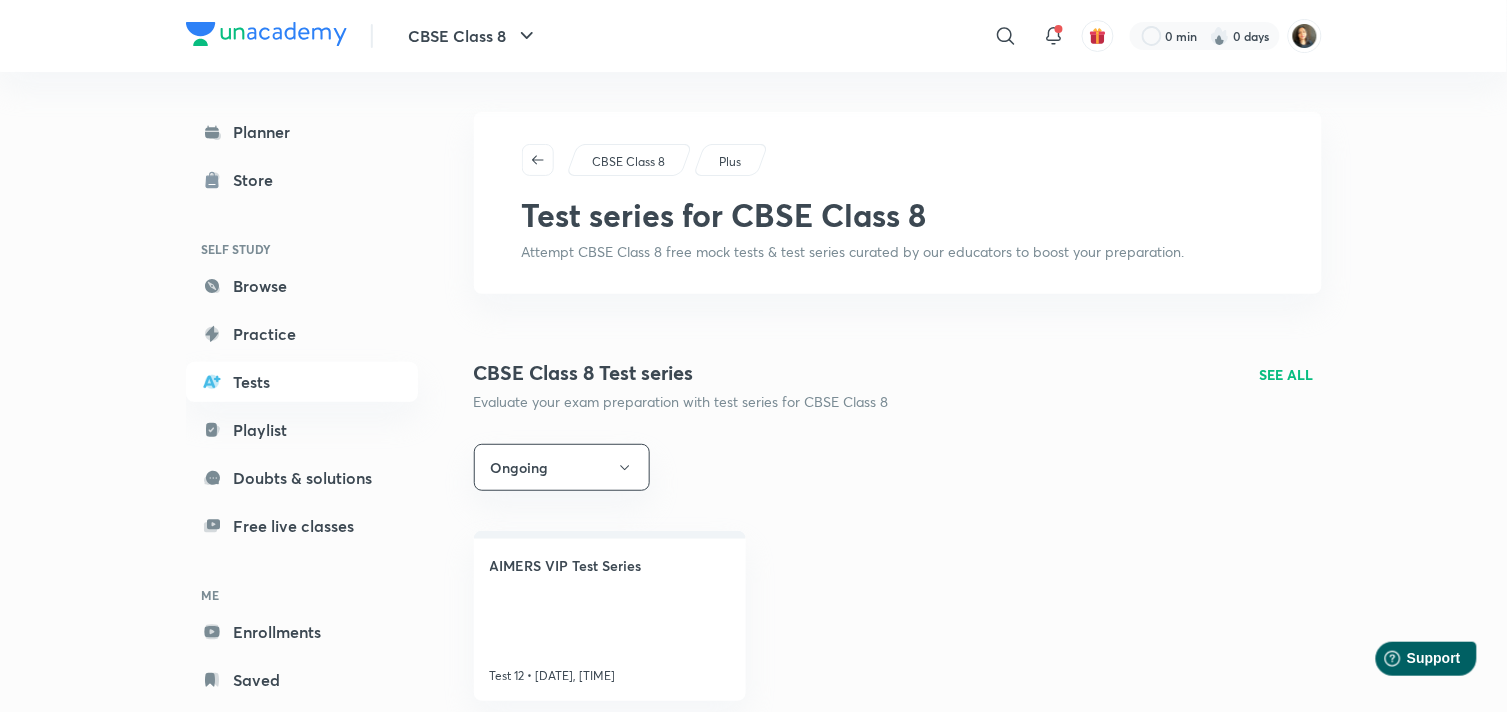 scroll, scrollTop: 43, scrollLeft: 0, axis: vertical 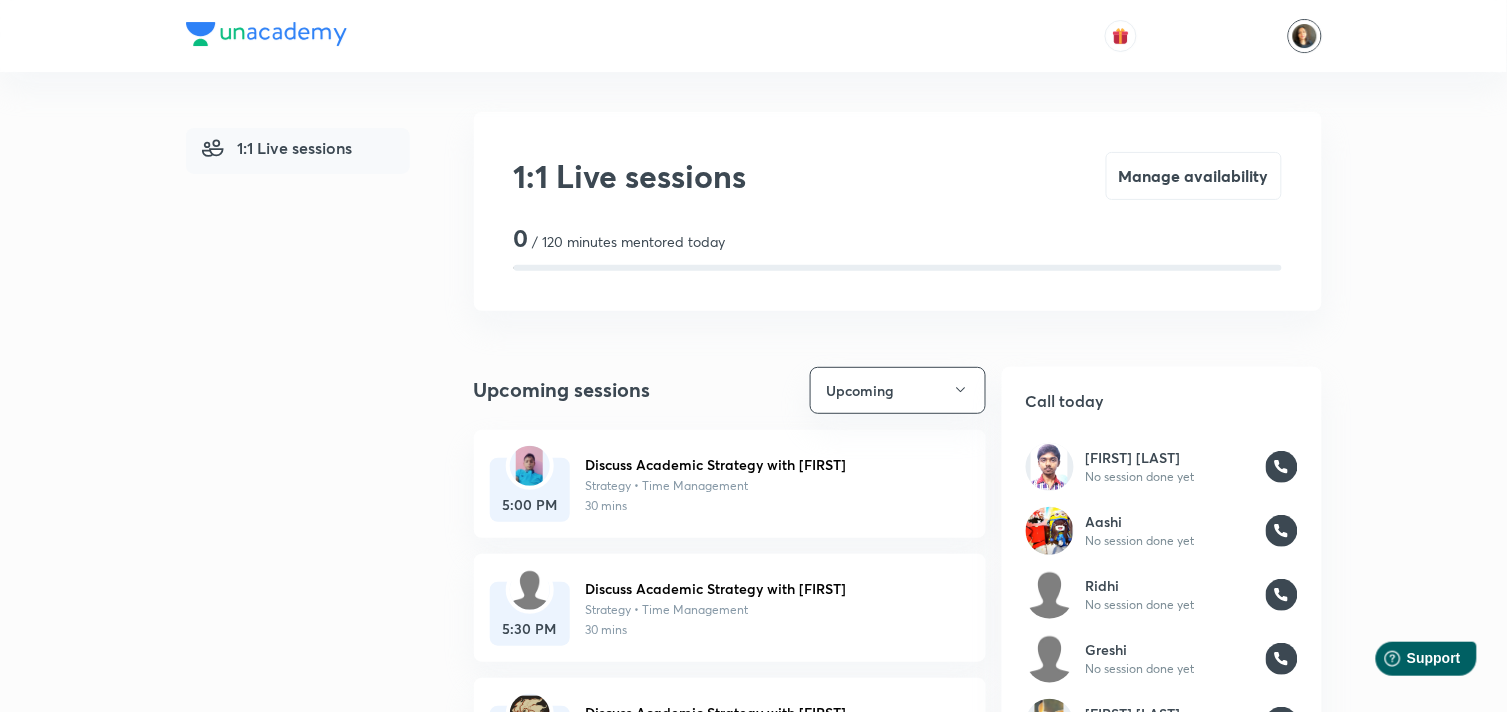 click at bounding box center (1305, 36) 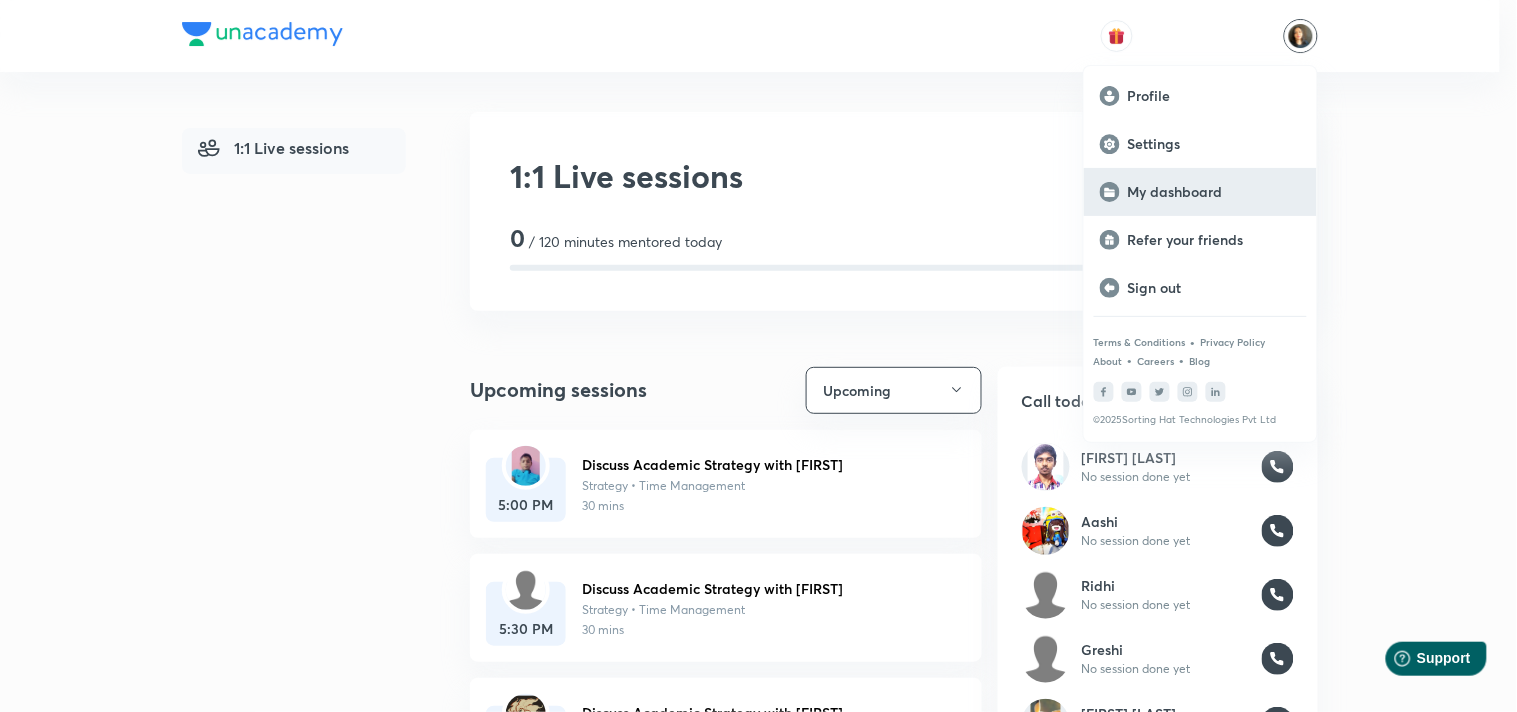 click on "My dashboard" at bounding box center [1214, 192] 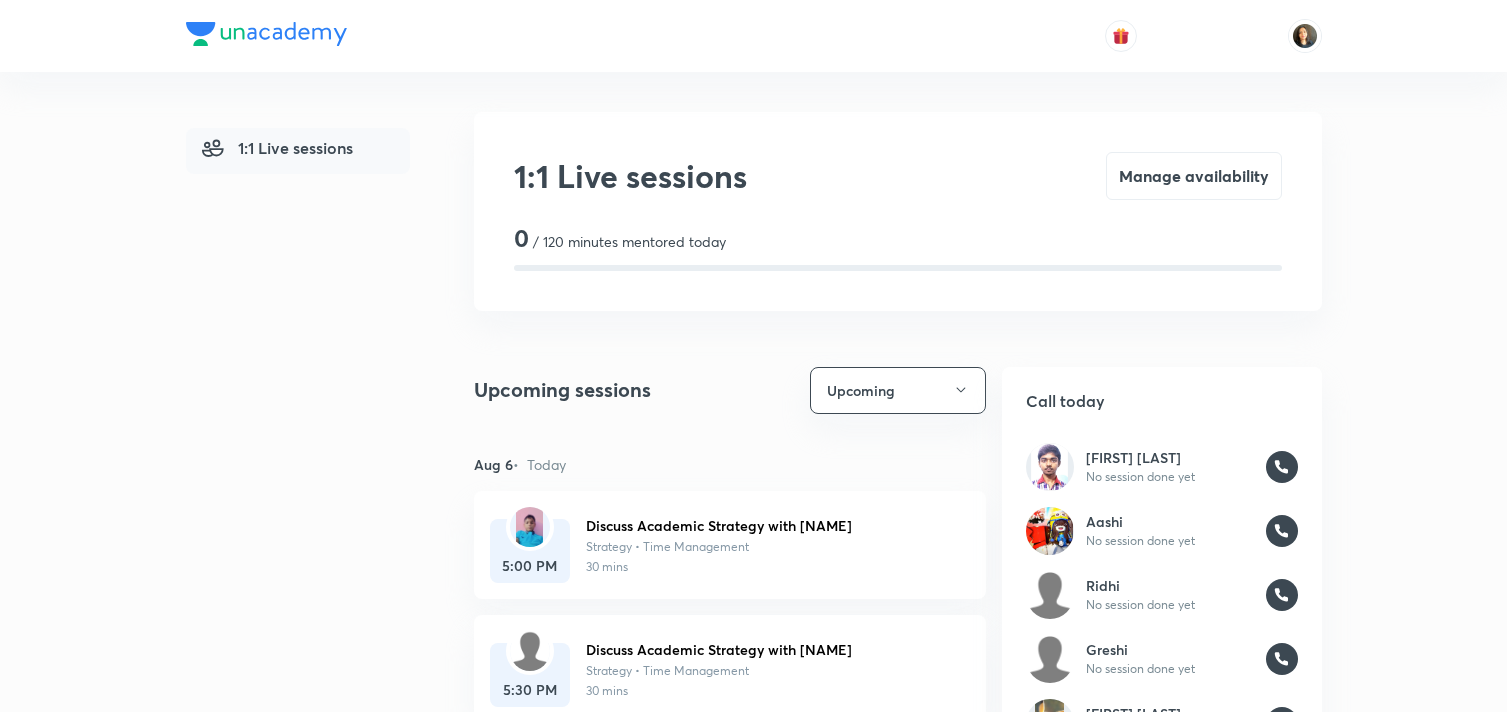 scroll, scrollTop: 0, scrollLeft: 0, axis: both 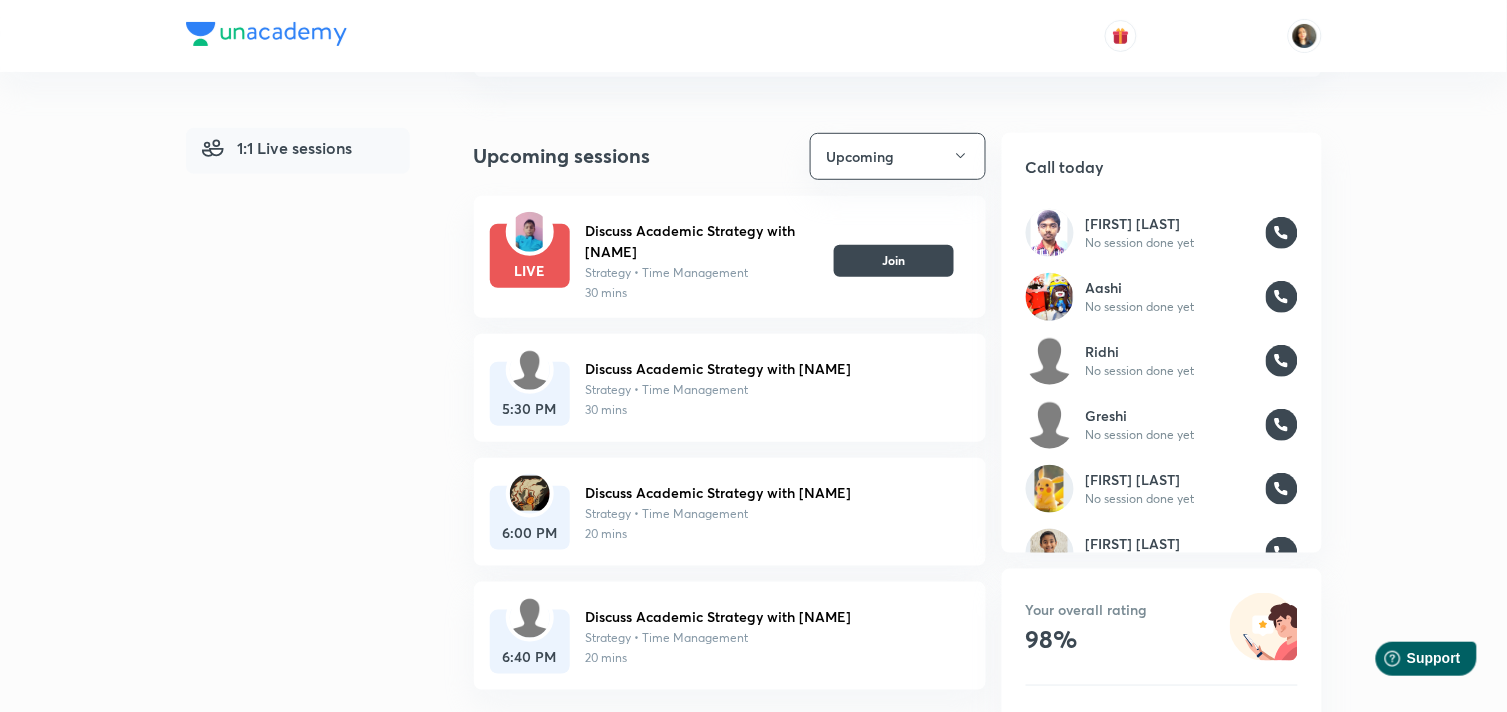 click on "LIVE Discuss Academic Strategy with Rishabh Strategy • Time Management 30 mins Join" at bounding box center [730, 257] 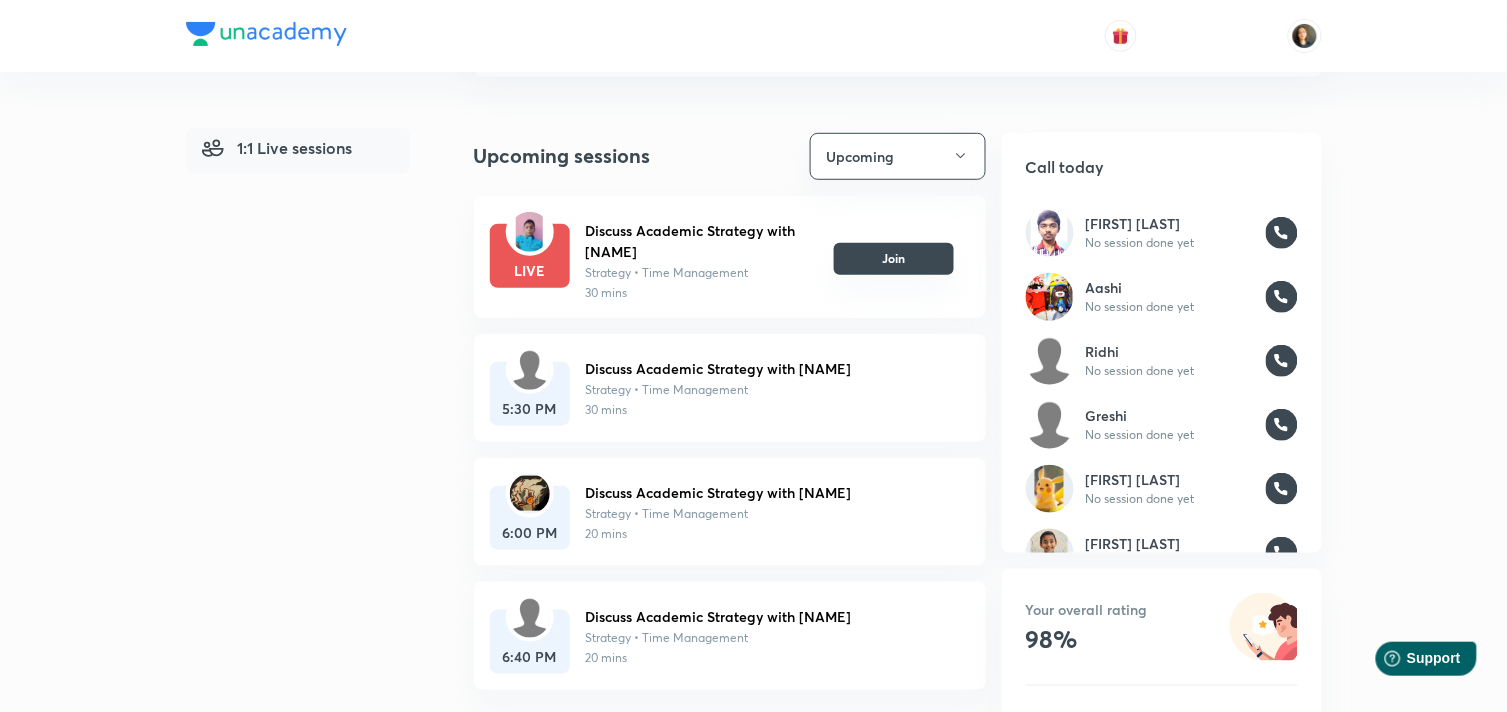 click on "Join" at bounding box center (894, 259) 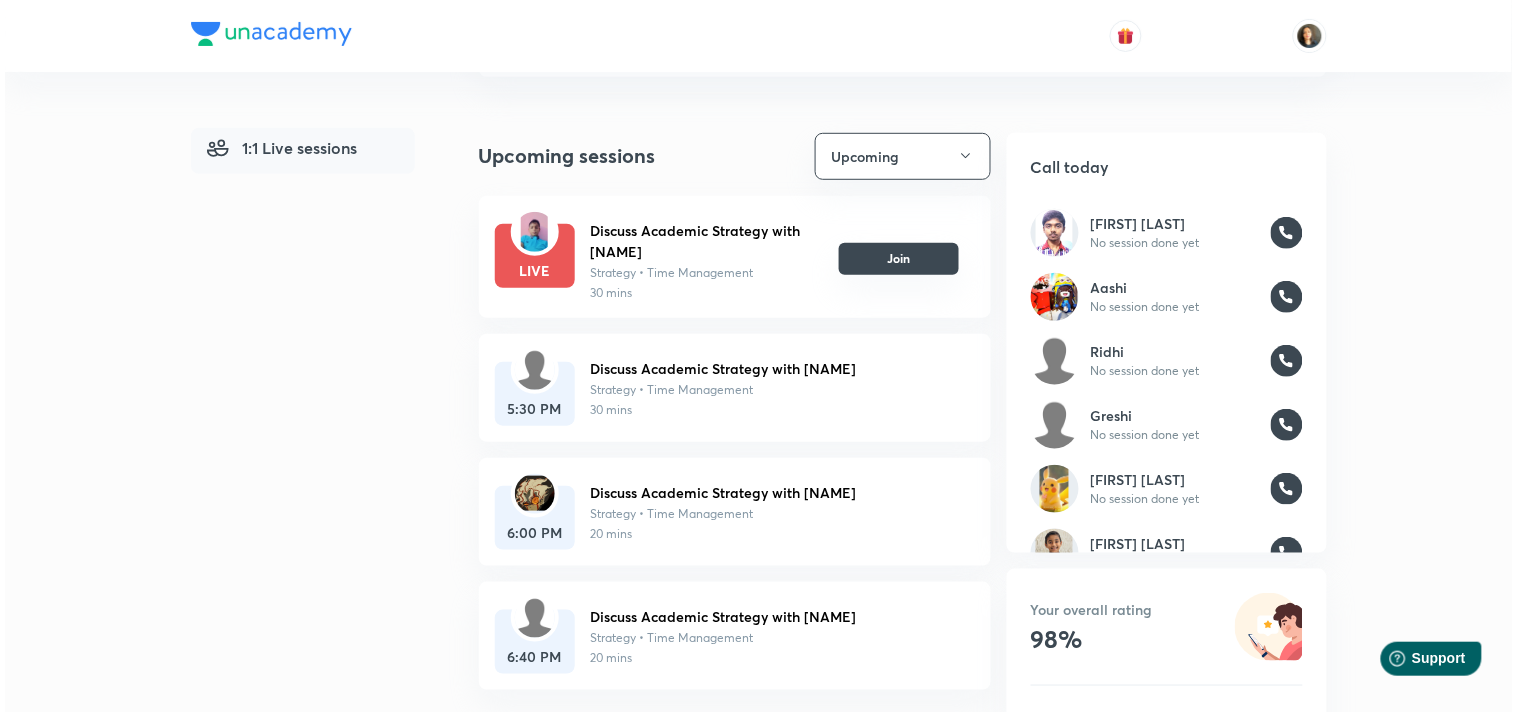 scroll, scrollTop: 0, scrollLeft: 0, axis: both 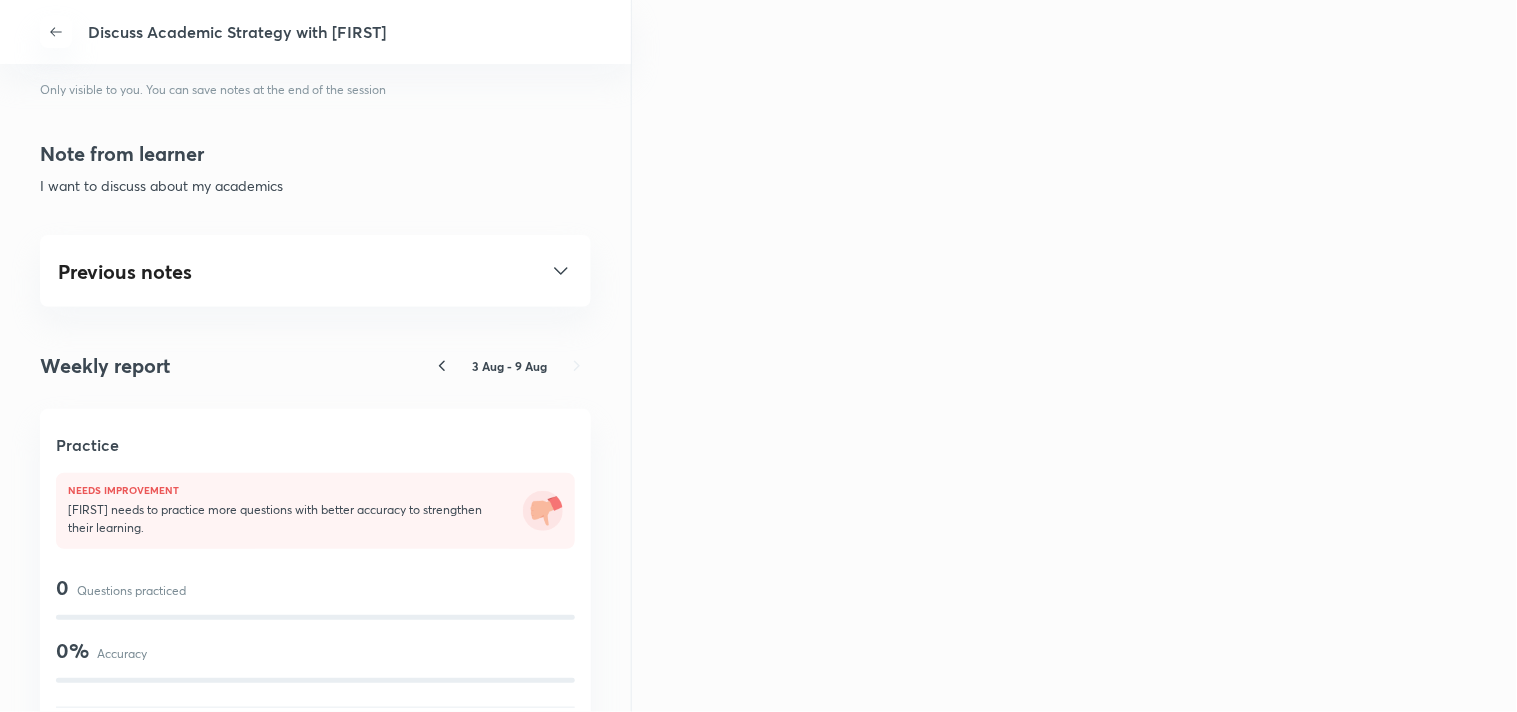 click 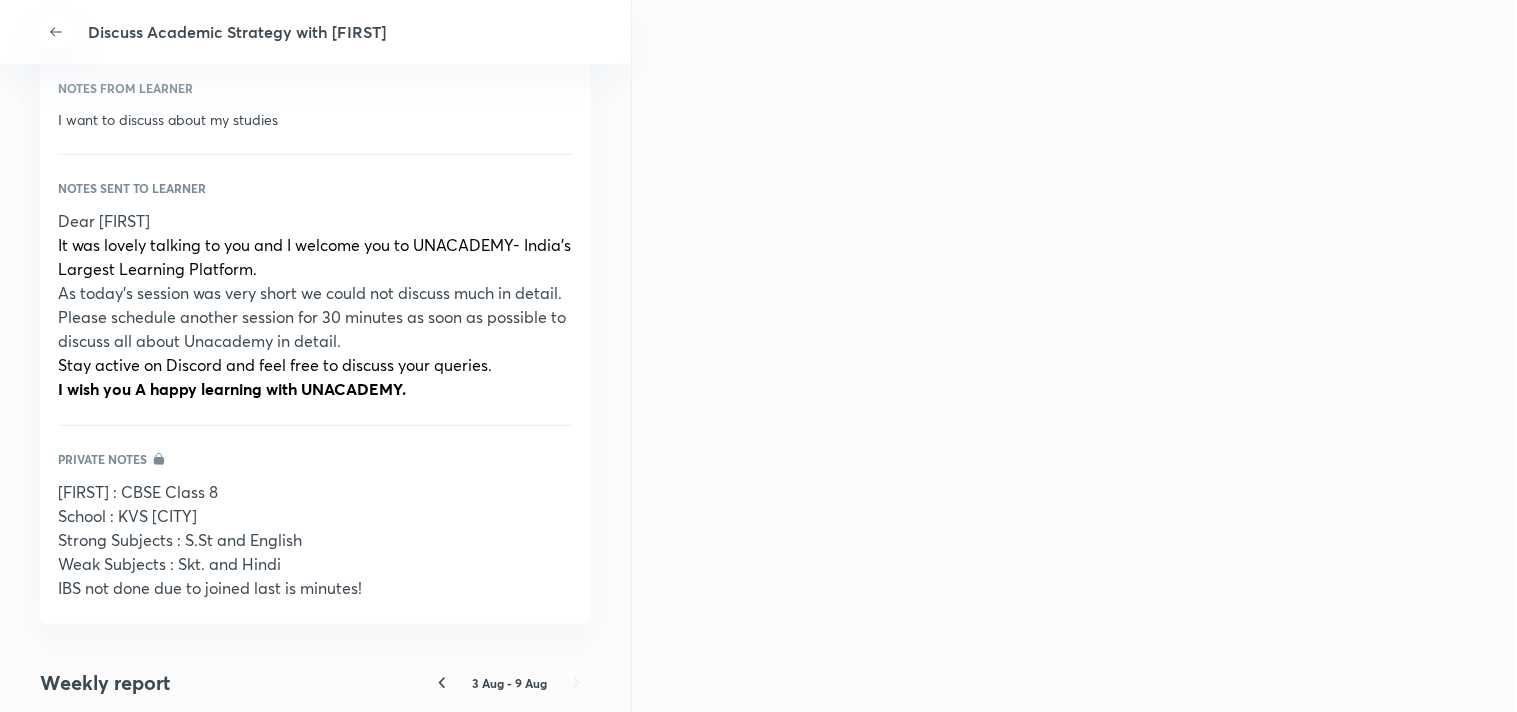 scroll, scrollTop: 1333, scrollLeft: 0, axis: vertical 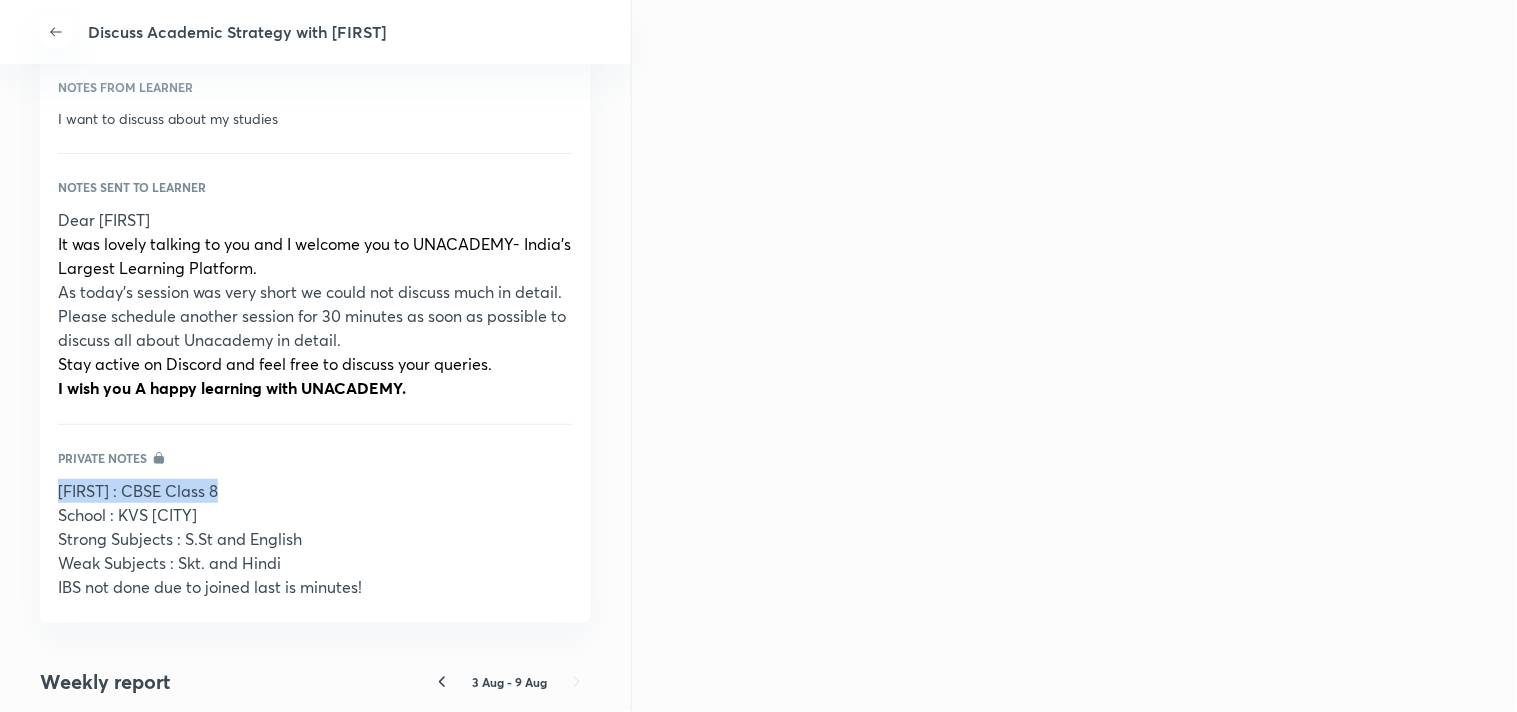 drag, startPoint x: 208, startPoint y: 496, endPoint x: 56, endPoint y: 502, distance: 152.11838 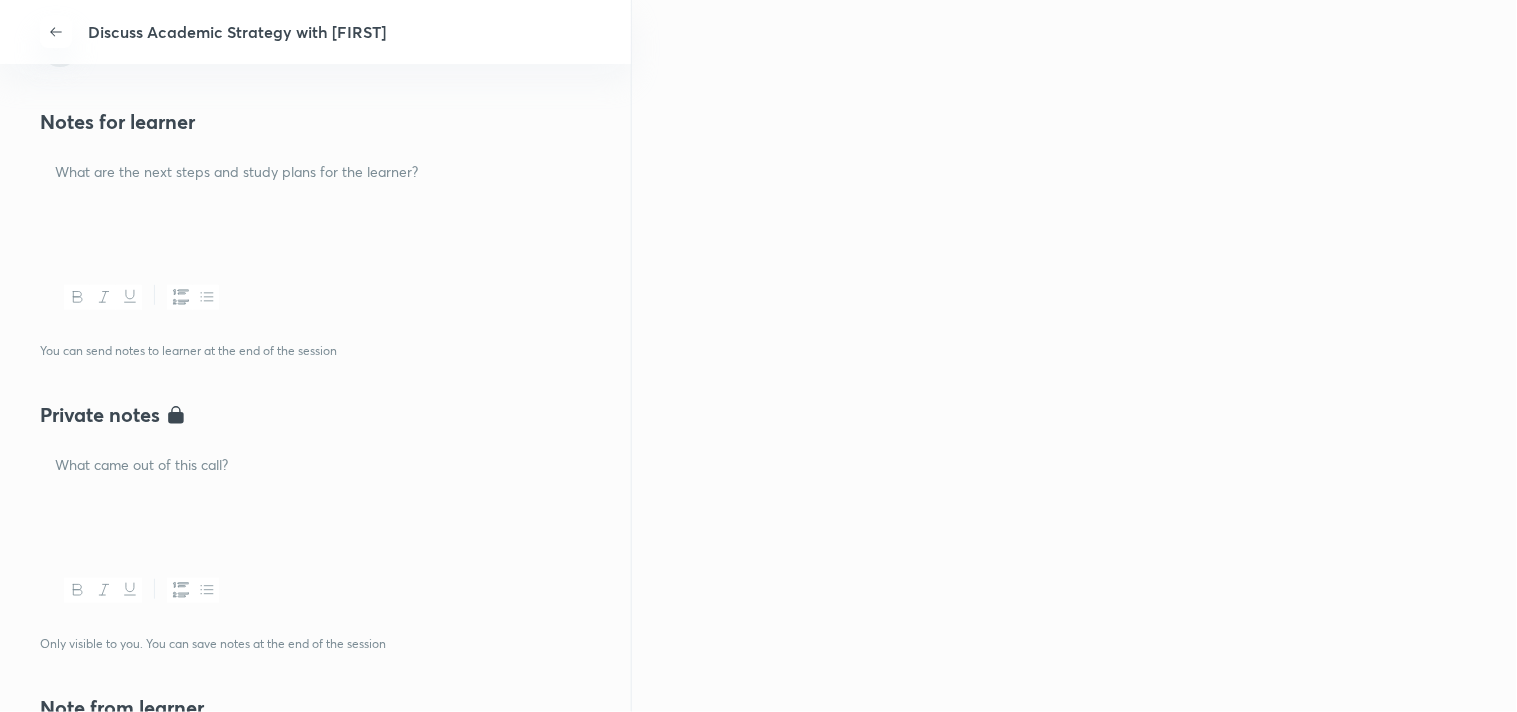 scroll, scrollTop: 444, scrollLeft: 0, axis: vertical 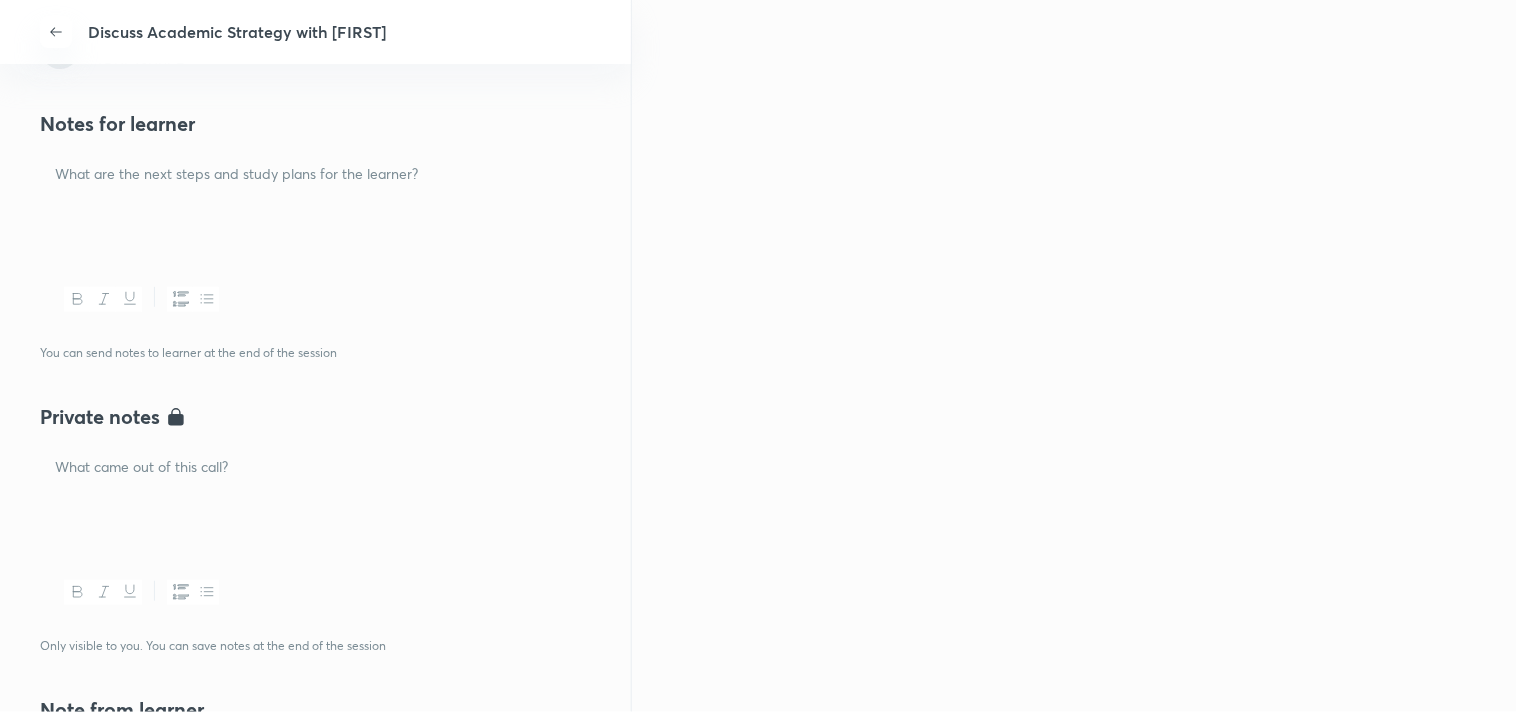 click at bounding box center (315, 467) 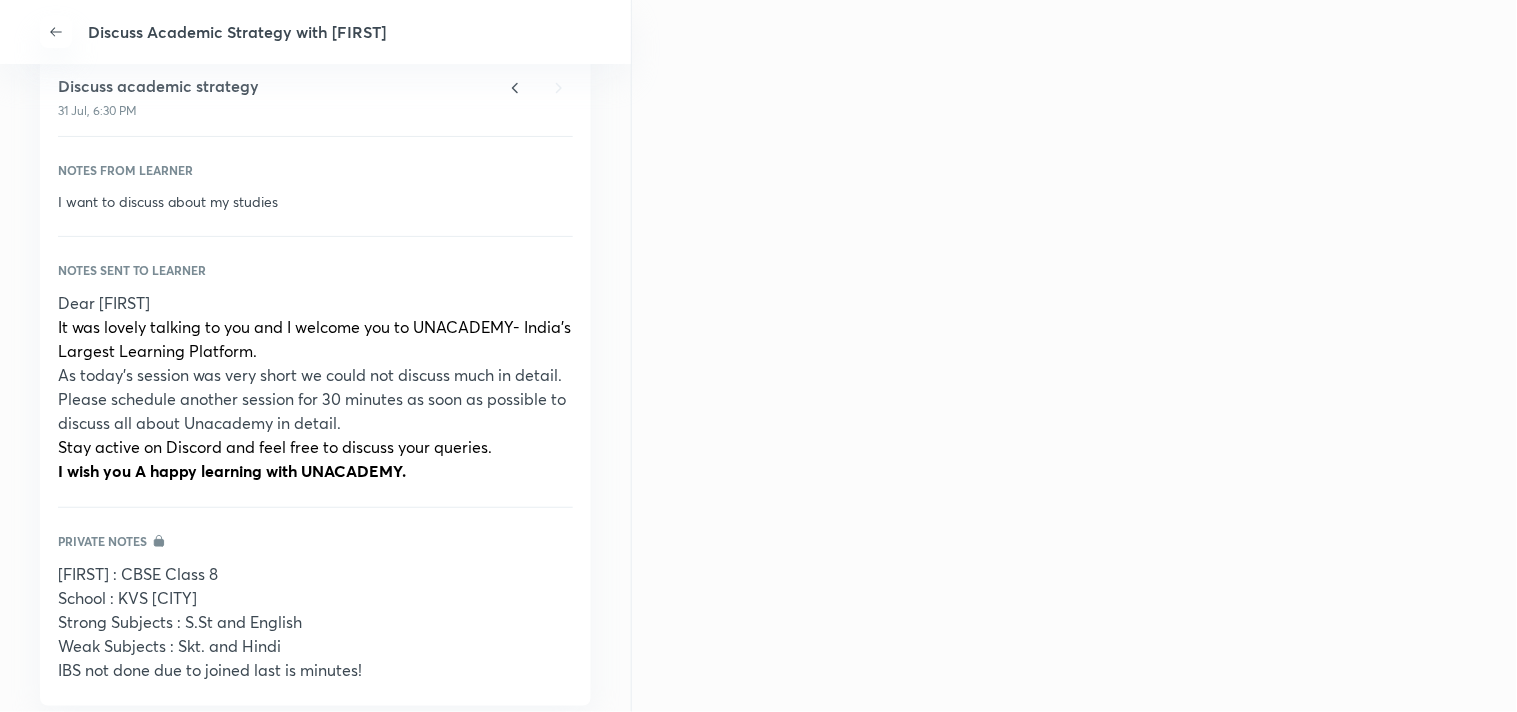 scroll, scrollTop: 1333, scrollLeft: 0, axis: vertical 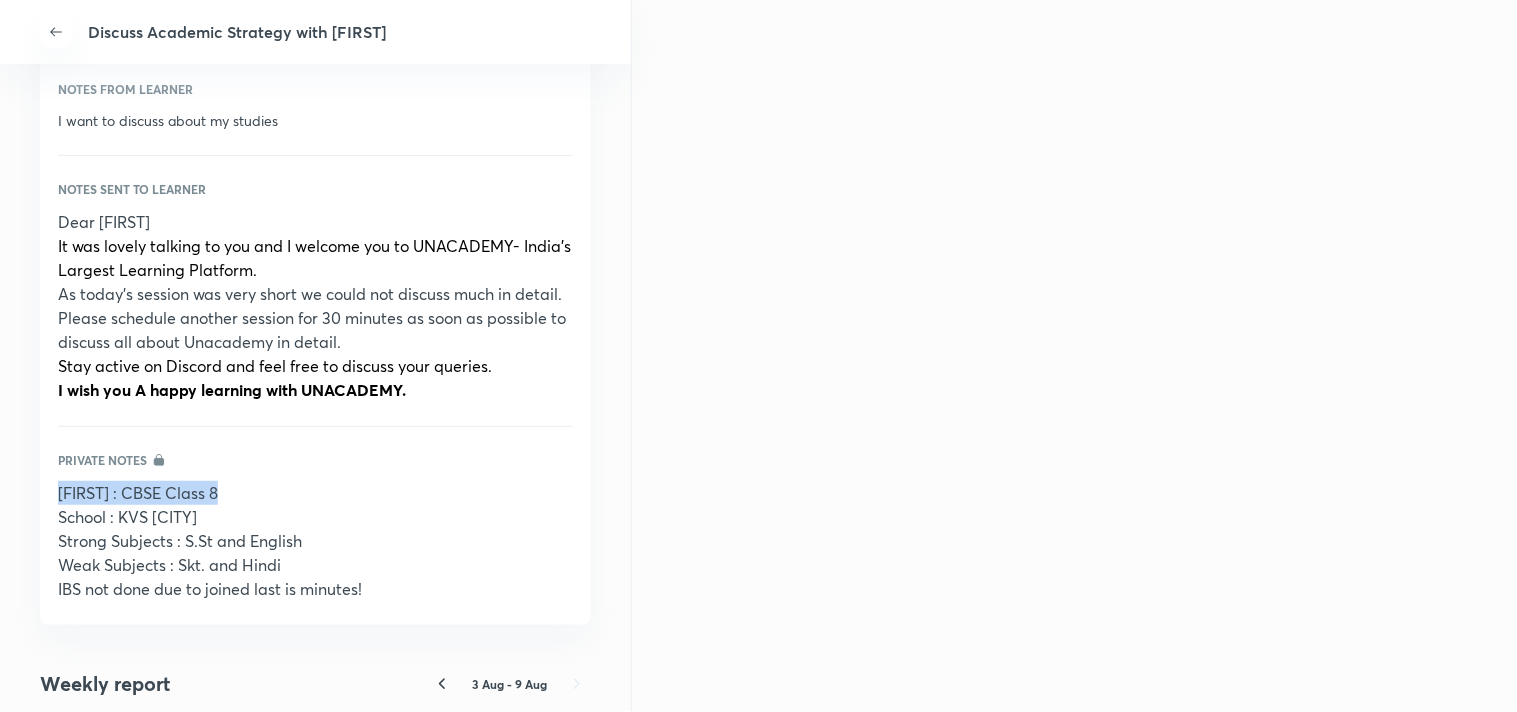 drag, startPoint x: 233, startPoint y: 488, endPoint x: 51, endPoint y: 498, distance: 182.27452 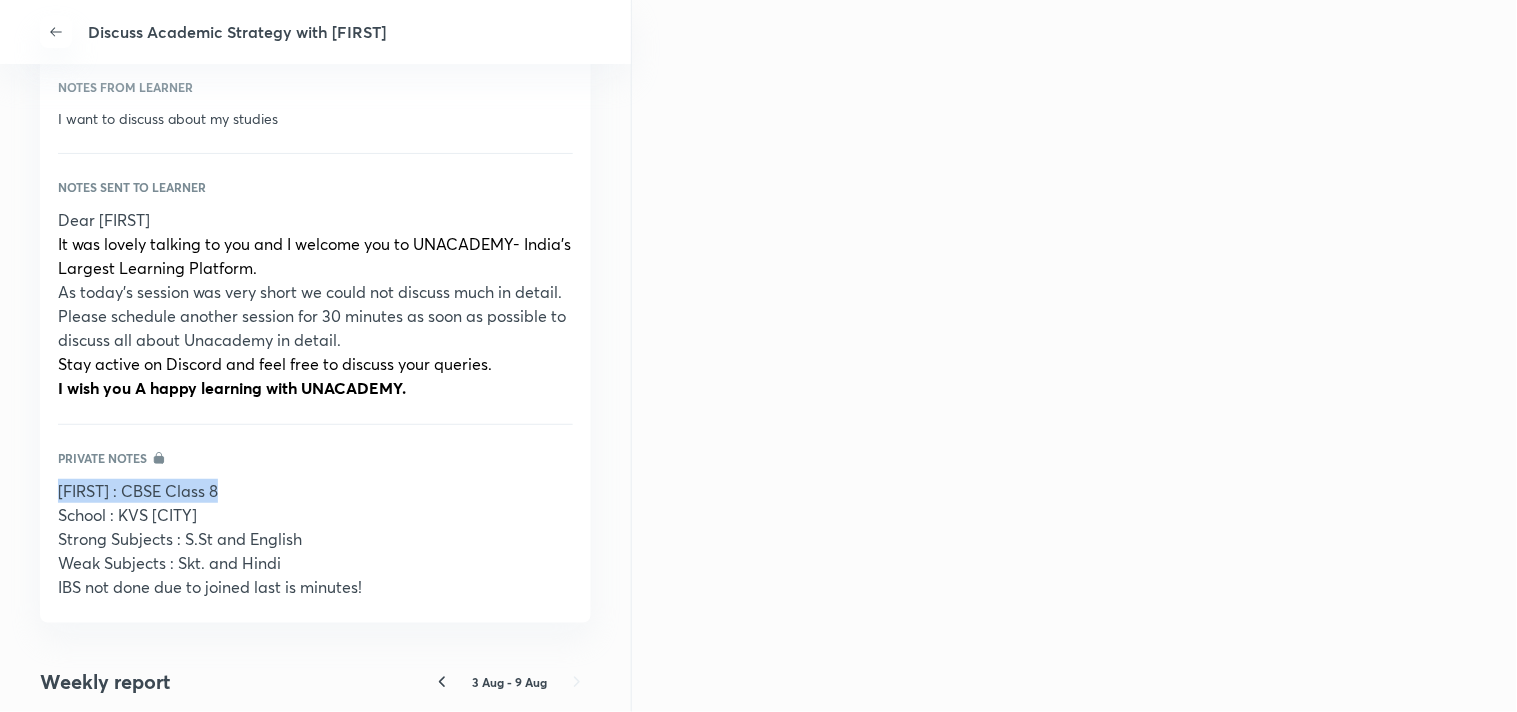 copy on "Rishabh : CBSE Class 8" 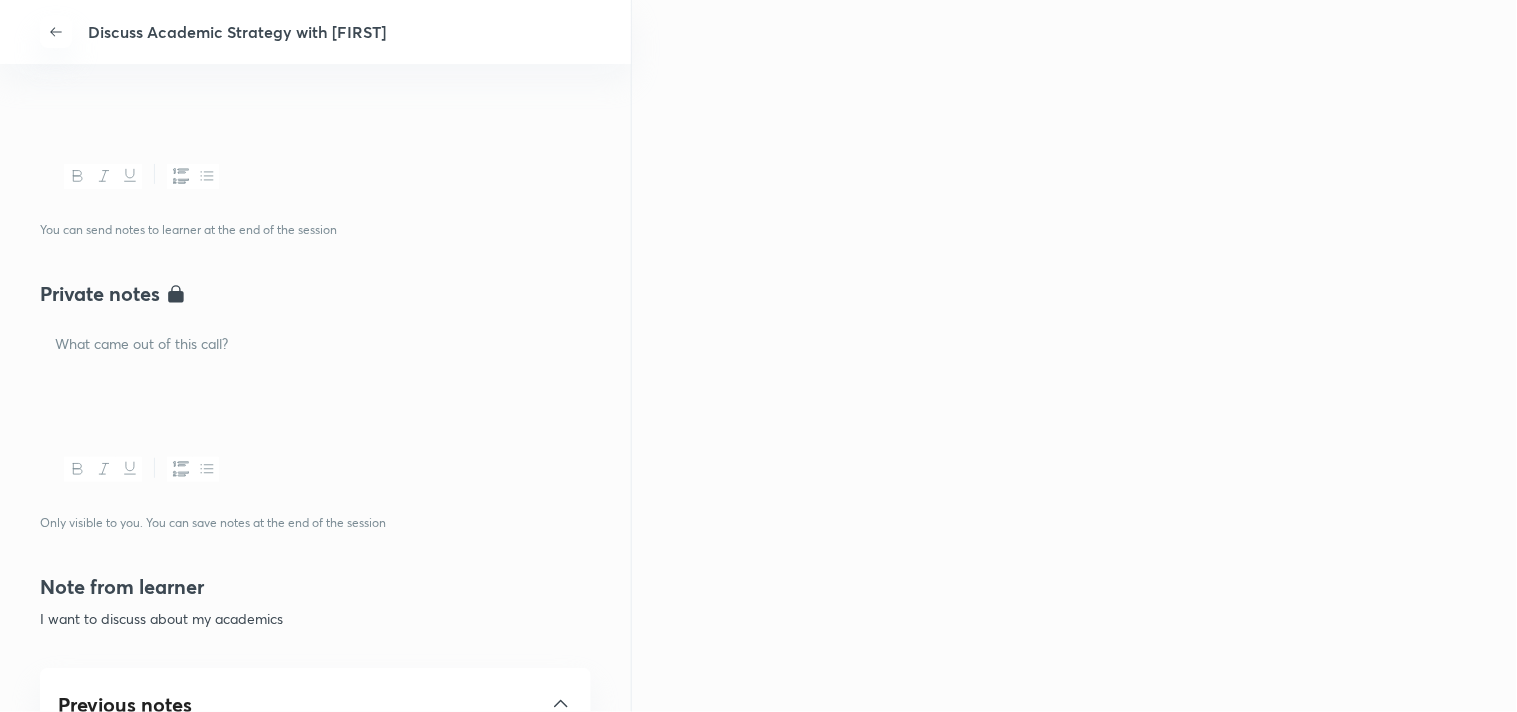 scroll, scrollTop: 555, scrollLeft: 0, axis: vertical 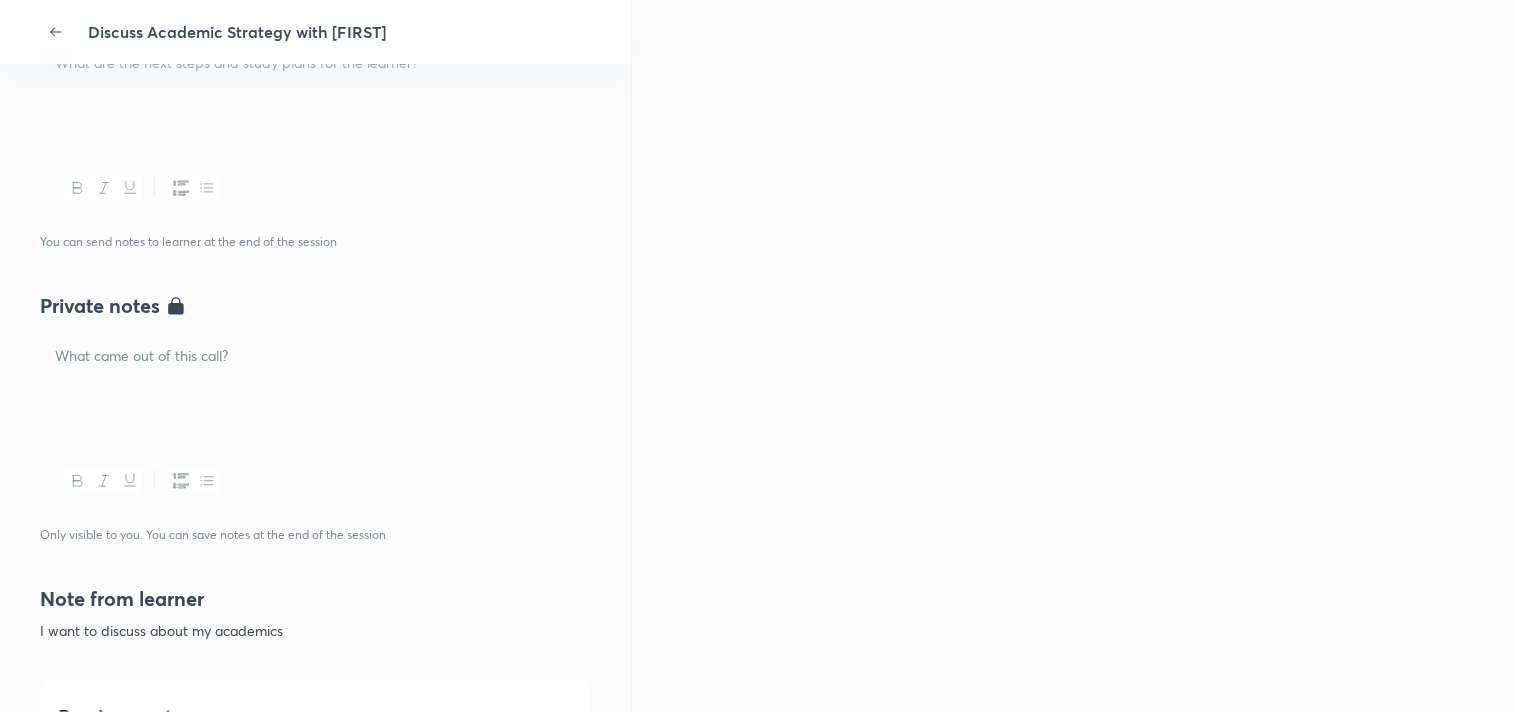 click at bounding box center (315, 389) 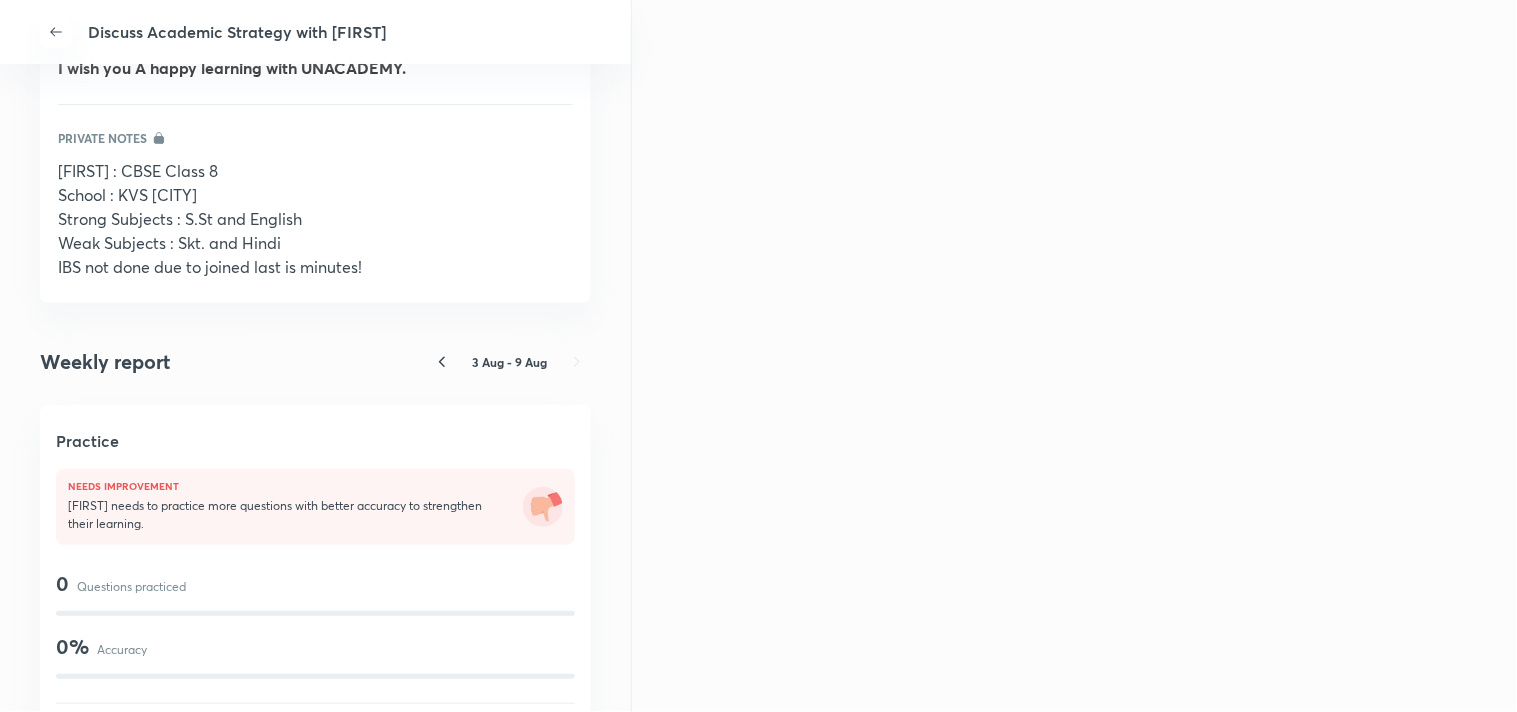scroll, scrollTop: 1555, scrollLeft: 0, axis: vertical 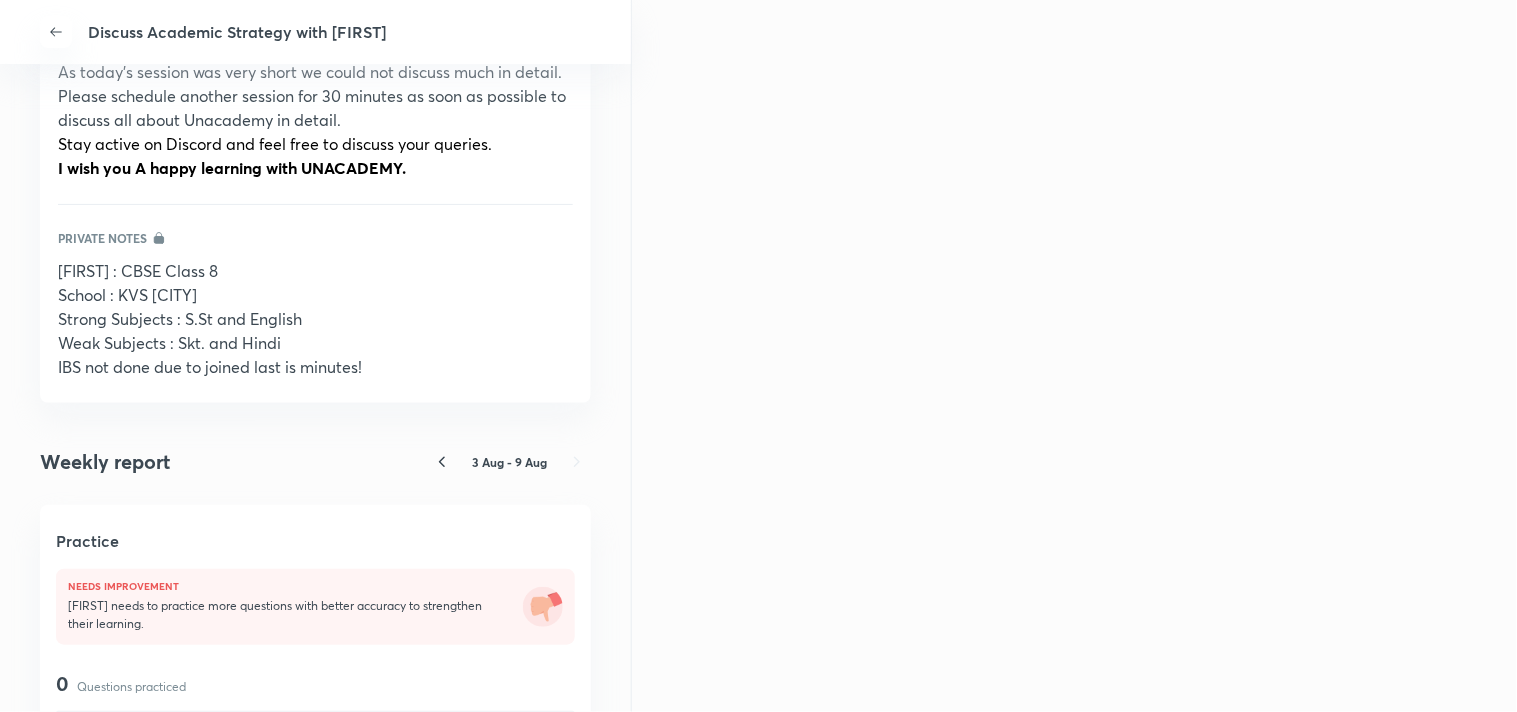 click on "3 Aug  - 9 Aug" at bounding box center (509, 462) 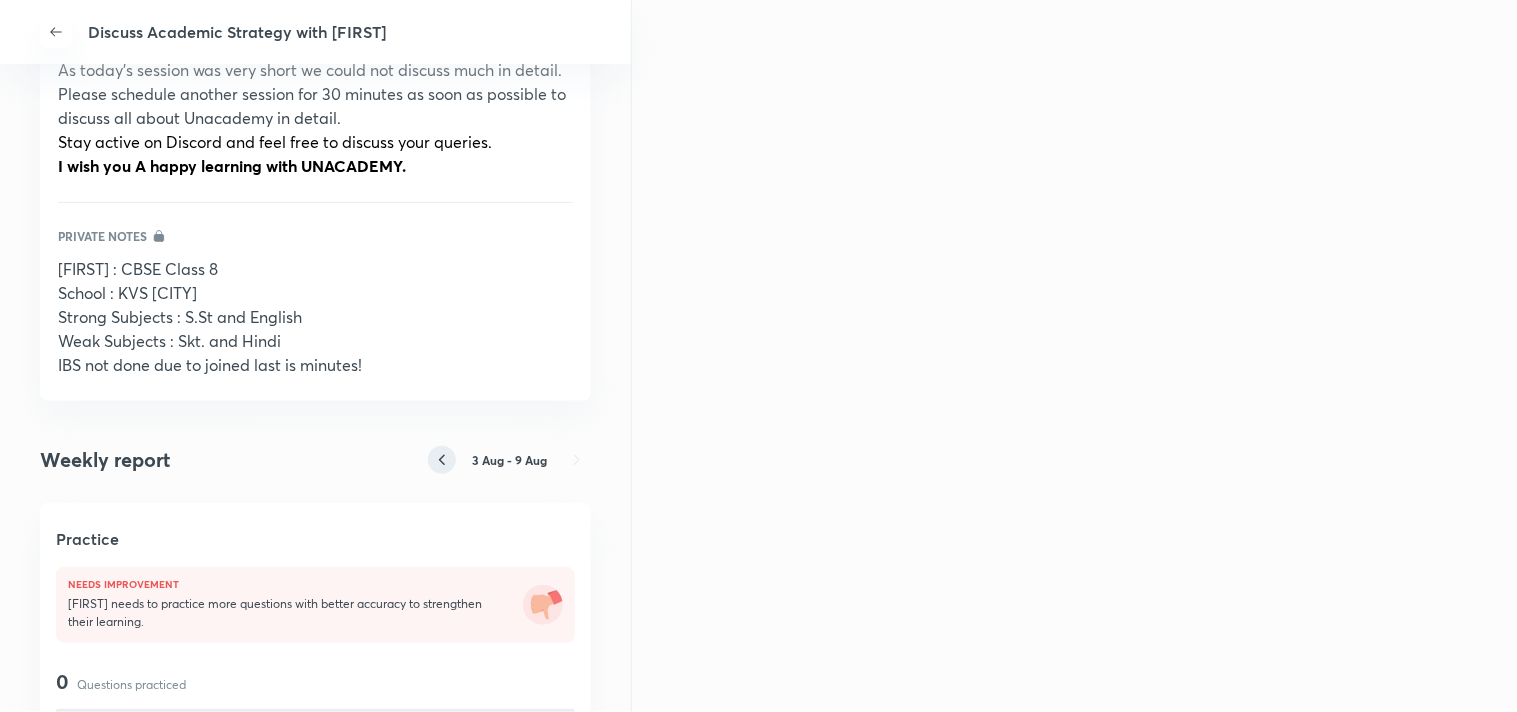 click 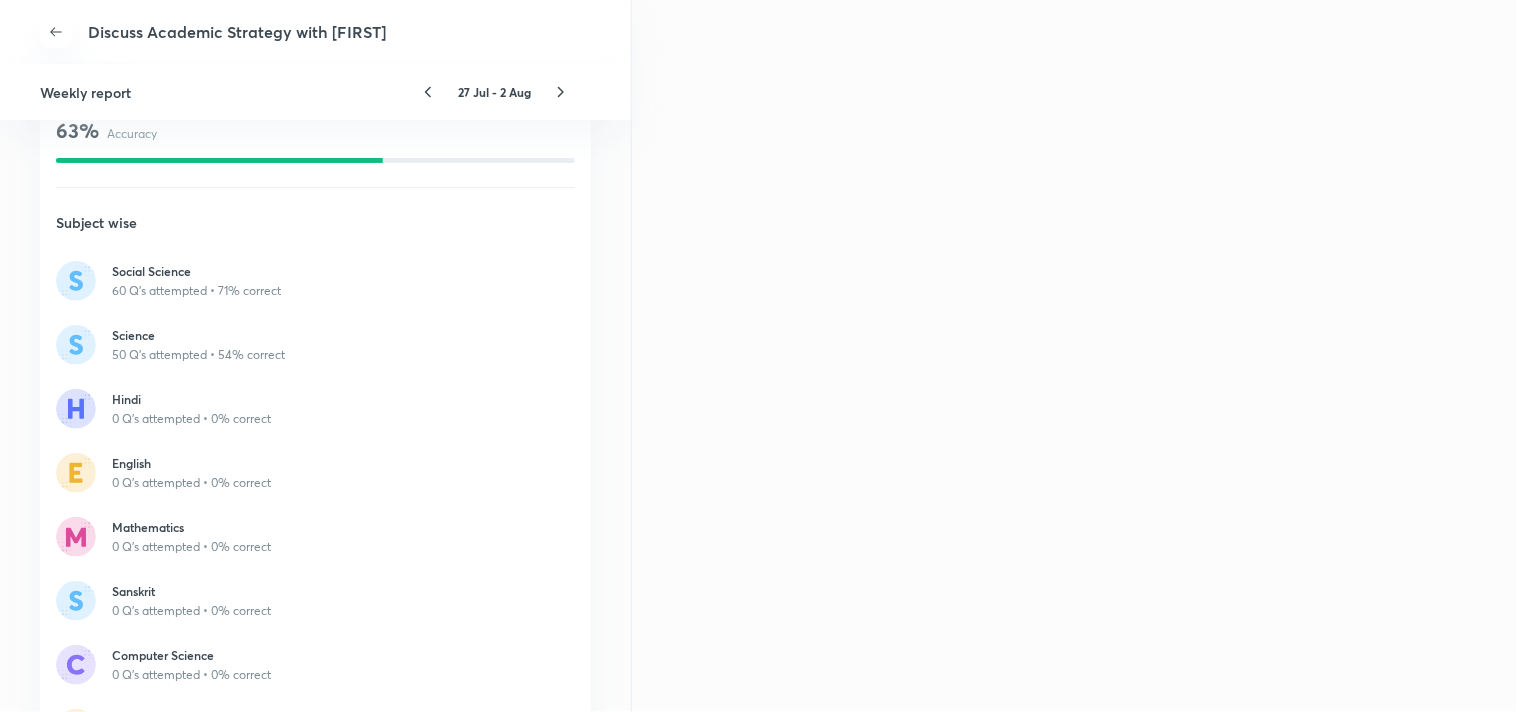 scroll, scrollTop: 2000, scrollLeft: 0, axis: vertical 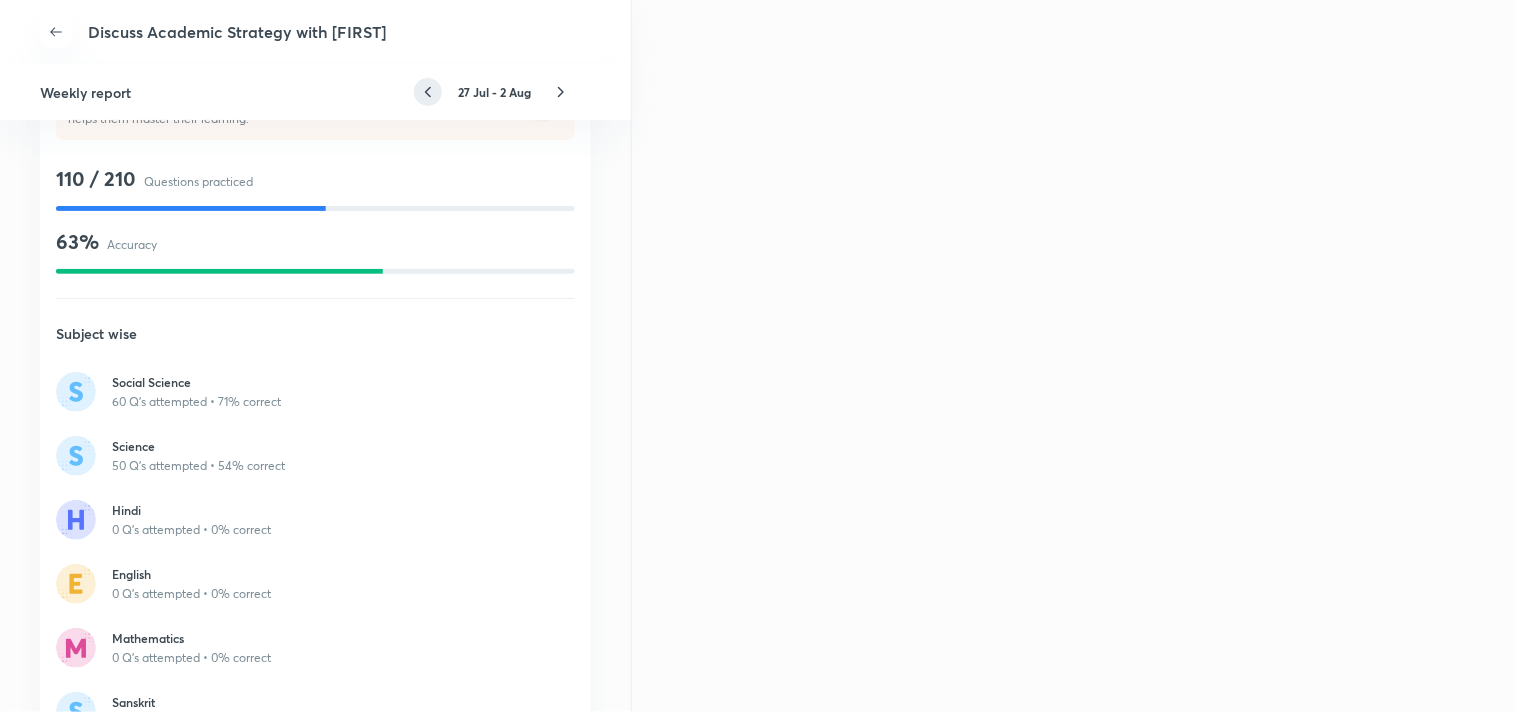 click 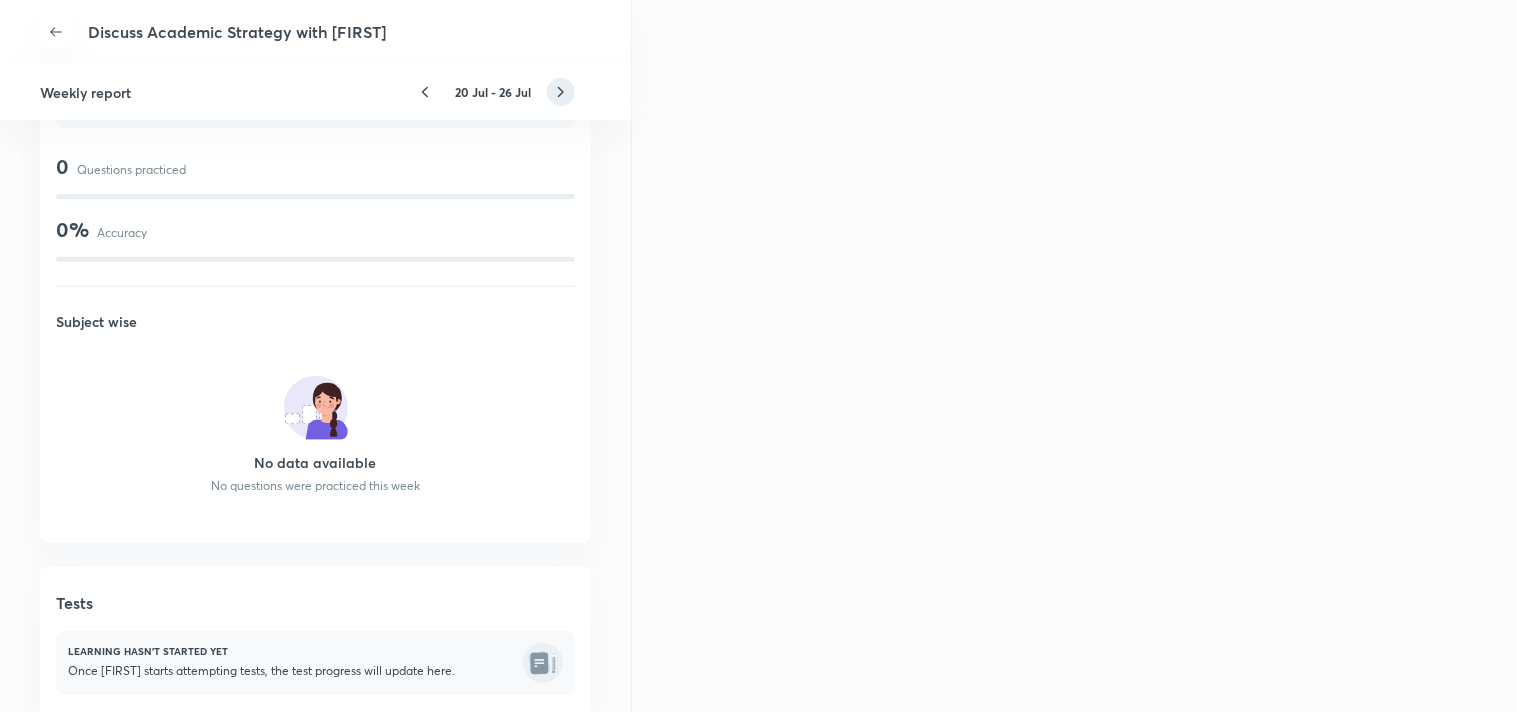 click 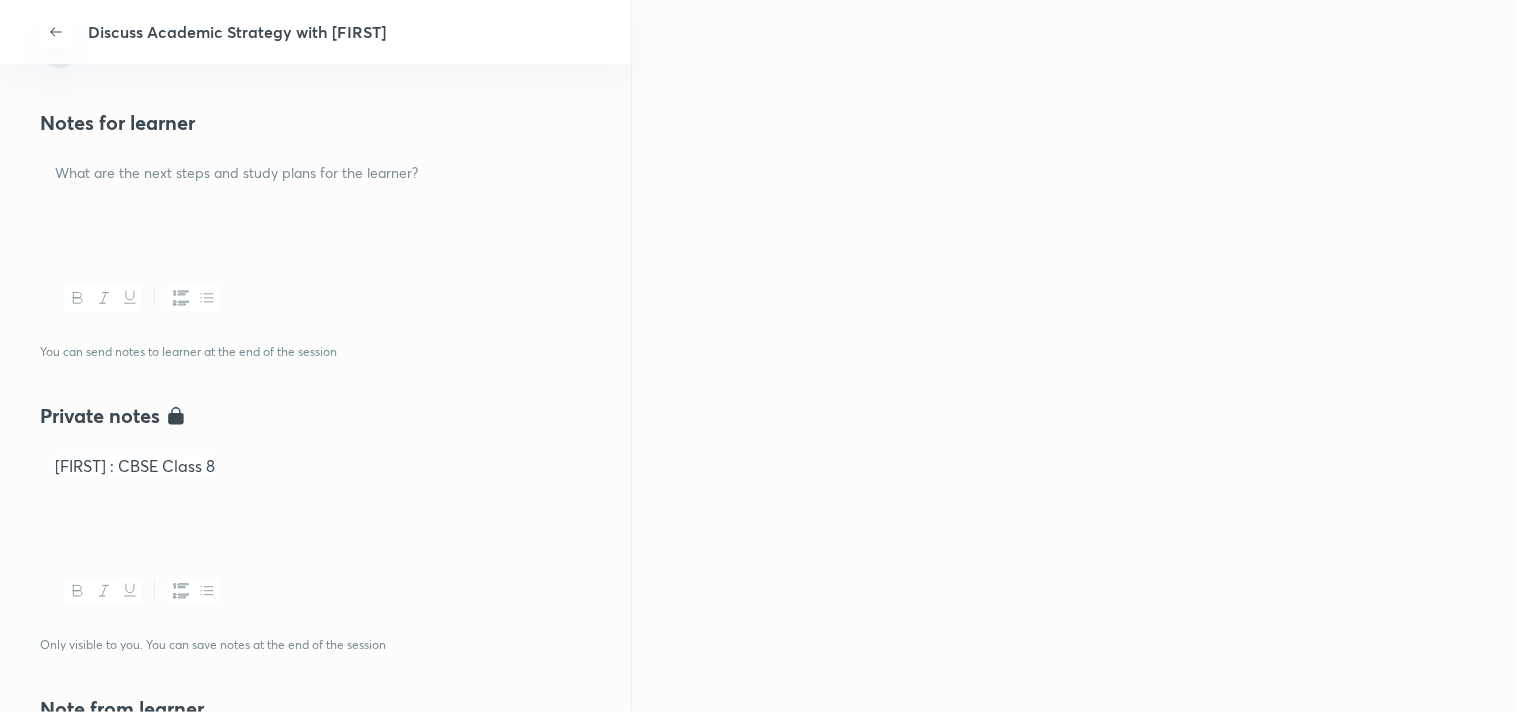 scroll, scrollTop: 444, scrollLeft: 0, axis: vertical 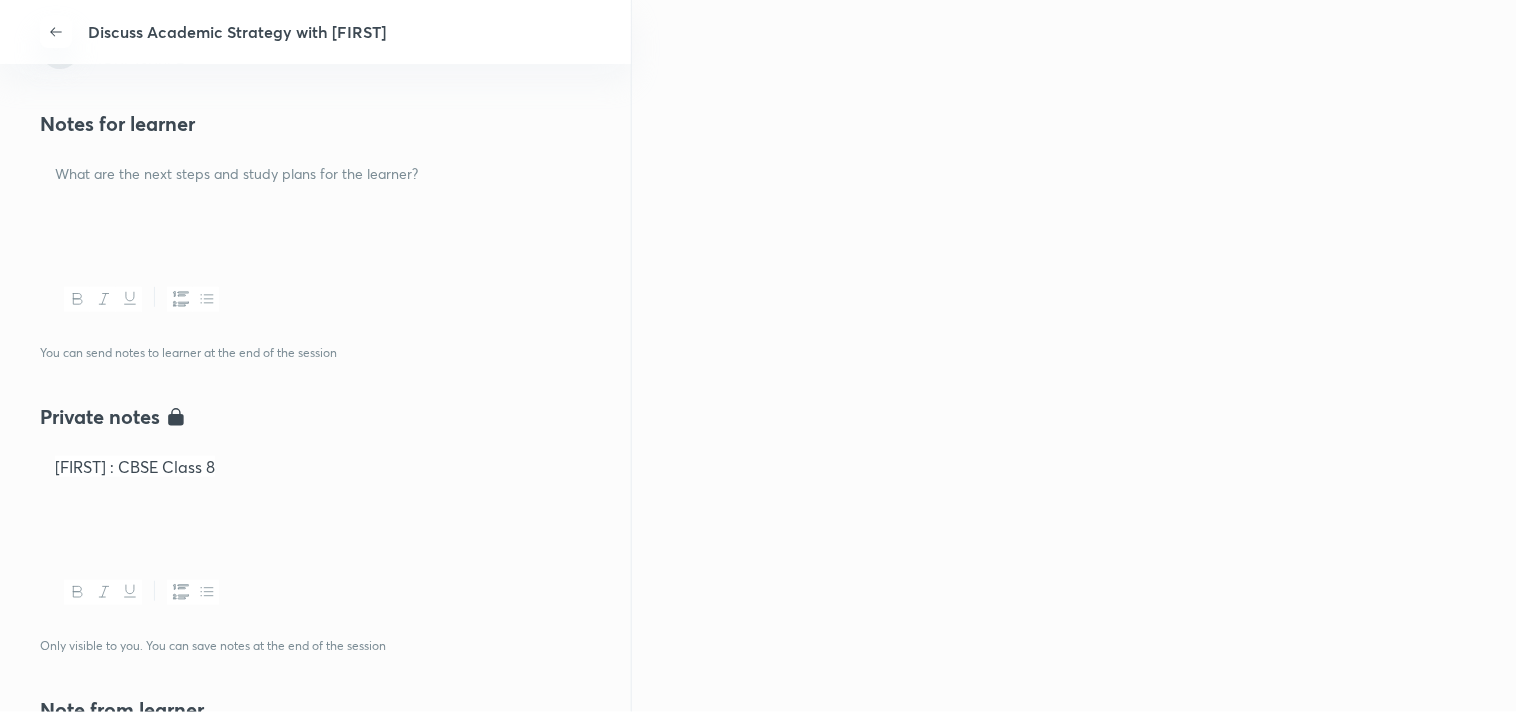 click at bounding box center (315, 207) 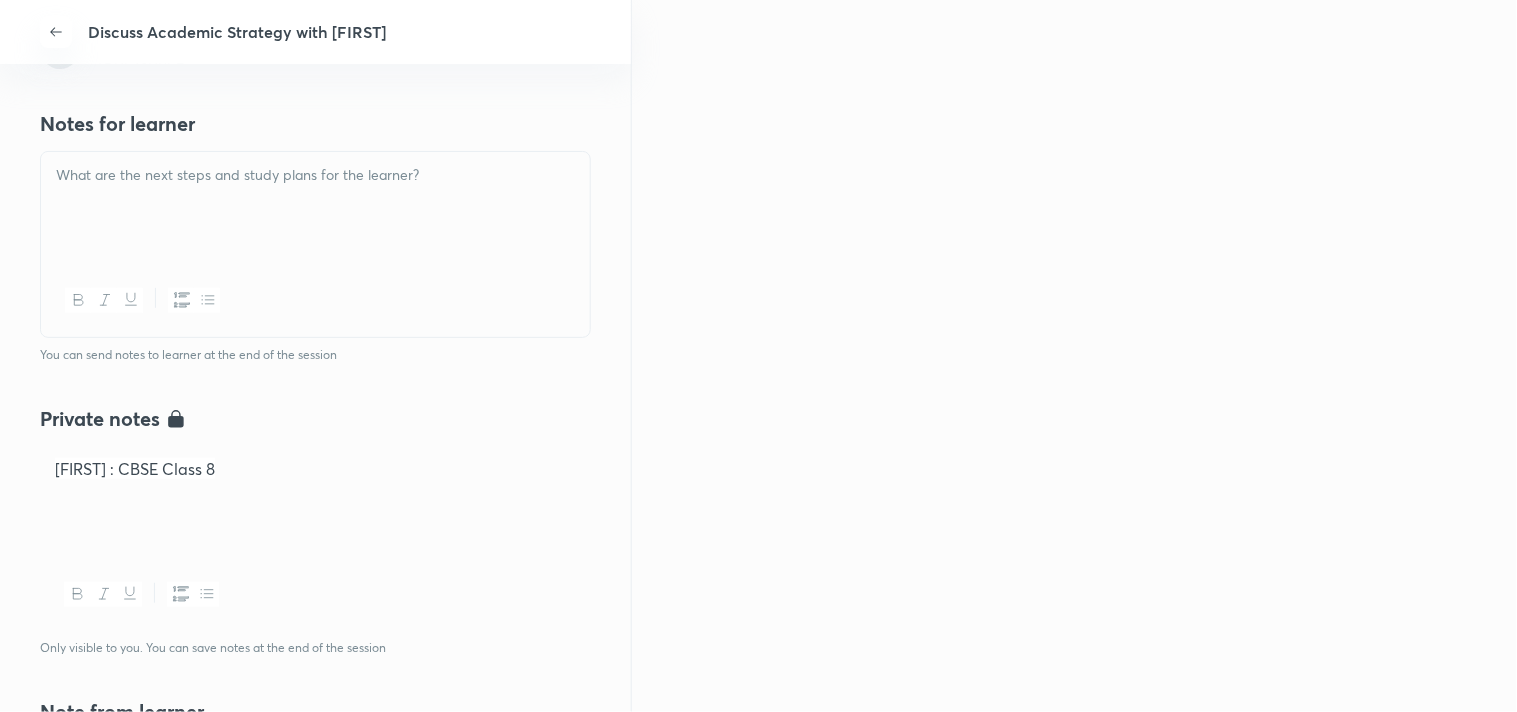 type 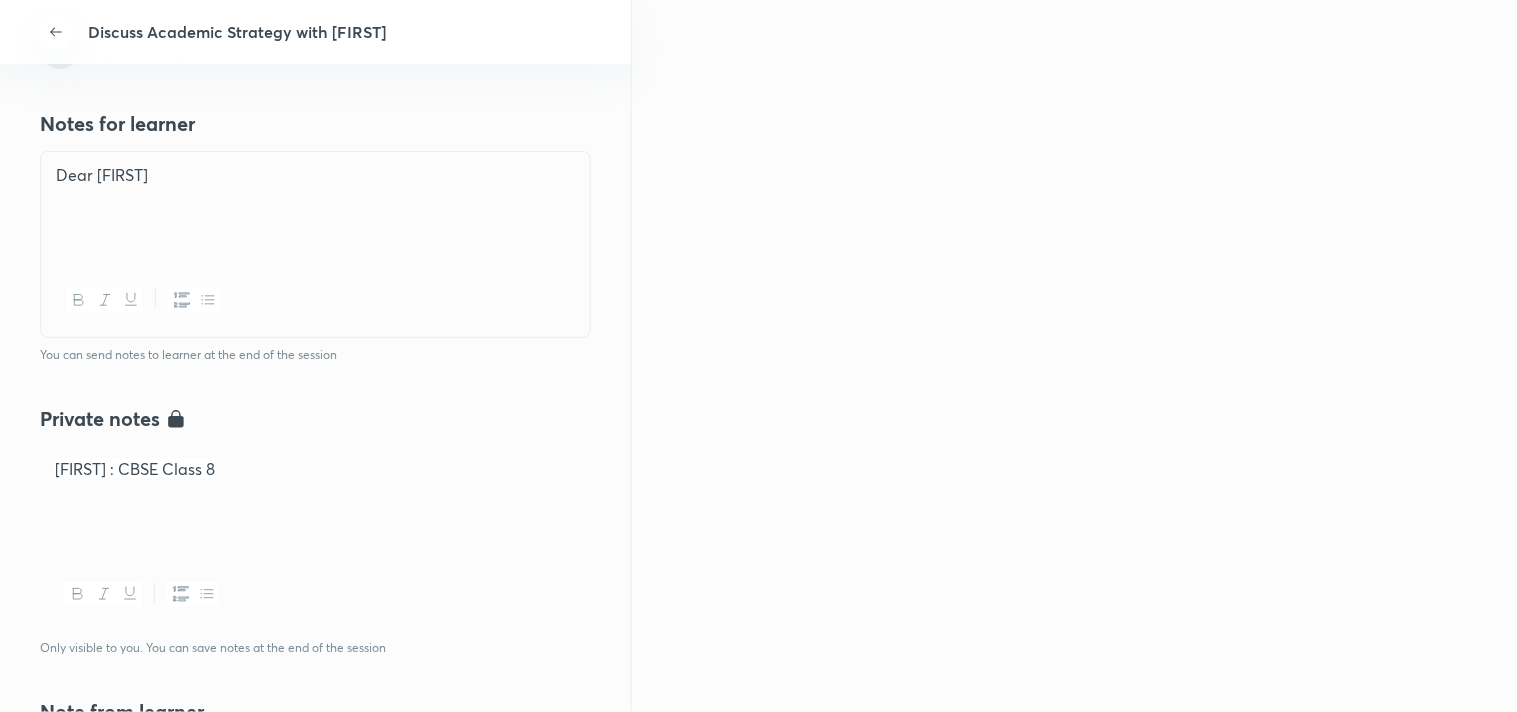 click on "Dear Rishabh" at bounding box center (315, 175) 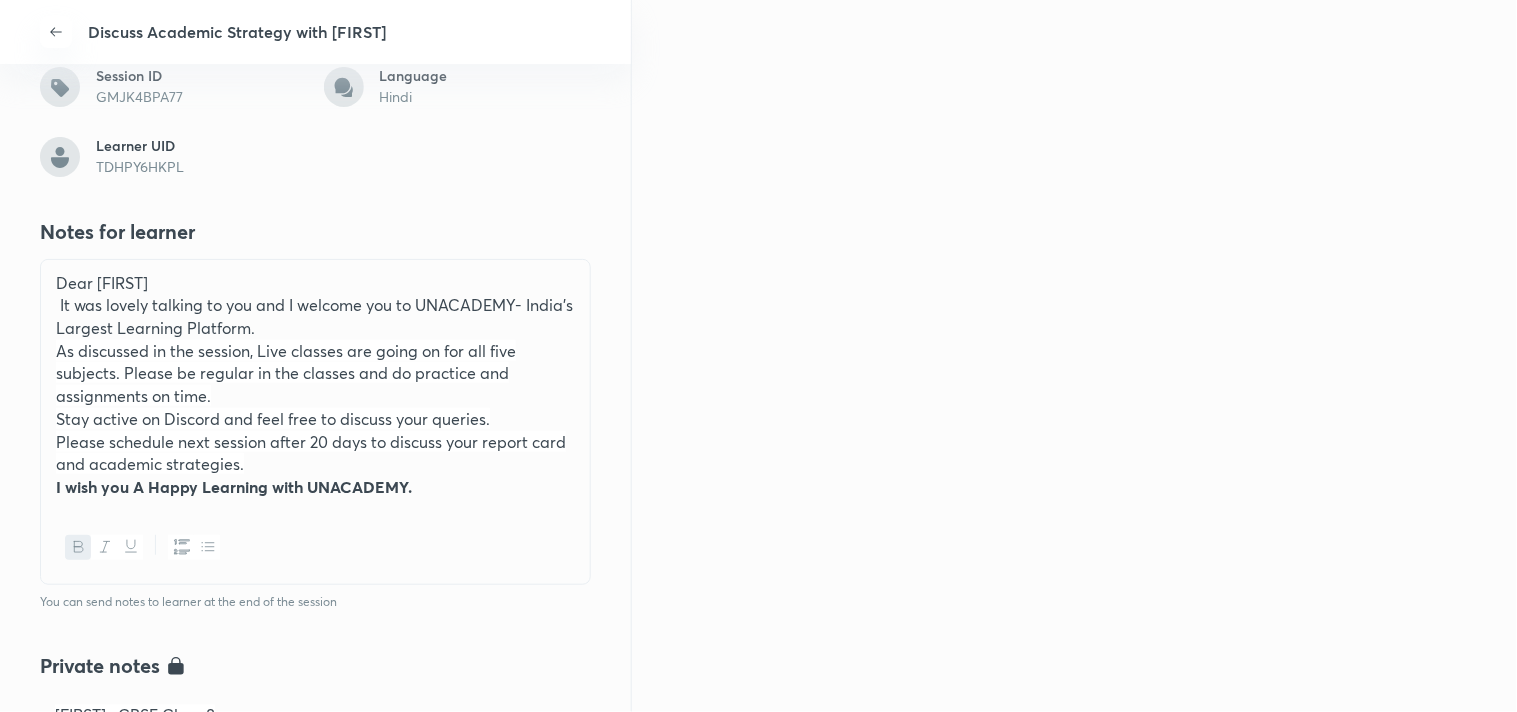 scroll, scrollTop: 333, scrollLeft: 0, axis: vertical 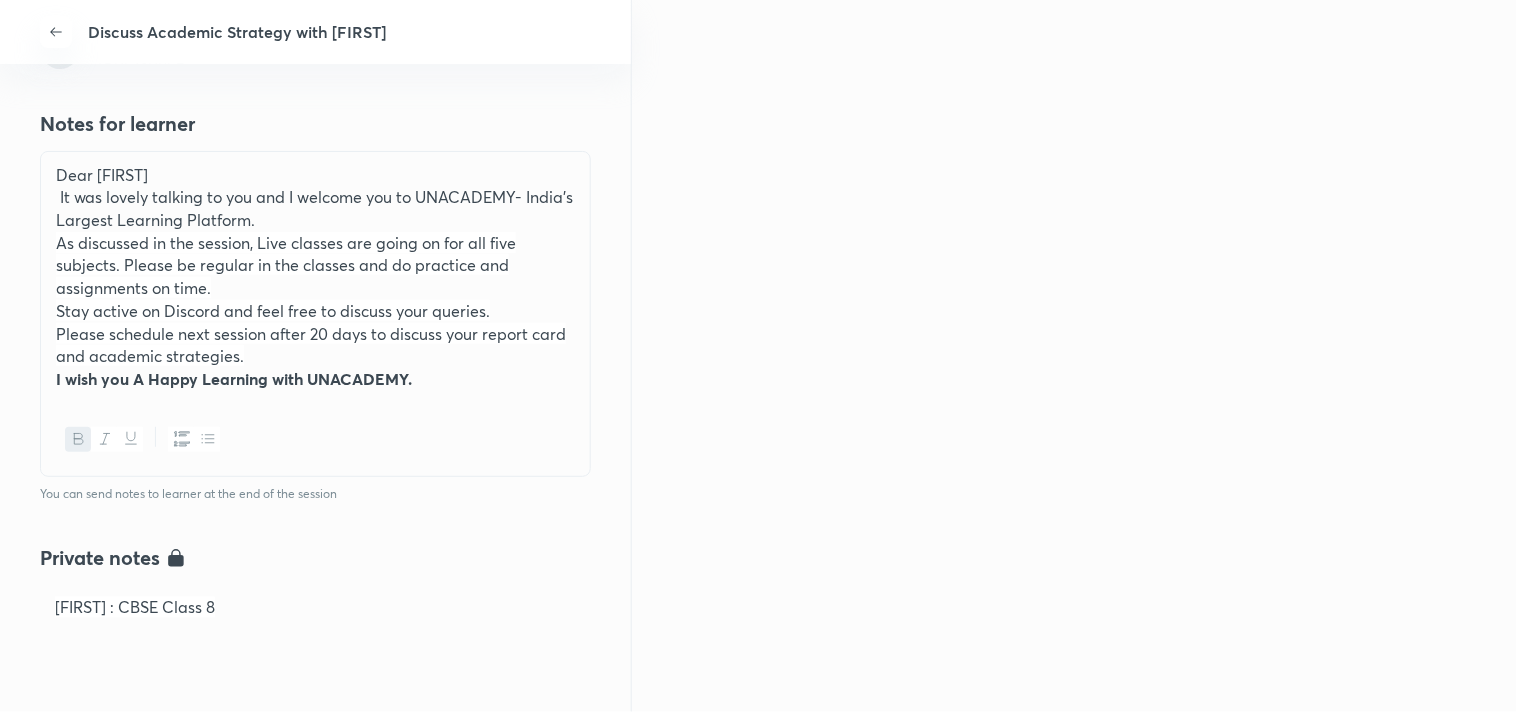 click on "Rishabh : CBSE Class 8" at bounding box center (315, 641) 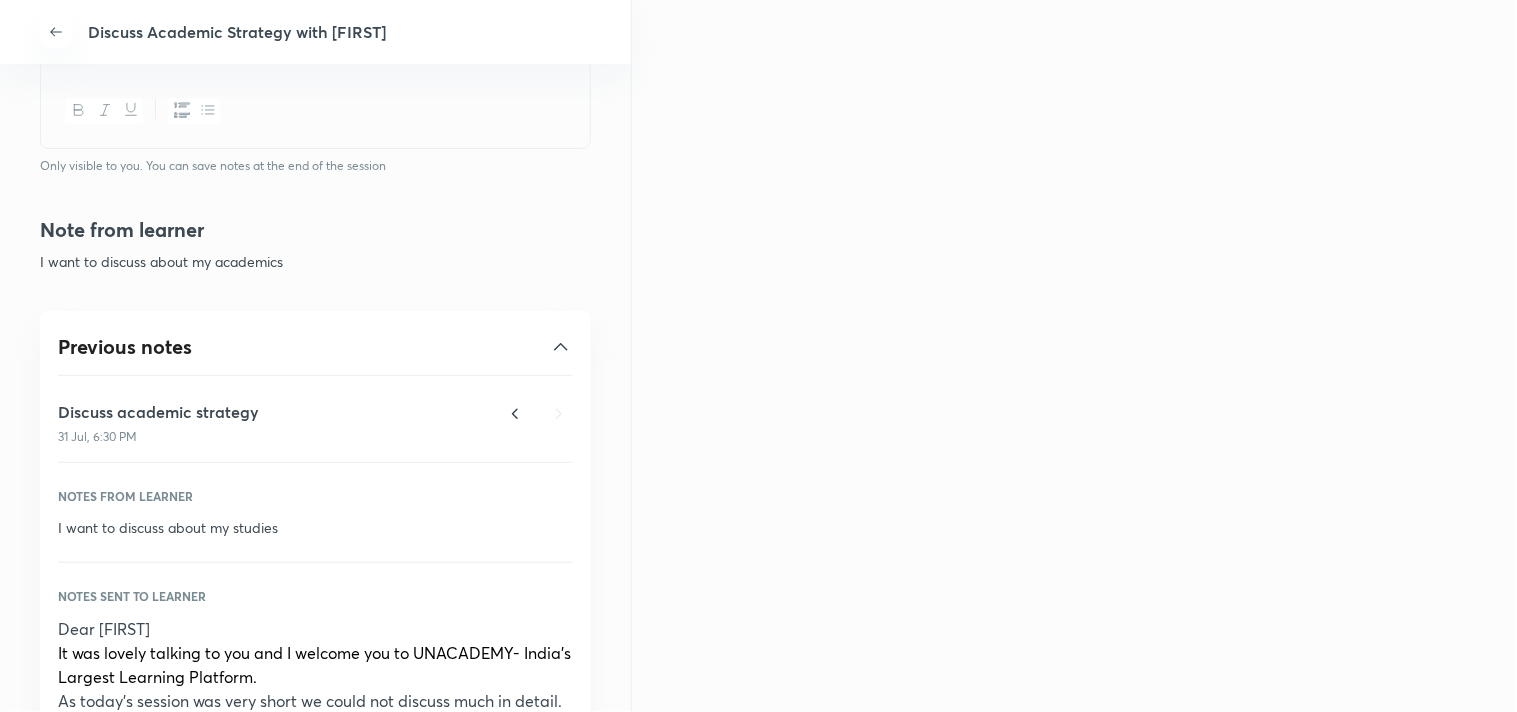 type 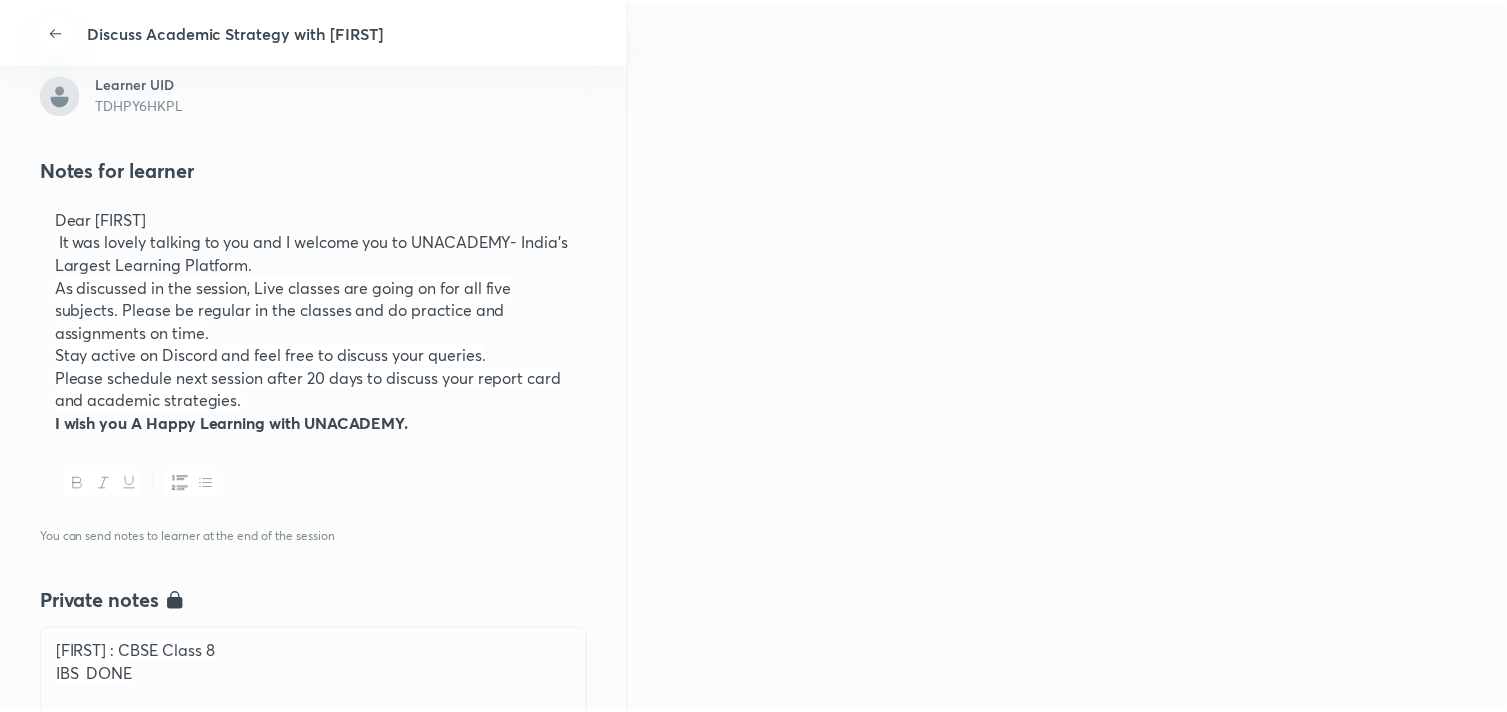 scroll, scrollTop: 396, scrollLeft: 0, axis: vertical 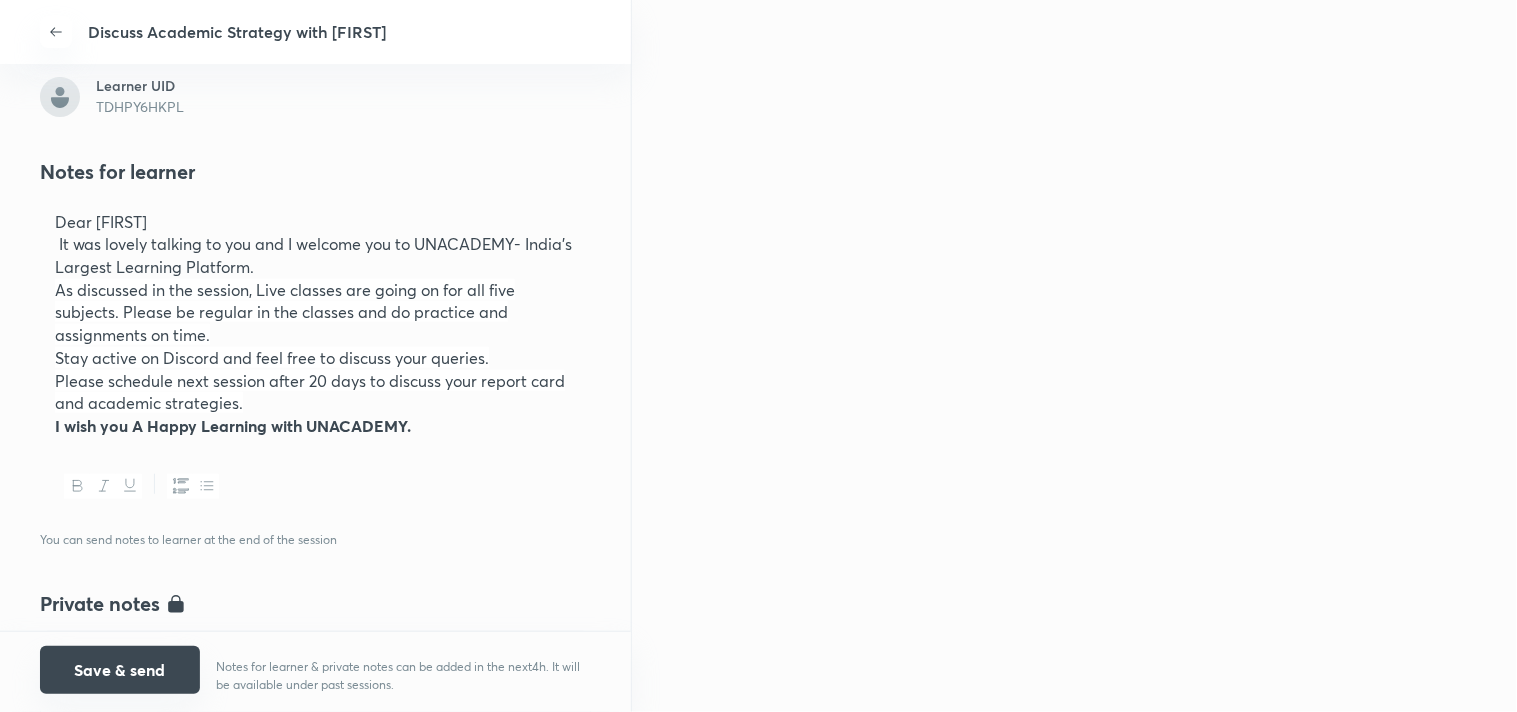click on "Save & send" at bounding box center [120, 670] 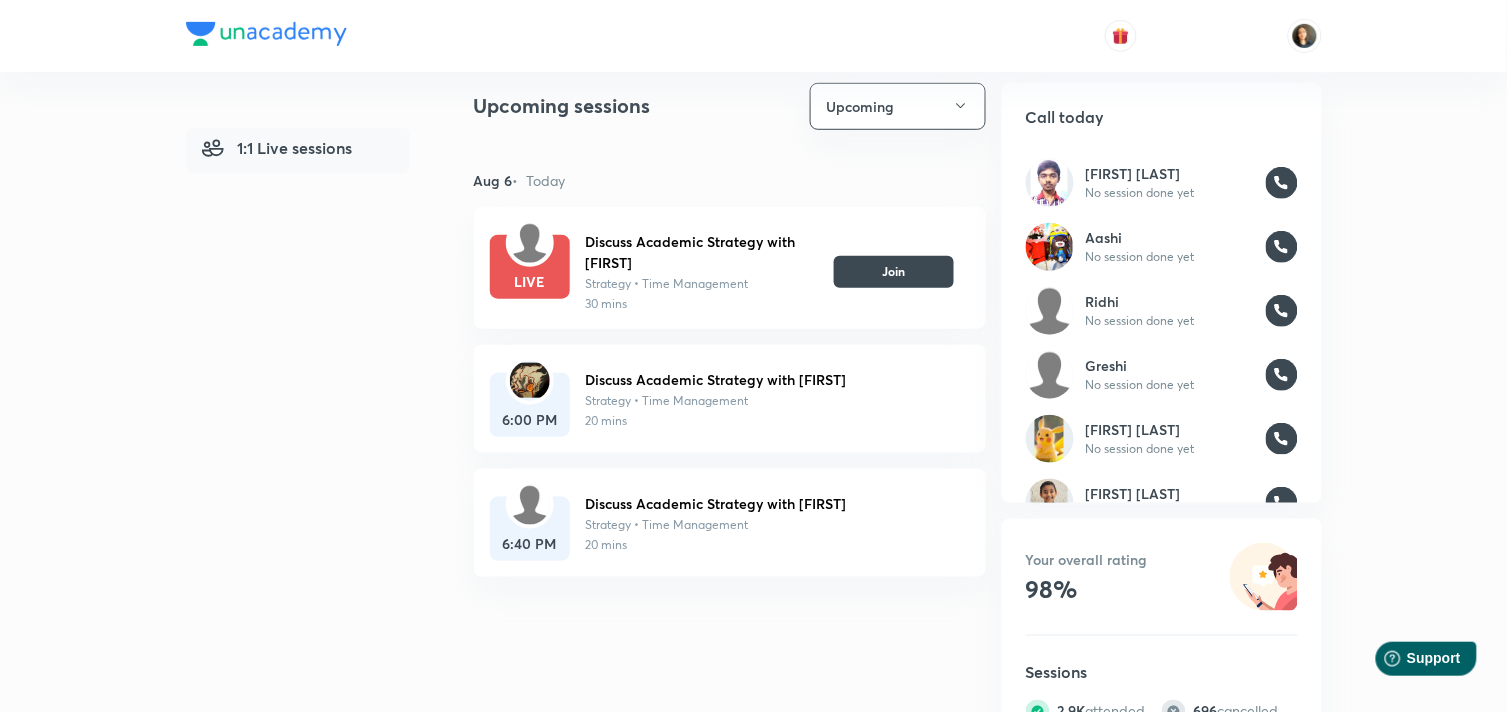 scroll, scrollTop: 333, scrollLeft: 0, axis: vertical 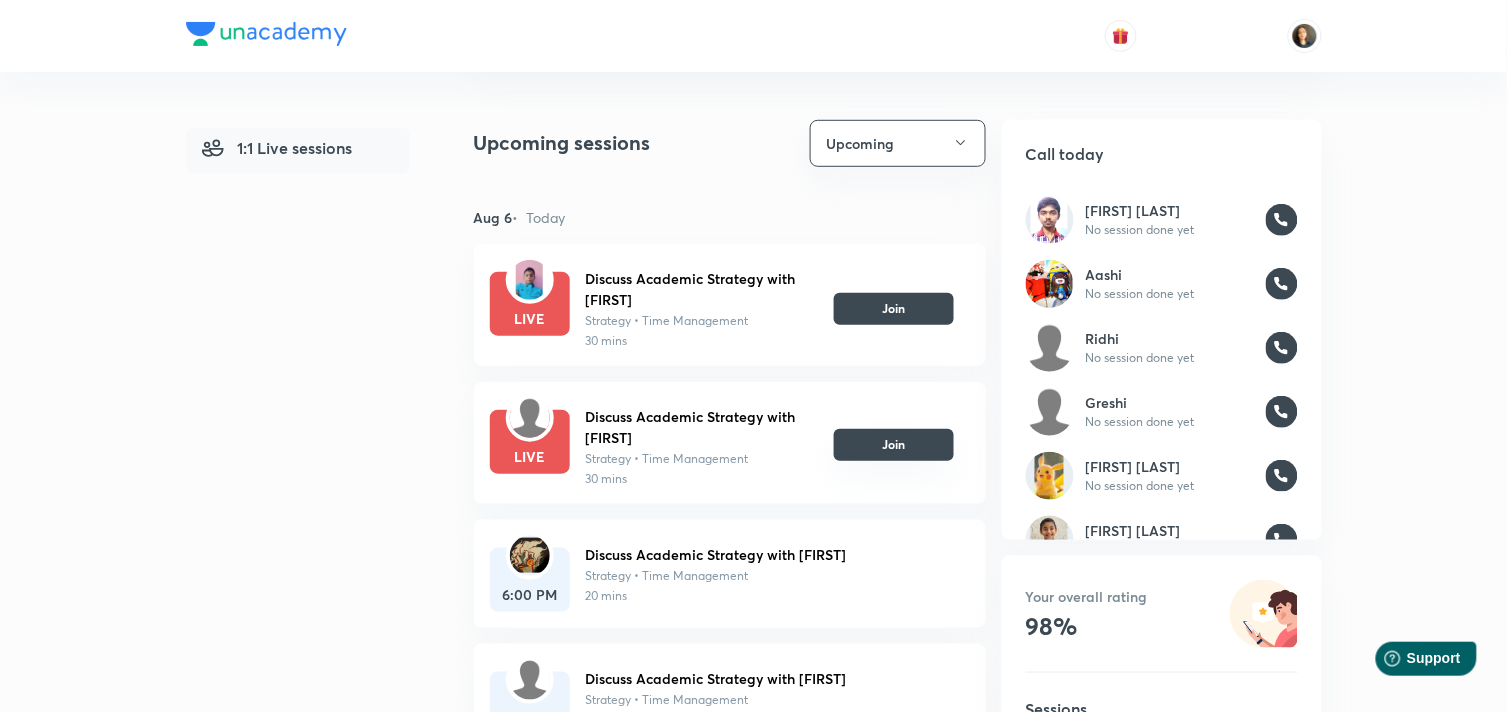 click on "Join" at bounding box center [894, 445] 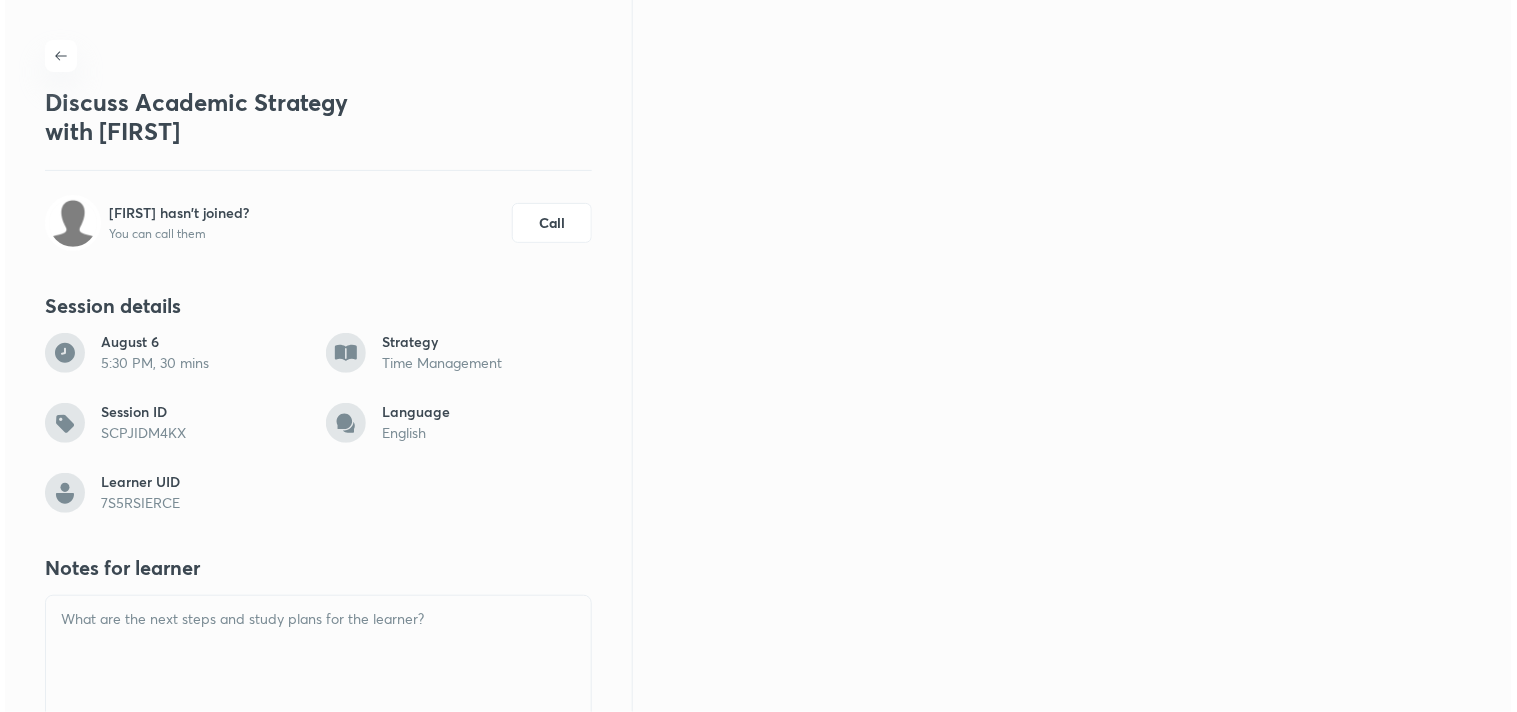 scroll, scrollTop: 0, scrollLeft: 0, axis: both 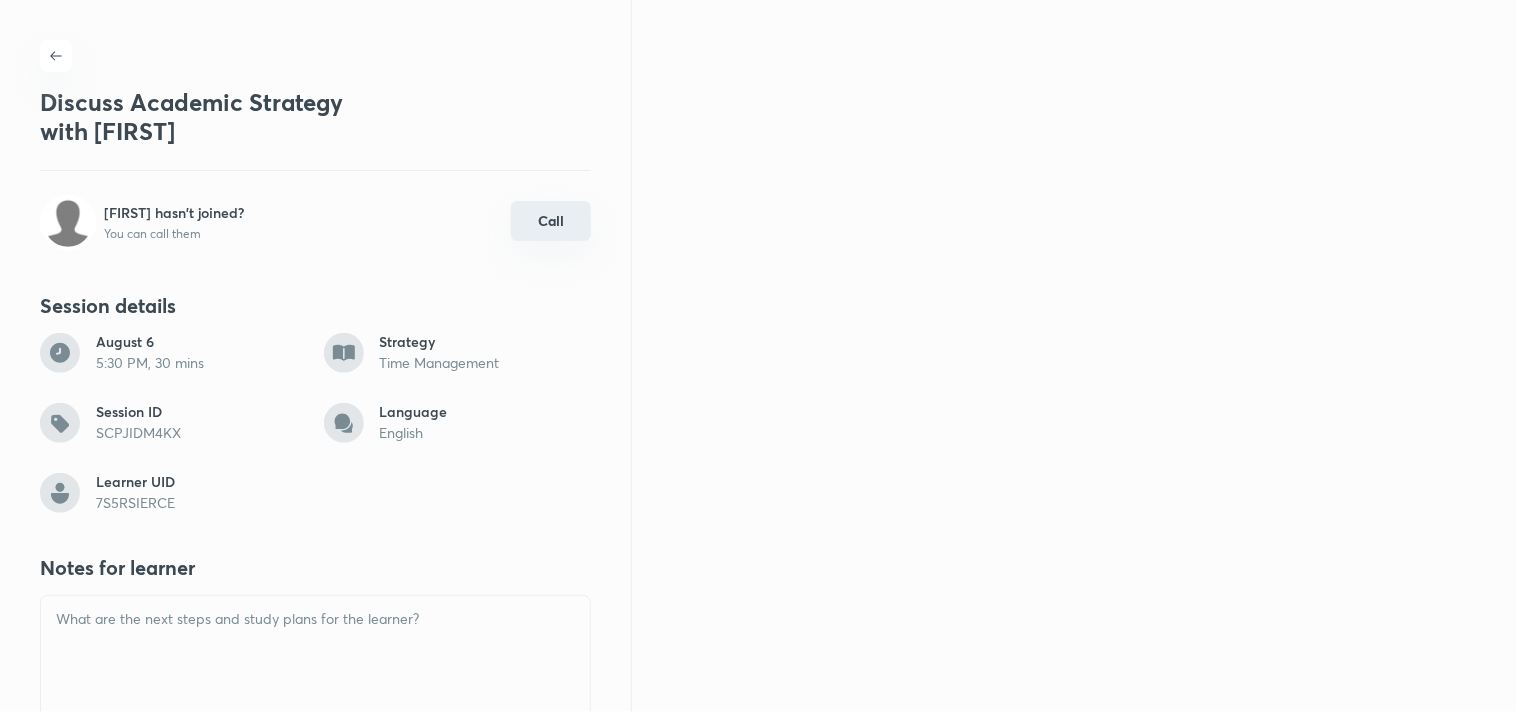 click on "Call" at bounding box center (551, 221) 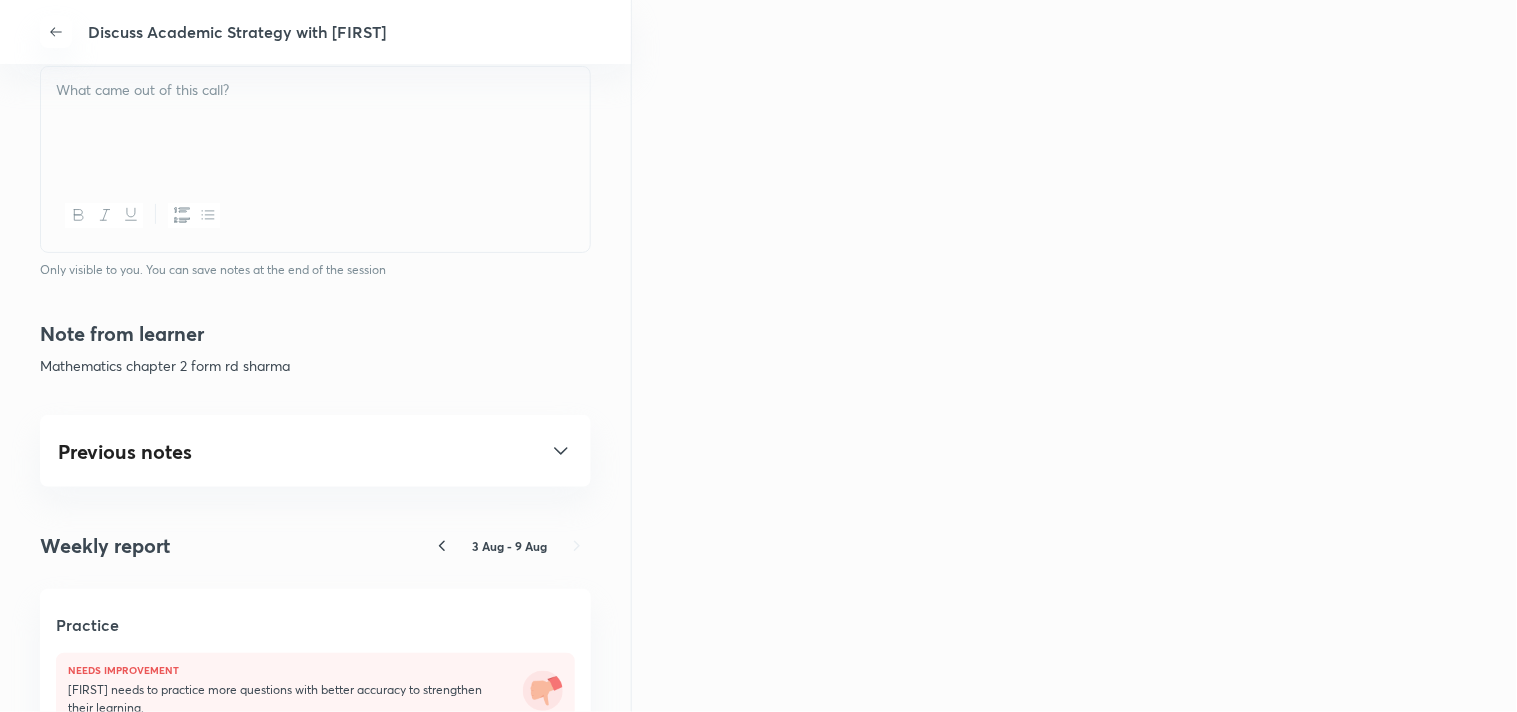scroll, scrollTop: 888, scrollLeft: 0, axis: vertical 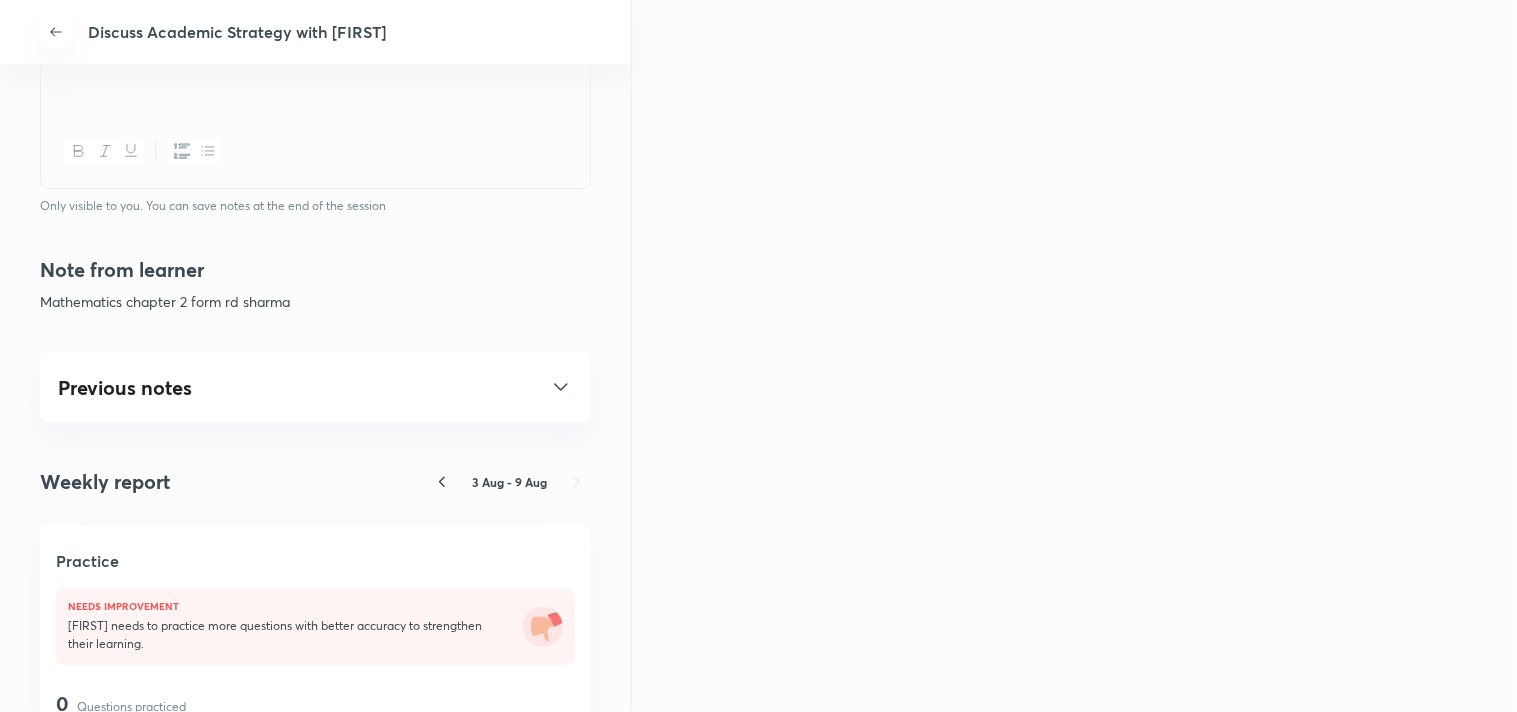 click 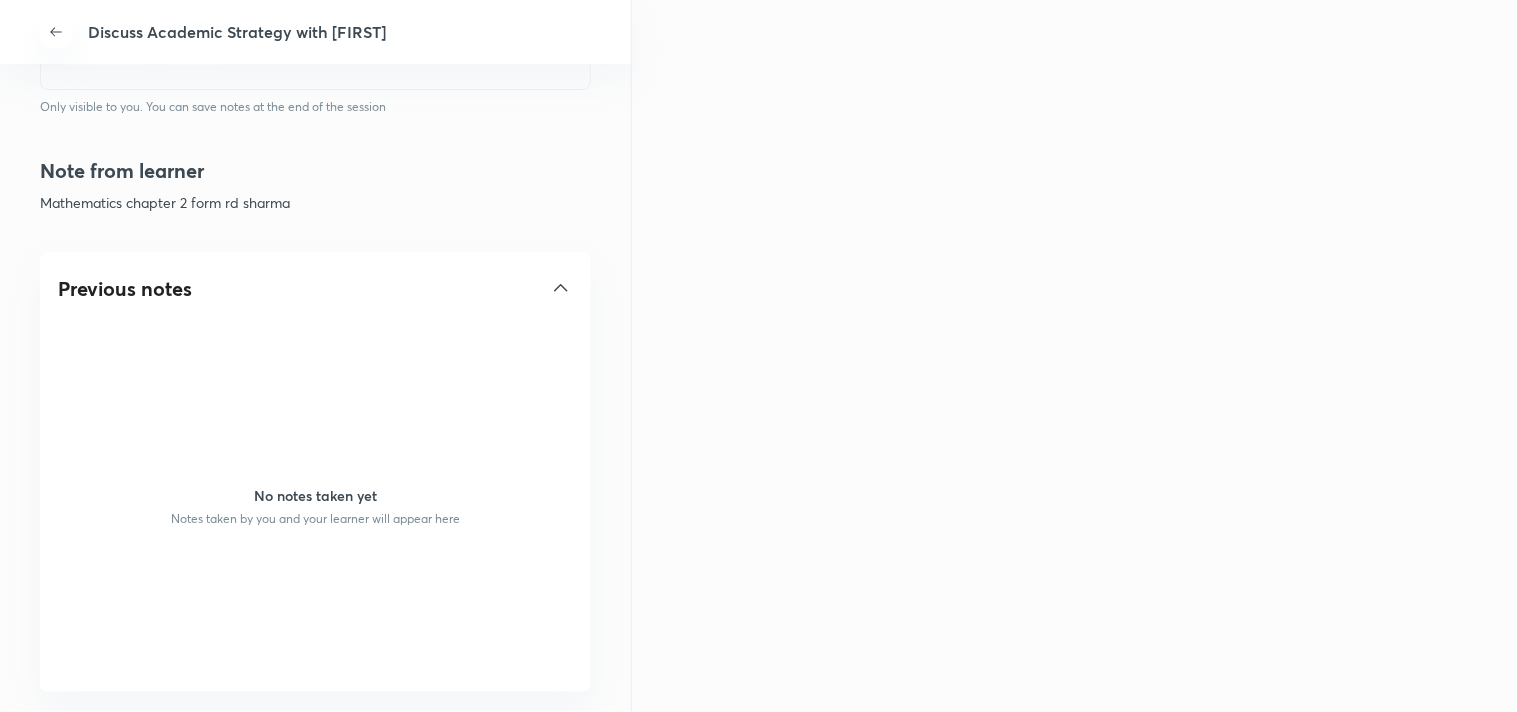 scroll, scrollTop: 888, scrollLeft: 0, axis: vertical 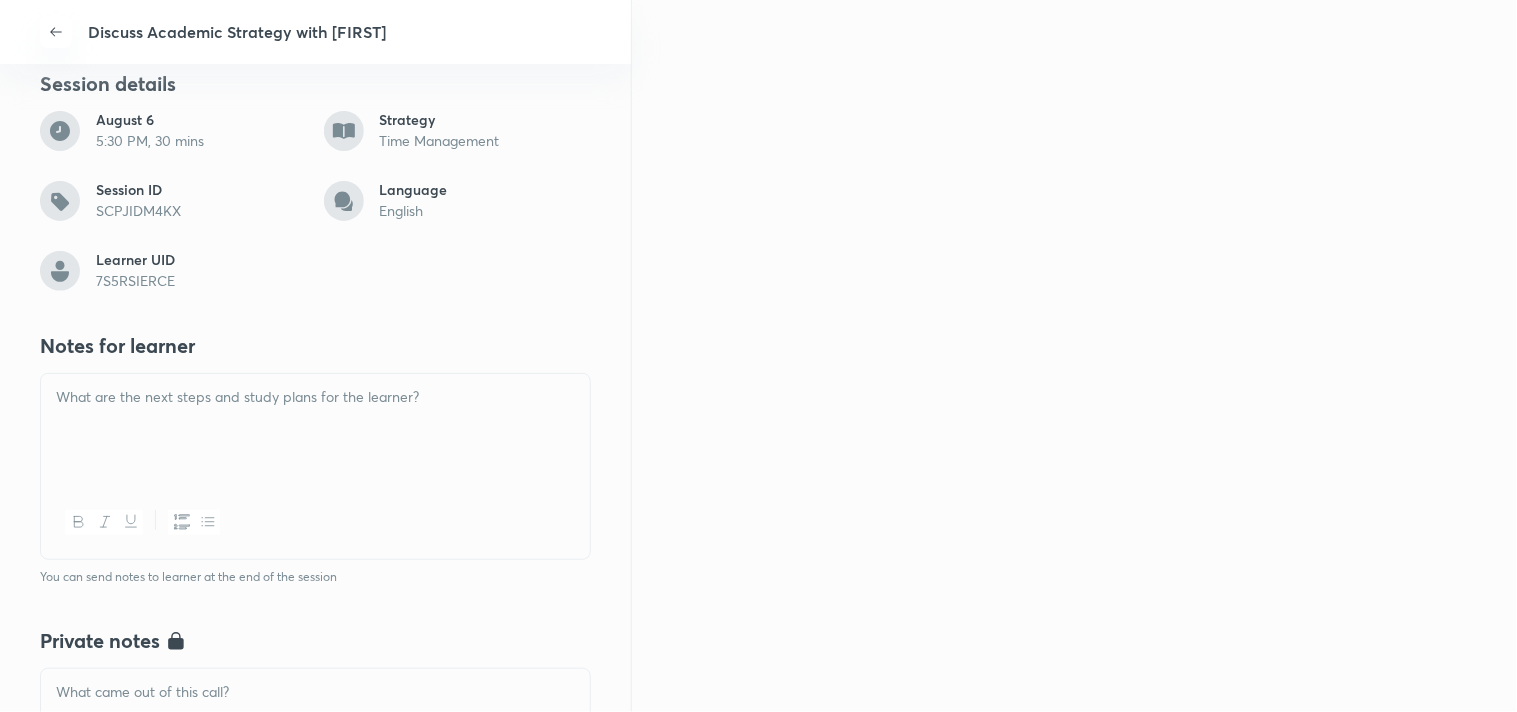click at bounding box center (315, 397) 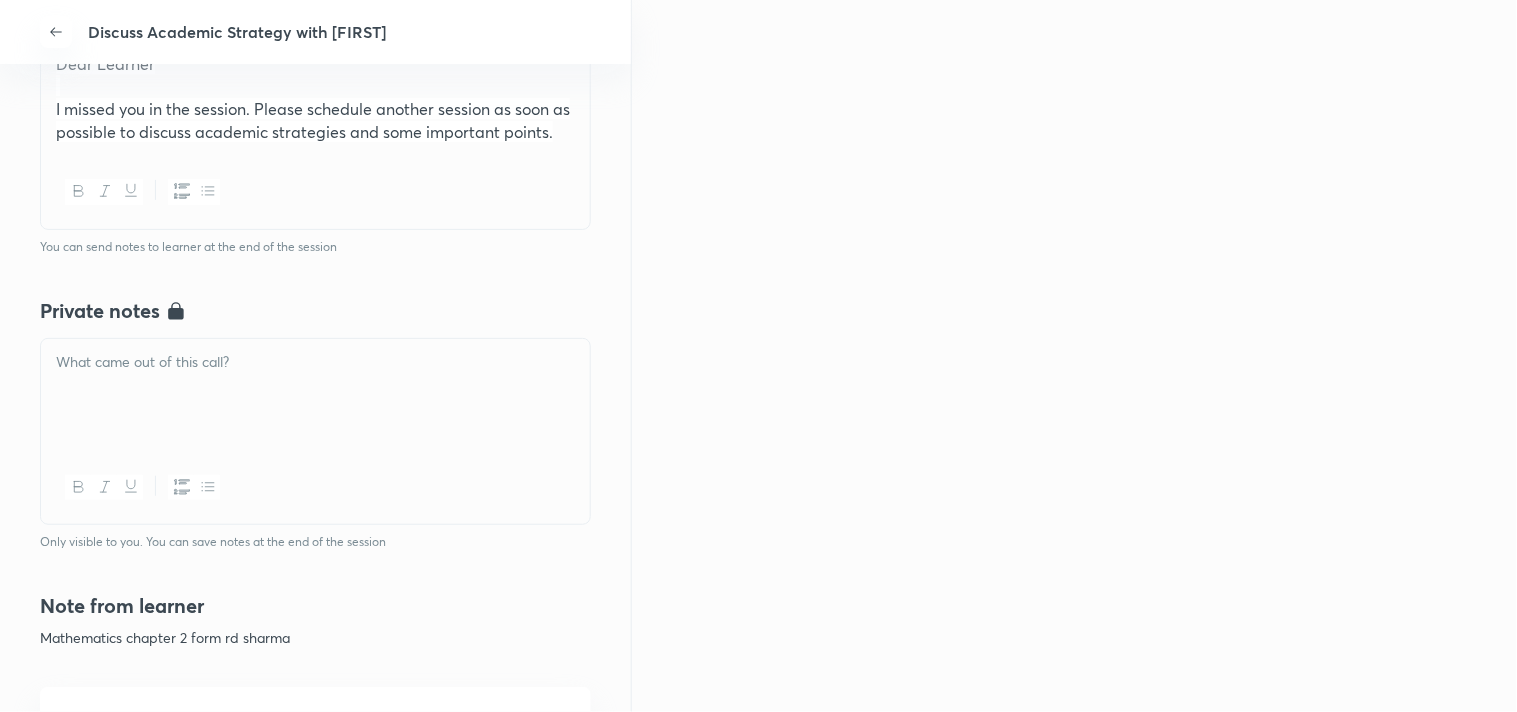 scroll, scrollTop: 666, scrollLeft: 0, axis: vertical 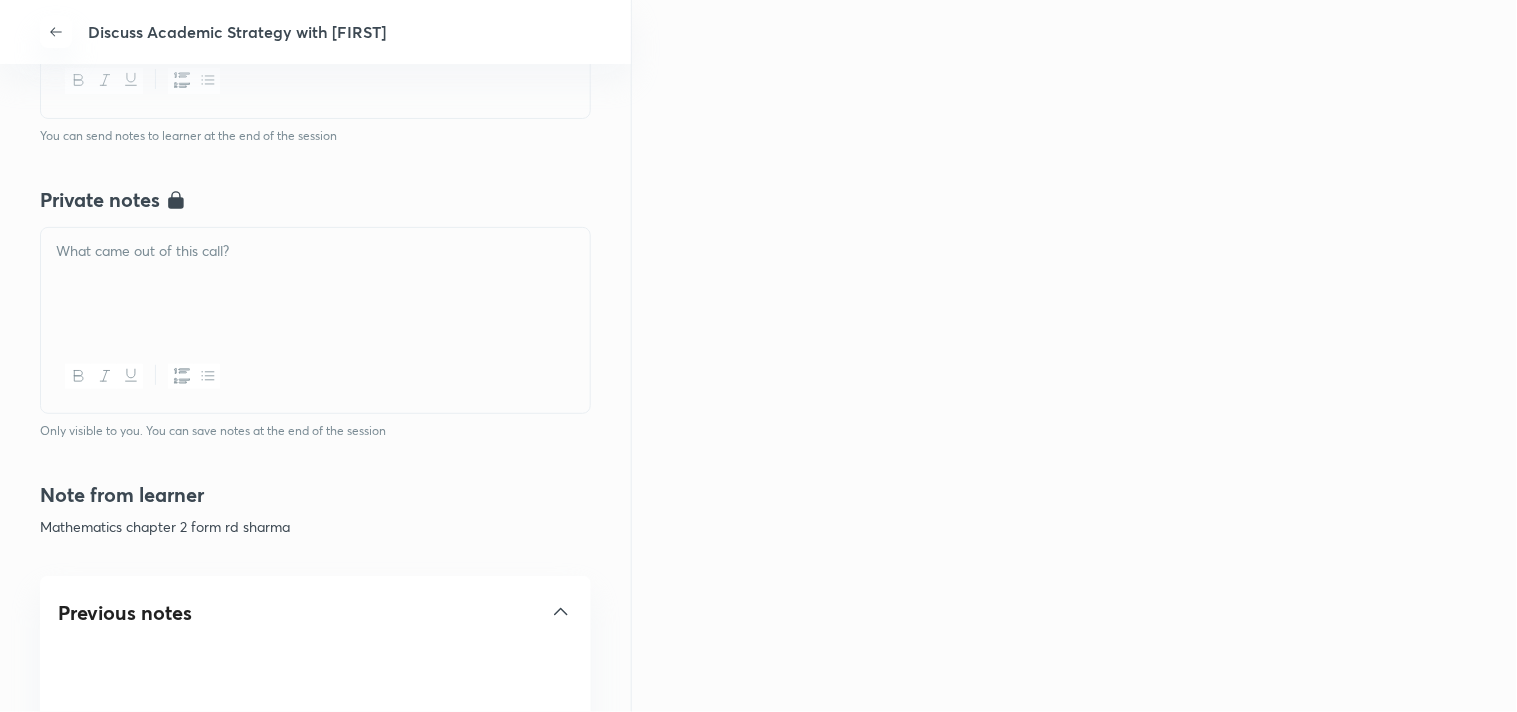 click 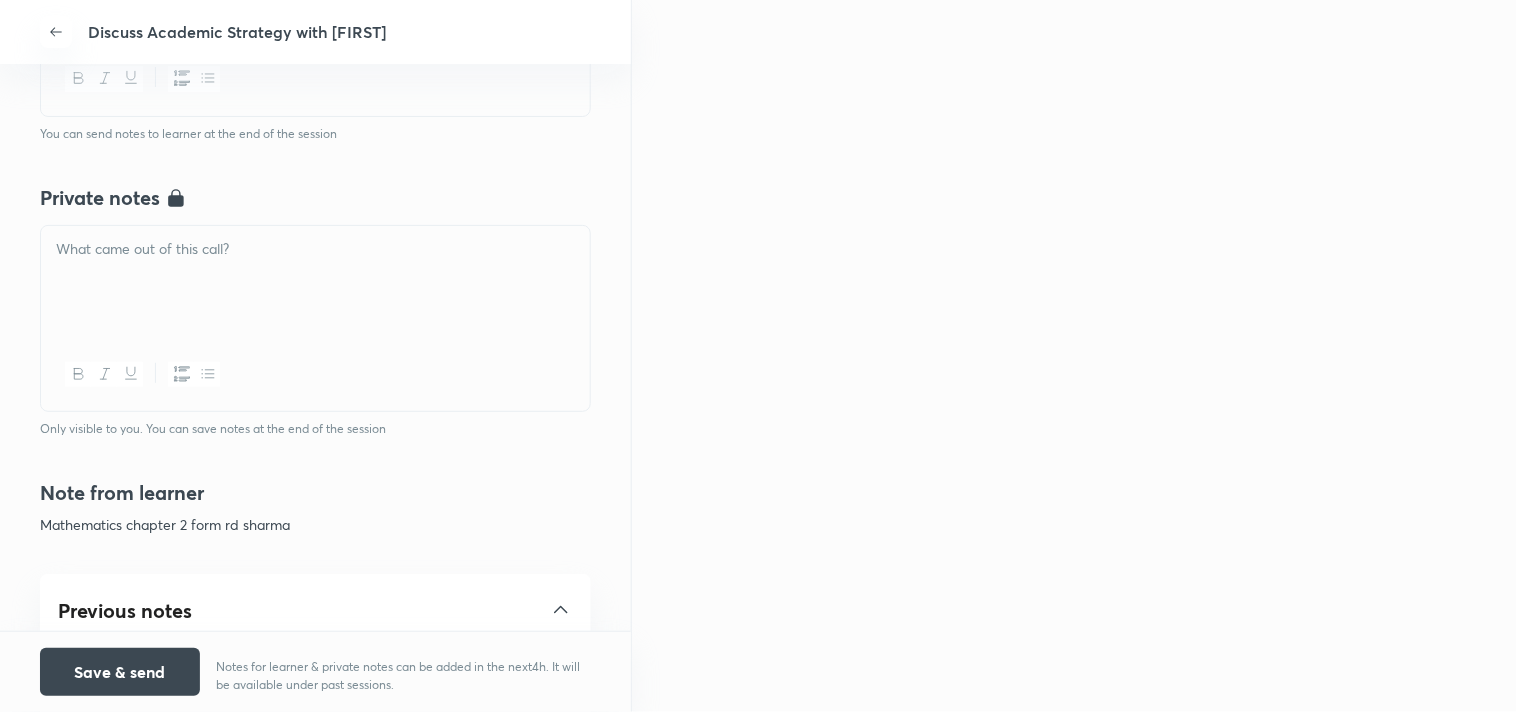 scroll, scrollTop: 350, scrollLeft: 0, axis: vertical 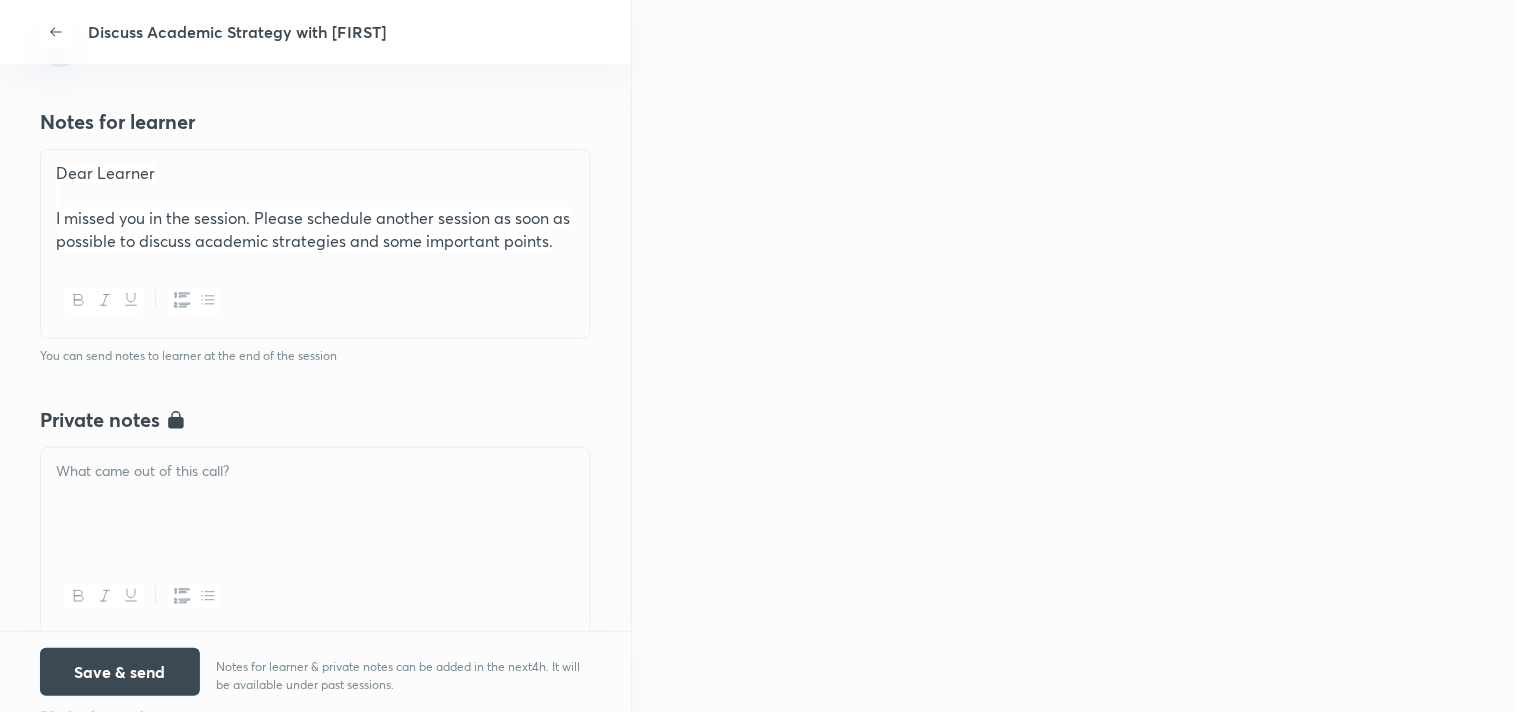 type 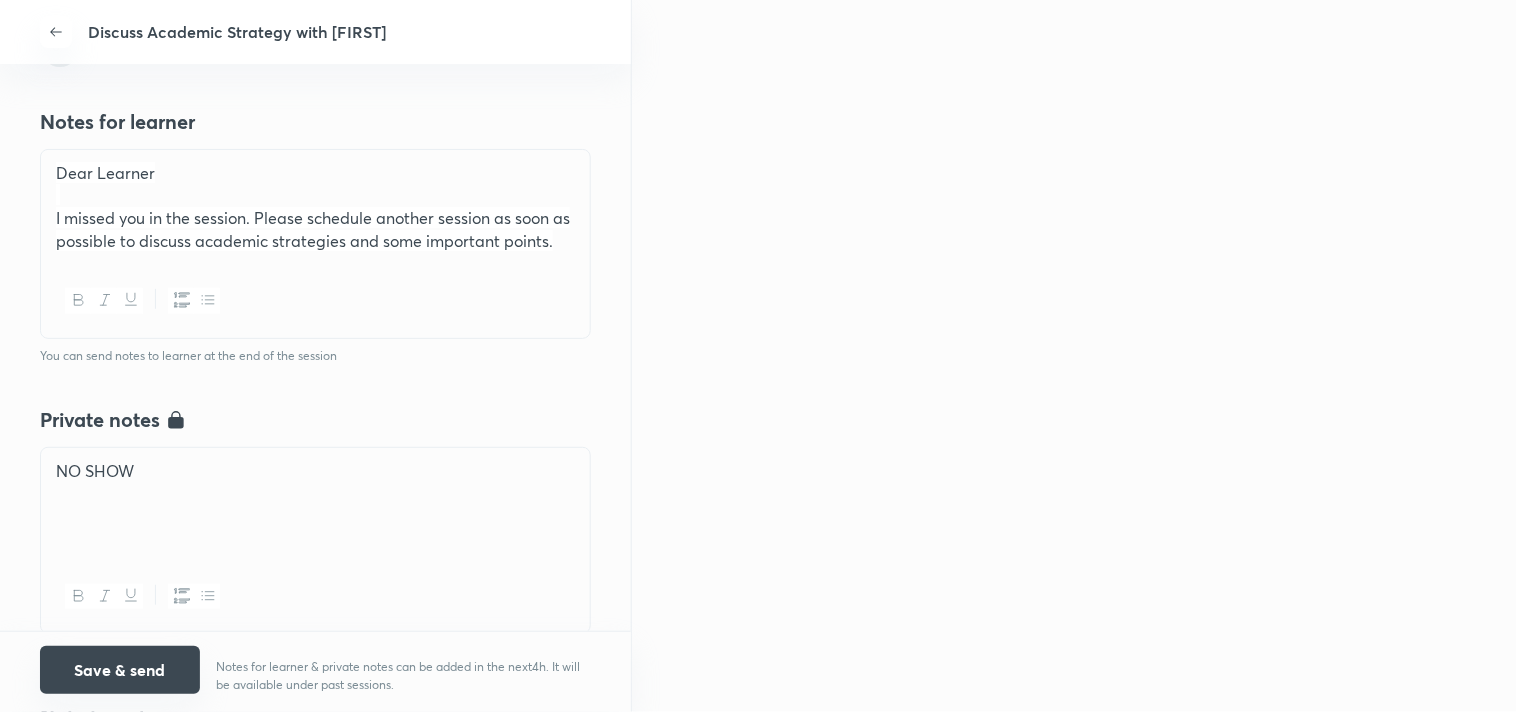 click on "Save & send" at bounding box center [120, 670] 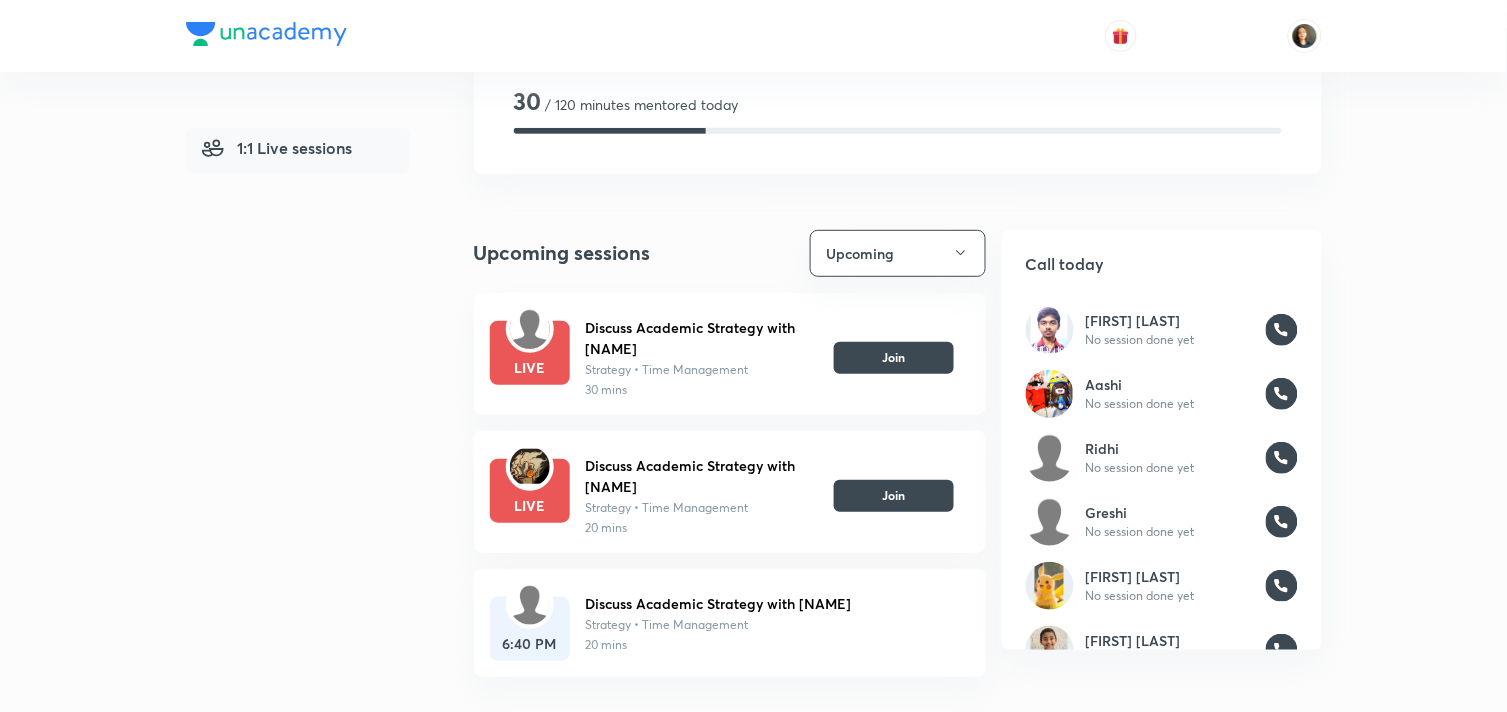 scroll, scrollTop: 137, scrollLeft: 0, axis: vertical 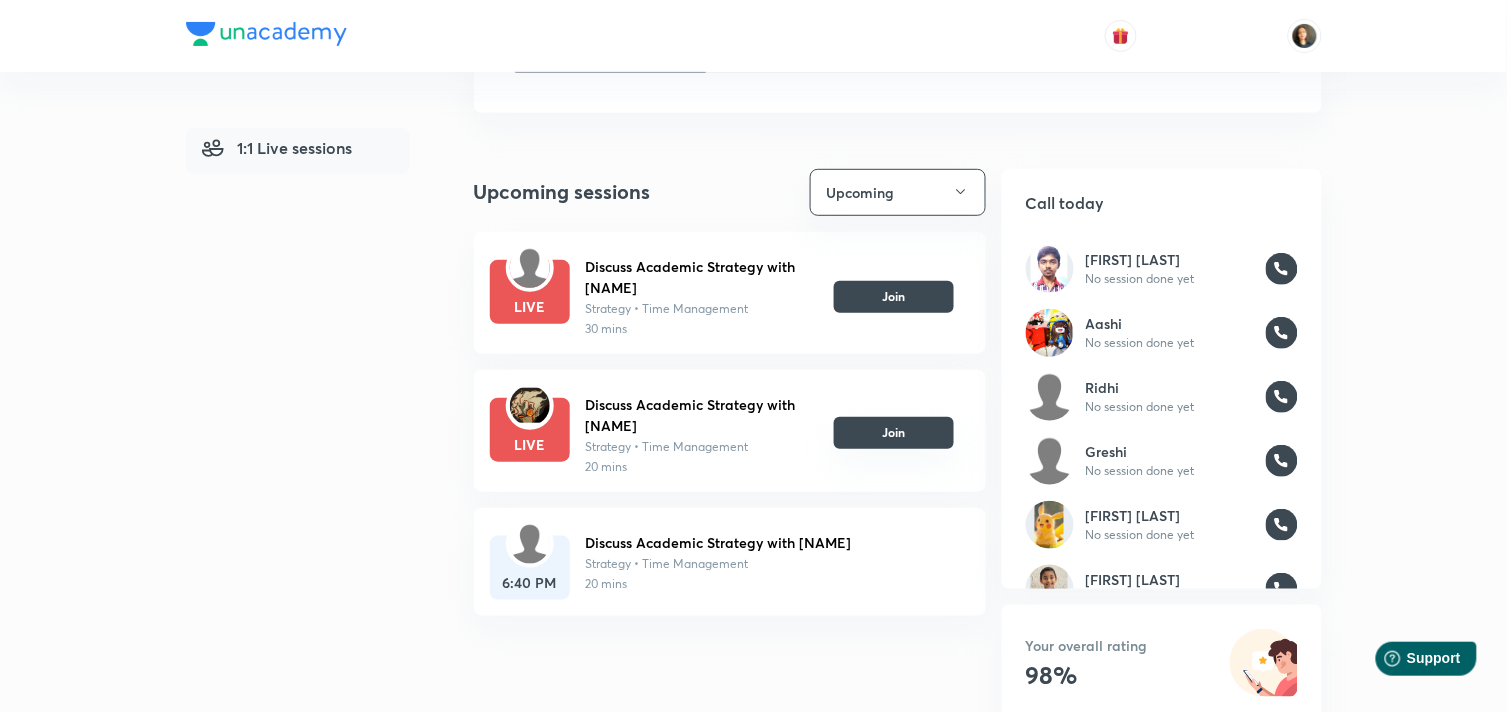 click on "Join" at bounding box center (894, 433) 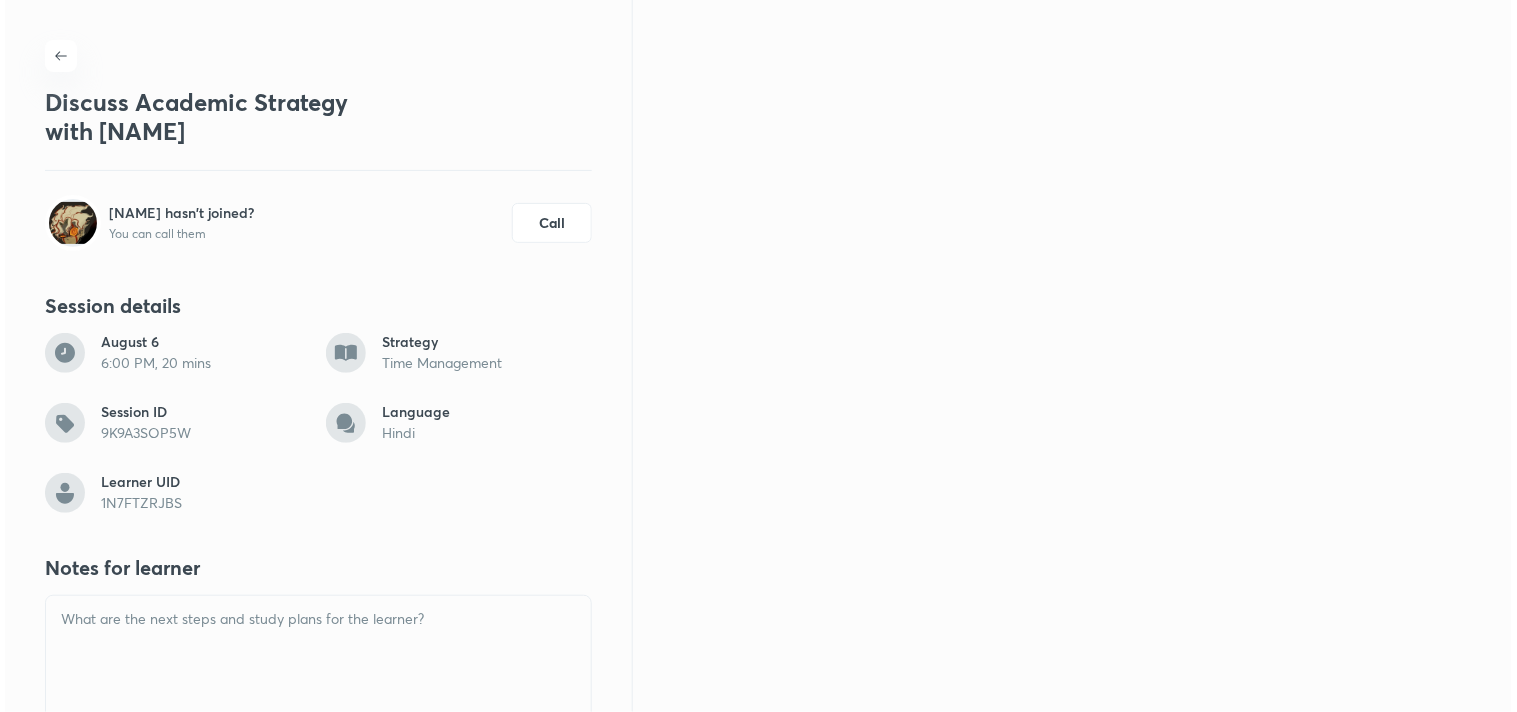 scroll, scrollTop: 0, scrollLeft: 0, axis: both 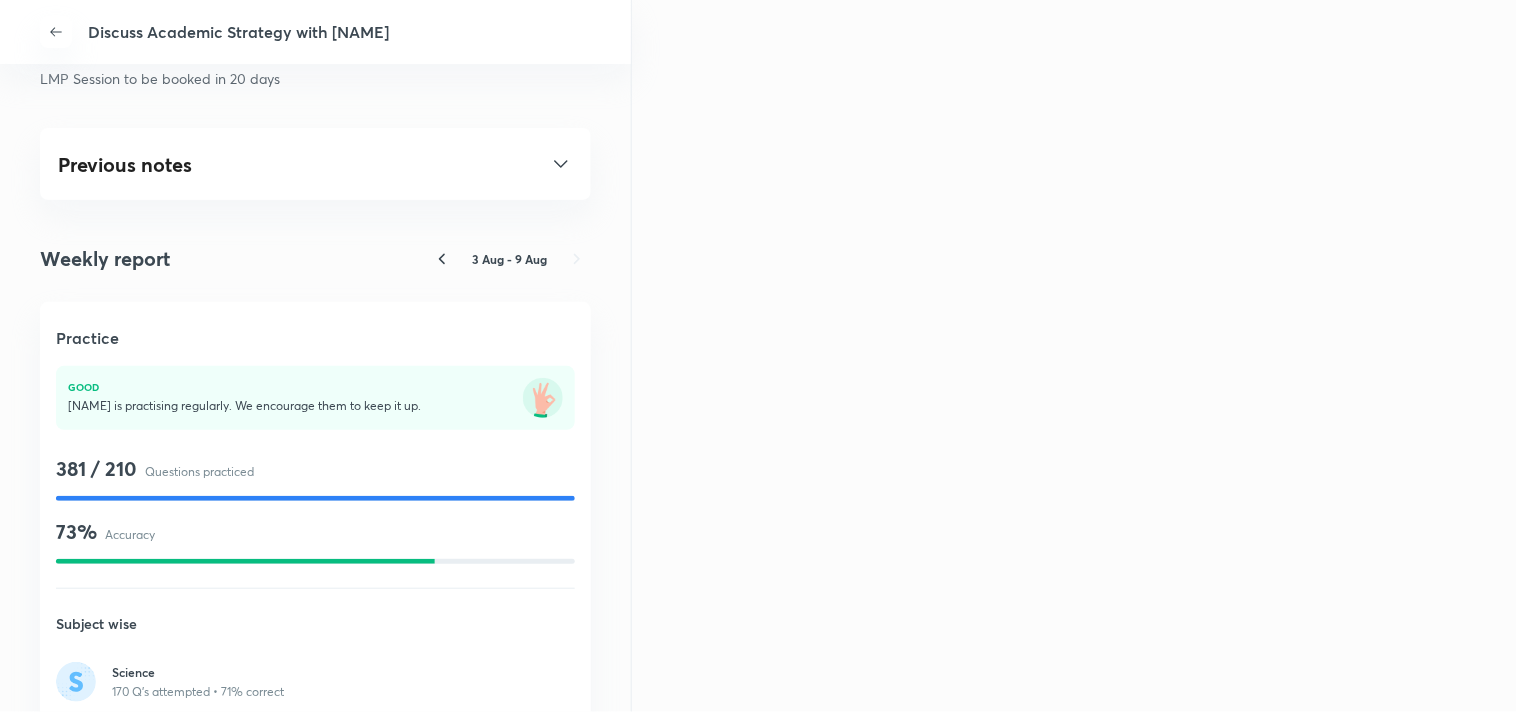 click 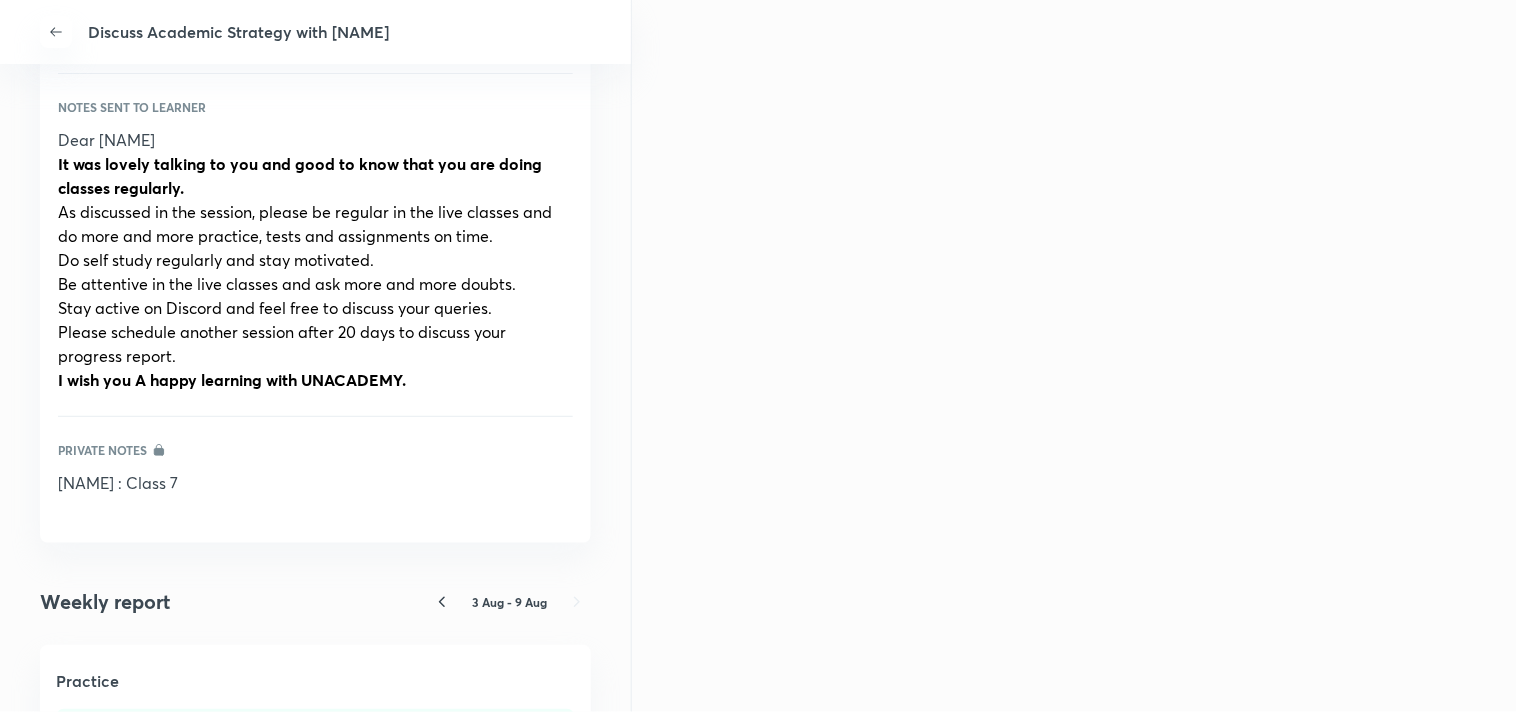 scroll, scrollTop: 1444, scrollLeft: 0, axis: vertical 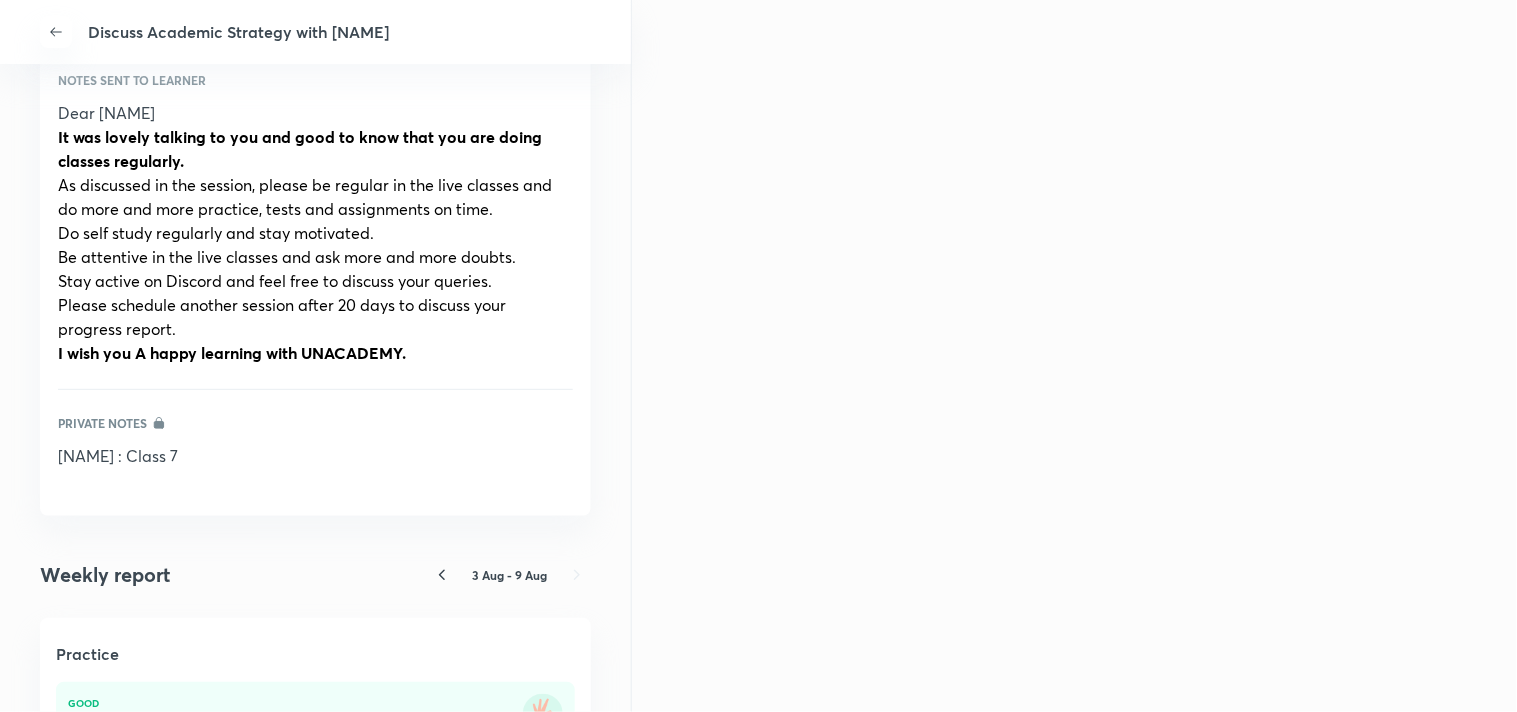 drag, startPoint x: 186, startPoint y: 452, endPoint x: 41, endPoint y: 454, distance: 145.0138 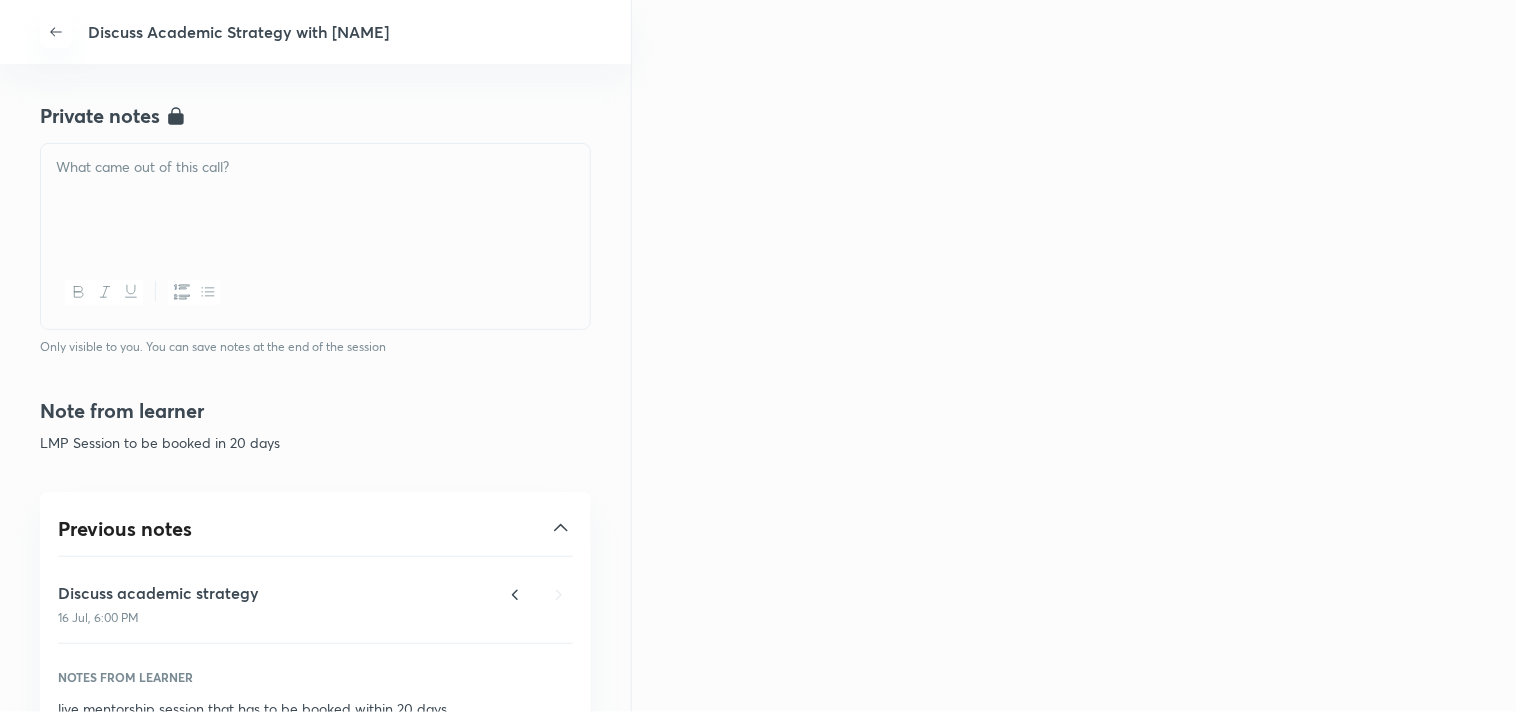 scroll, scrollTop: 666, scrollLeft: 0, axis: vertical 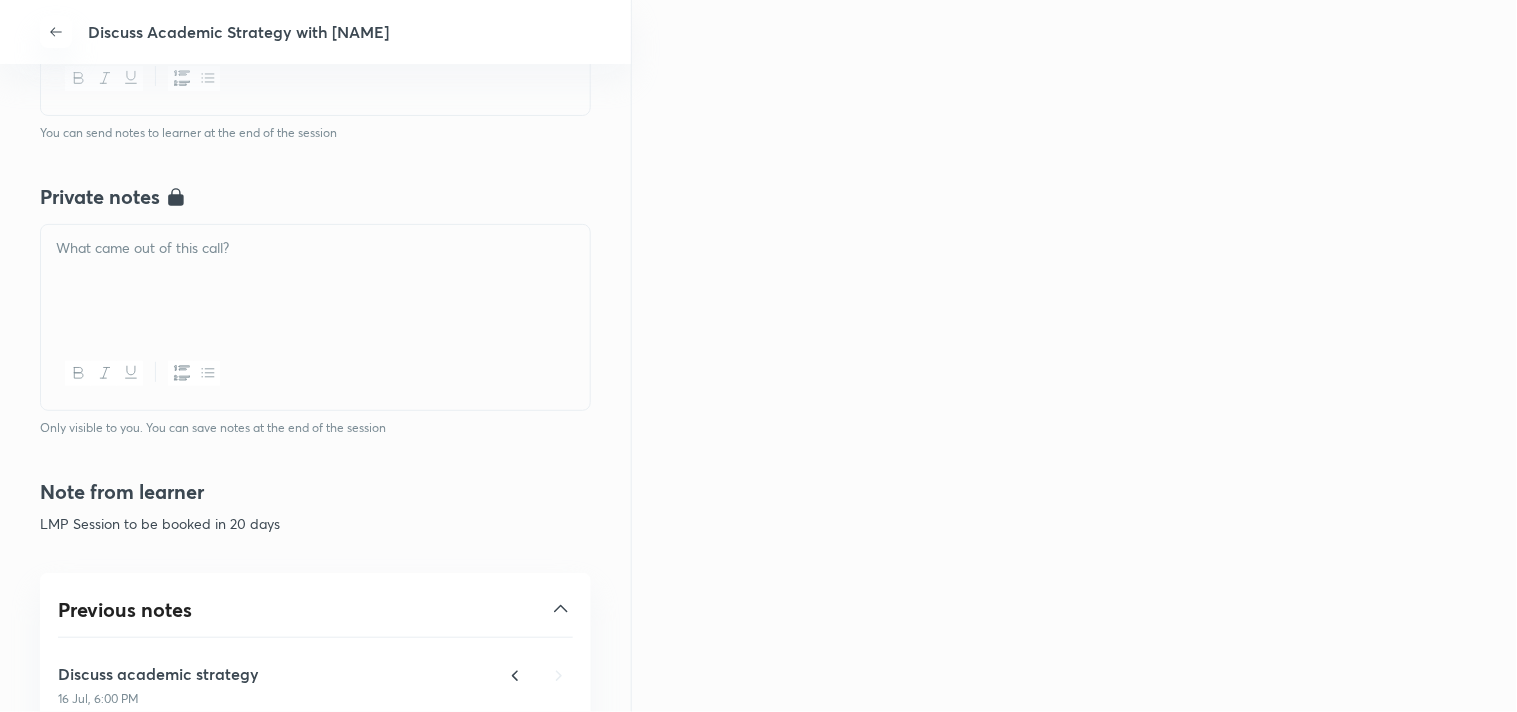 click at bounding box center (315, 281) 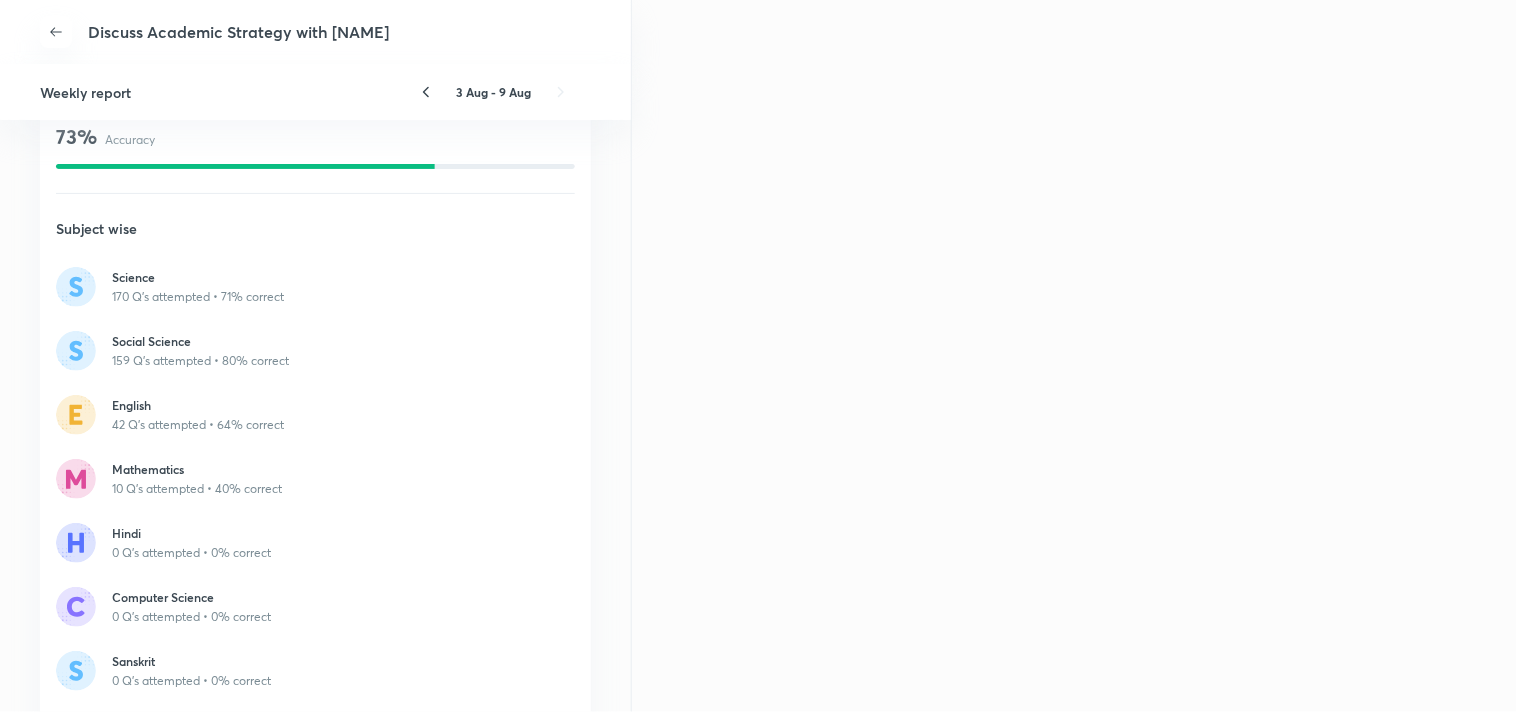 scroll, scrollTop: 2111, scrollLeft: 0, axis: vertical 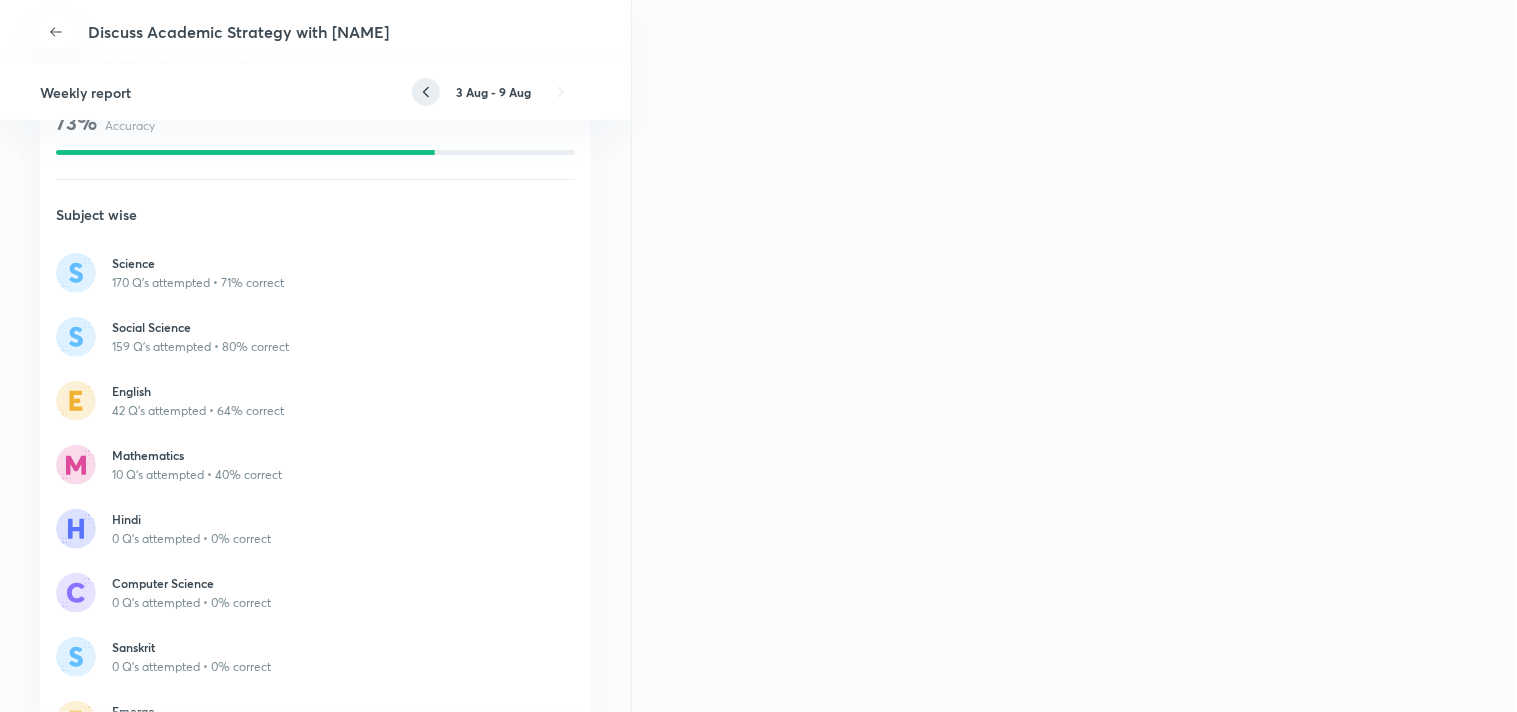click 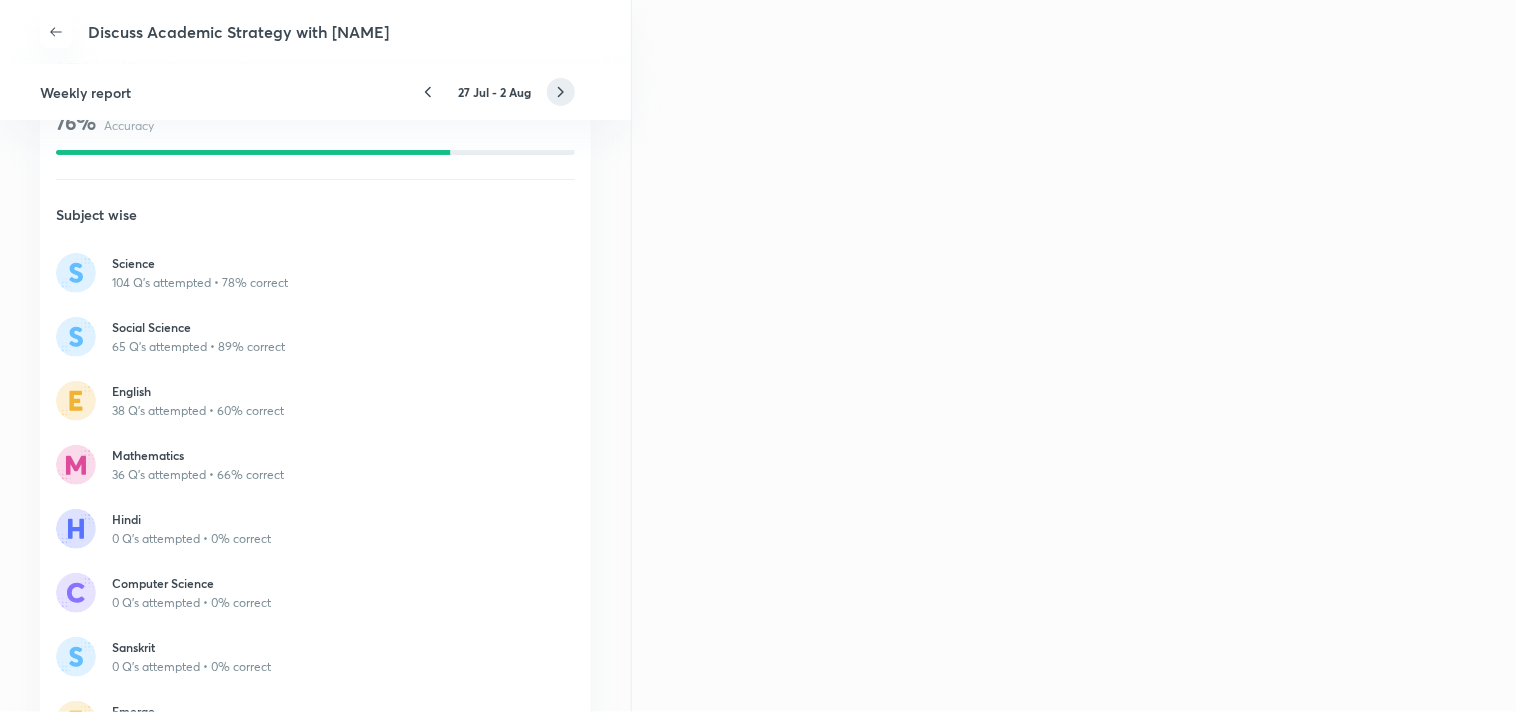 click on "27 Jul  - 2 Aug" at bounding box center (494, 92) 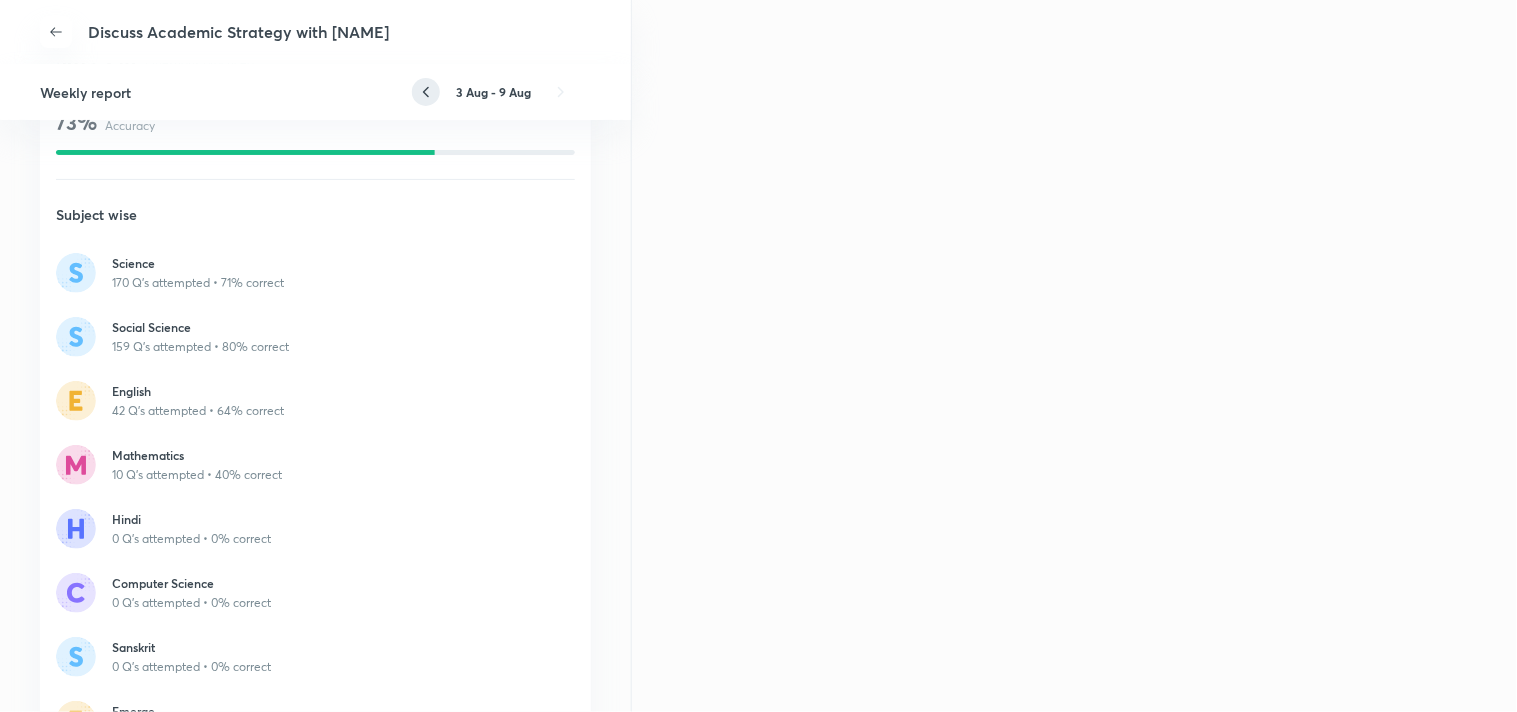 click 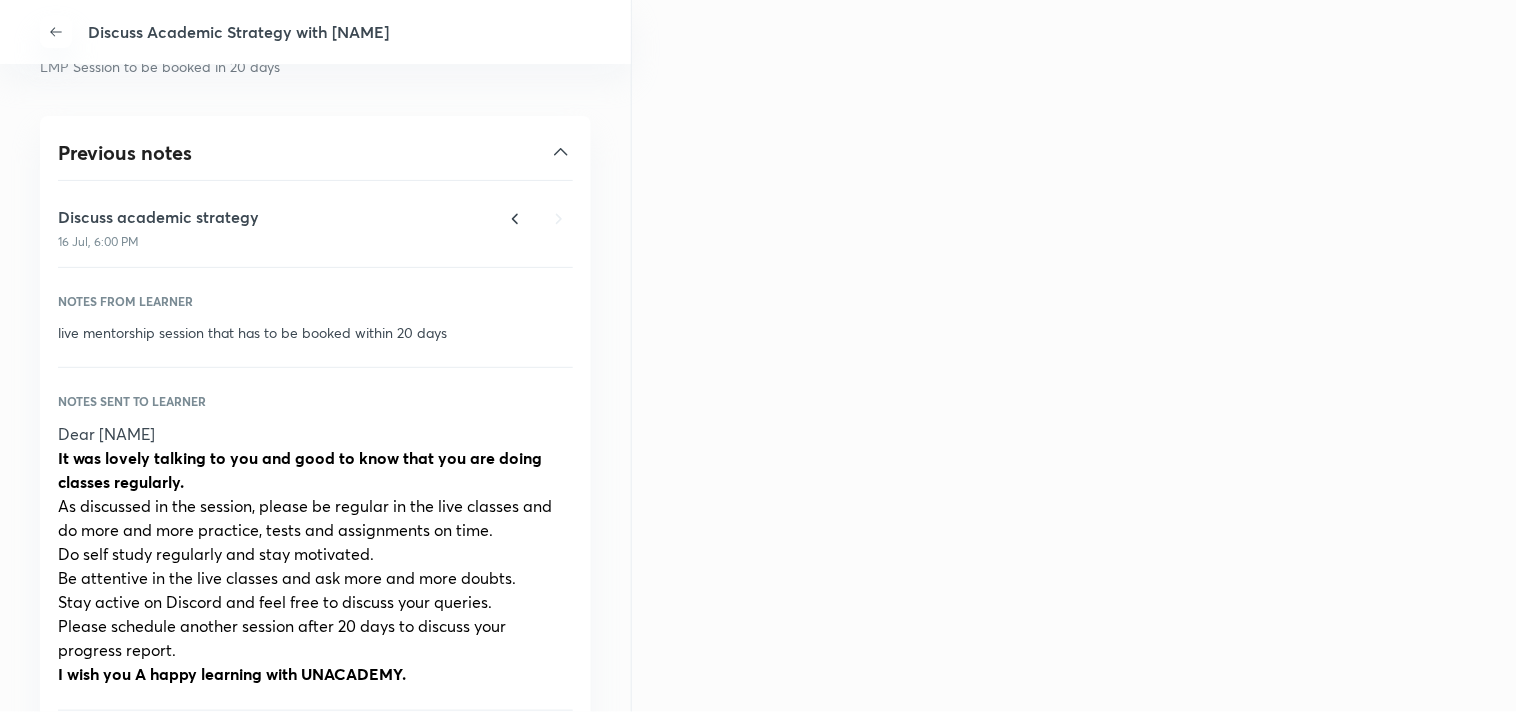 scroll, scrollTop: 1111, scrollLeft: 0, axis: vertical 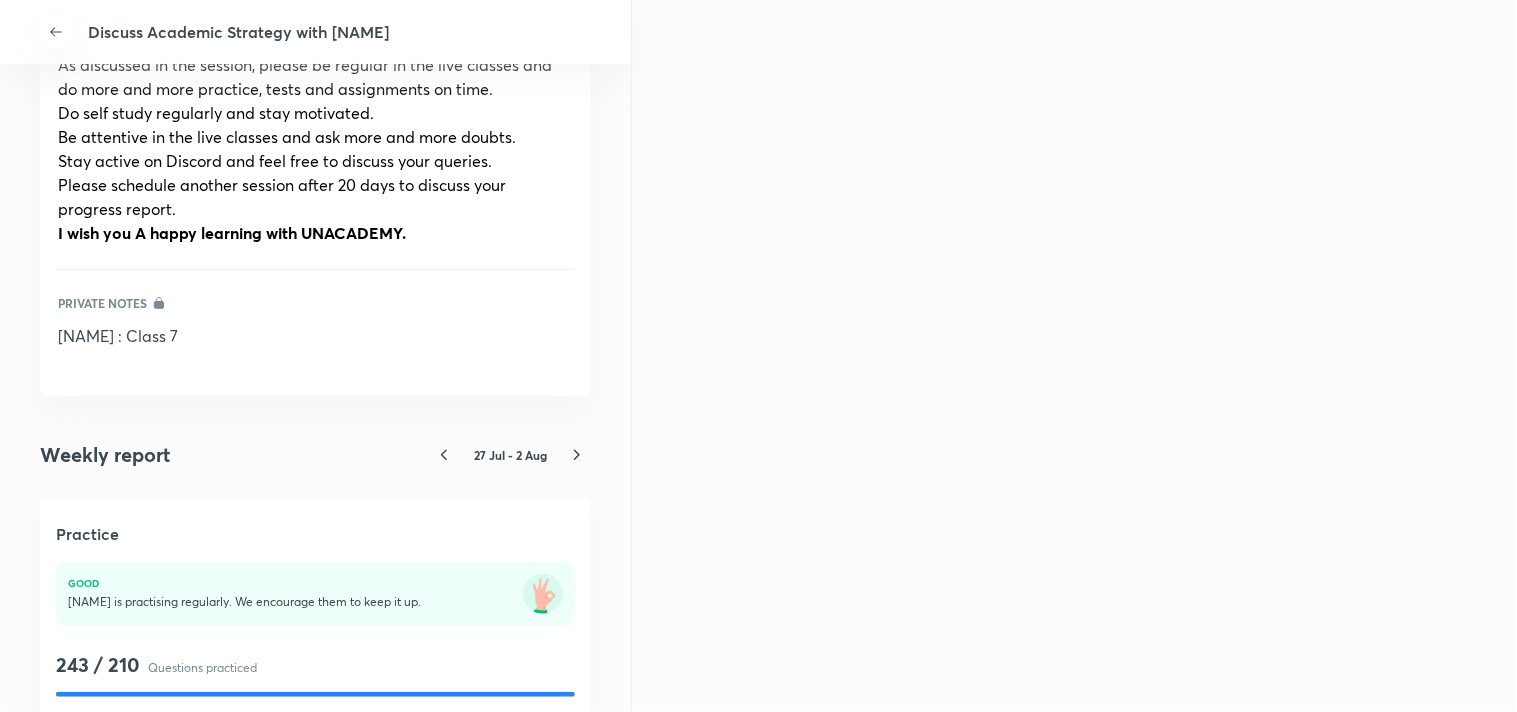 click on "Discuss Academic Strategy with Dhairya Discuss Academic Strategy with Dhairya Dhairya hasn't joined? You can call them Call Session details August 6 6:00 PM, 20 mins Strategy Time Management Session ID 9K9A3SOP5W Language Hindi Learner UID 1N7FTZRJBS Notes for learner You can send notes to learner at the end of the session Private notes Dhairya : Class 7 Only visible to you. You can save notes at the end of the session Note from learner LMP Session to be booked in 20 days Previous notes Discuss academic strategy 16 Jul, 6:00 PM Notes from learner live mentorship session that has to be booked within 20 days Notes sent to learner Dear Dhairya It was lovely talking to you and good to know that you are doing classes regularly. As discussed in the session, please be regular in the live classes and do more and more practice, tests and assignments on time.  Do self study regularly and stay motivated.  Be attentive in the live classes and ask more and more doubts. I wish you A happy learning with UNACADEMY. Good 1" at bounding box center [316, 356] 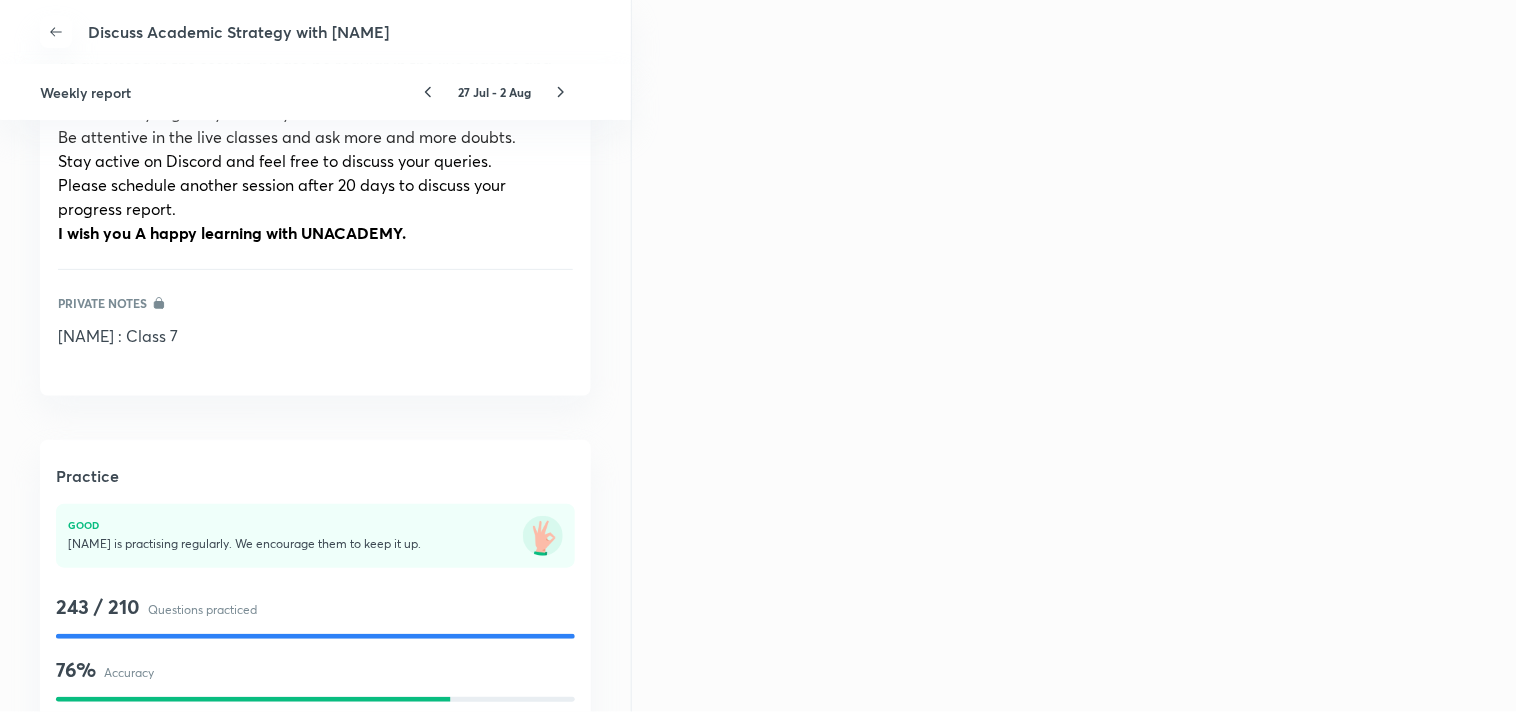 scroll, scrollTop: 4628, scrollLeft: 0, axis: vertical 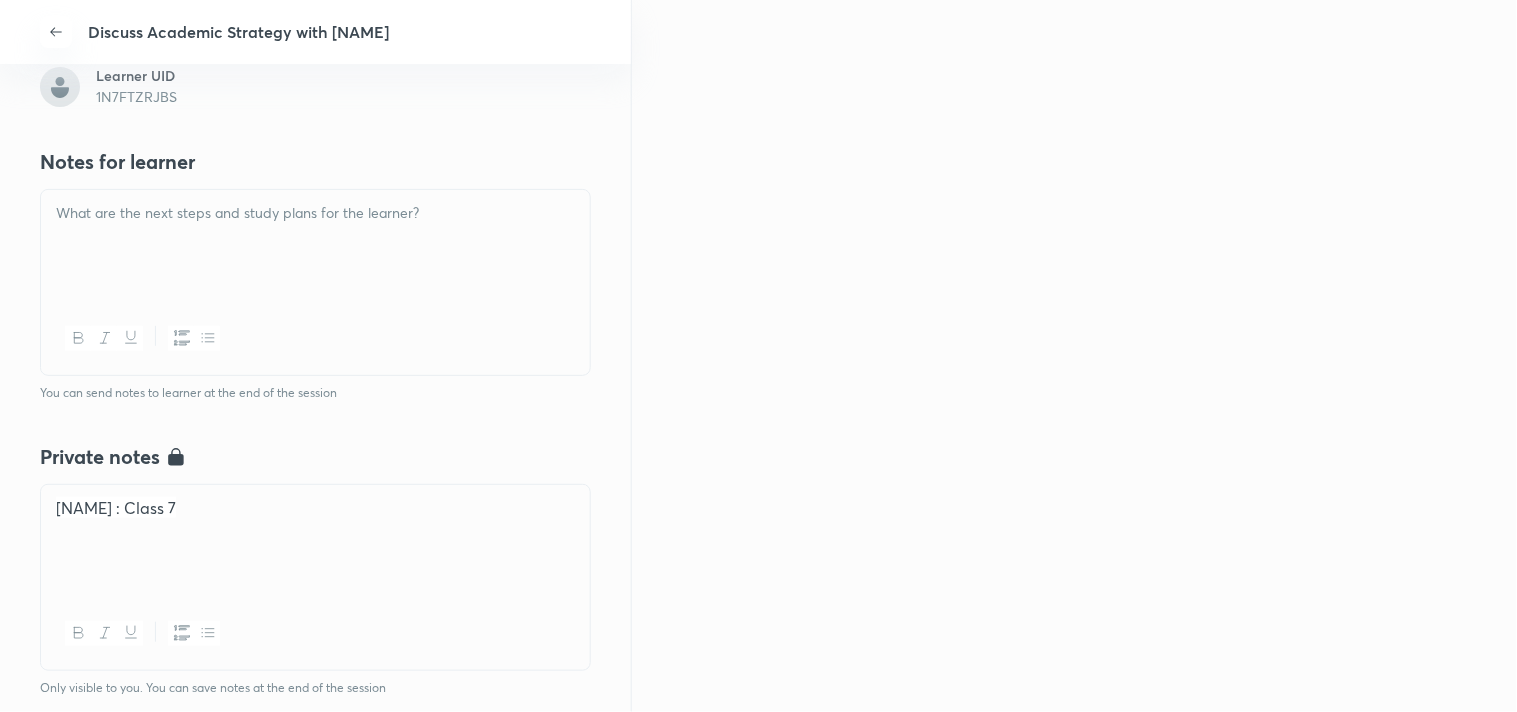 click on "Discuss Academic Strategy with Dhairya Discuss Academic Strategy with Dhairya Dhairya hasn't joined? You can call them Call Session details August 6 6:00 PM, 20 mins Strategy Time Management Session ID 9K9A3SOP5W Language Hindi Learner UID 1N7FTZRJBS Notes for learner You can send notes to learner at the end of the session Private notes Dhairya : Class 7 Only visible to you. You can save notes at the end of the session Note from learner LMP Session to be booked in 20 days Previous notes Discuss academic strategy 16 Jul, 6:00 PM Notes from learner live mentorship session that has to be booked within 20 days Notes sent to learner Dear Dhairya It was lovely talking to you and good to know that you are doing classes regularly. As discussed in the session, please be regular in the live classes and do more and more practice, tests and assignments on time.  Do self study regularly and stay motivated.  Be attentive in the live classes and ask more and more doubts. I wish you A happy learning with UNACADEMY. Good 1" at bounding box center [316, 356] 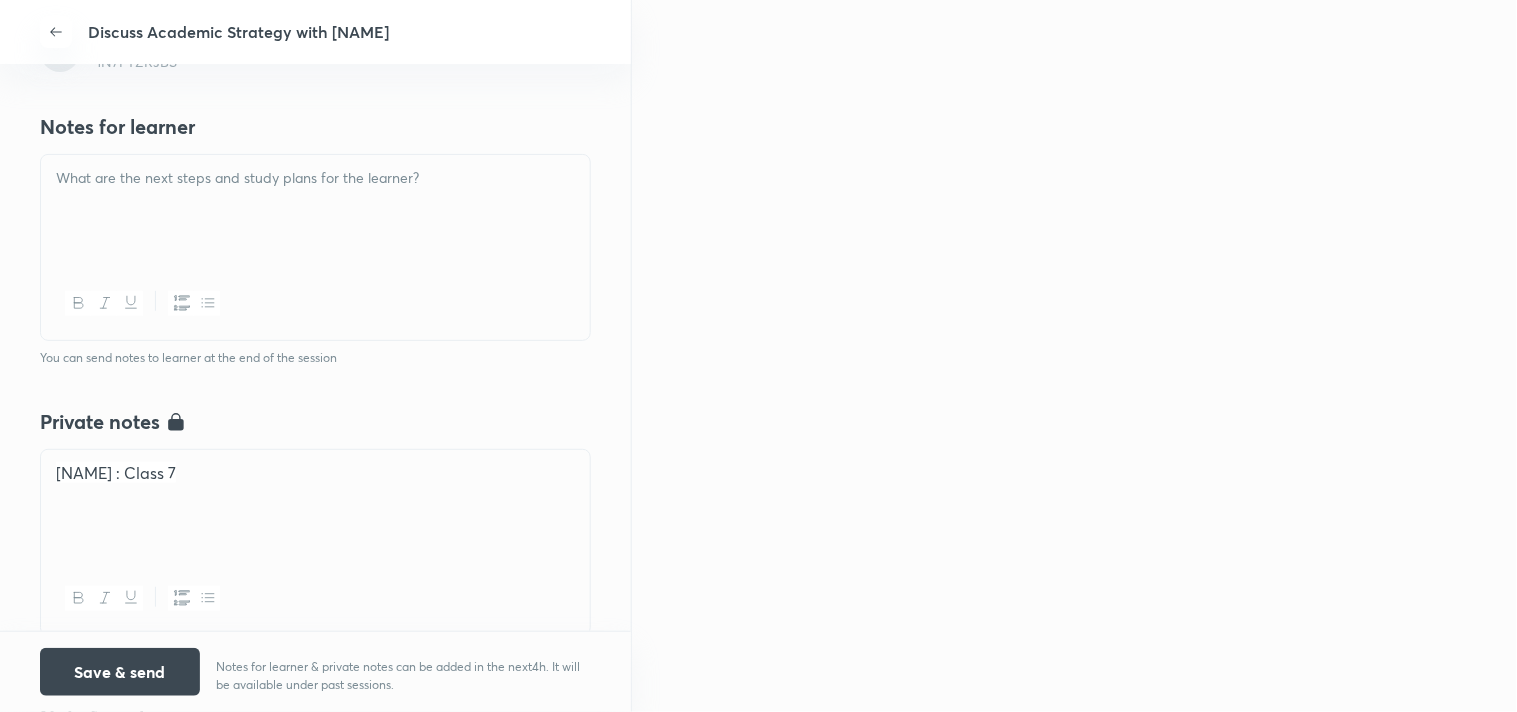scroll, scrollTop: 568, scrollLeft: 0, axis: vertical 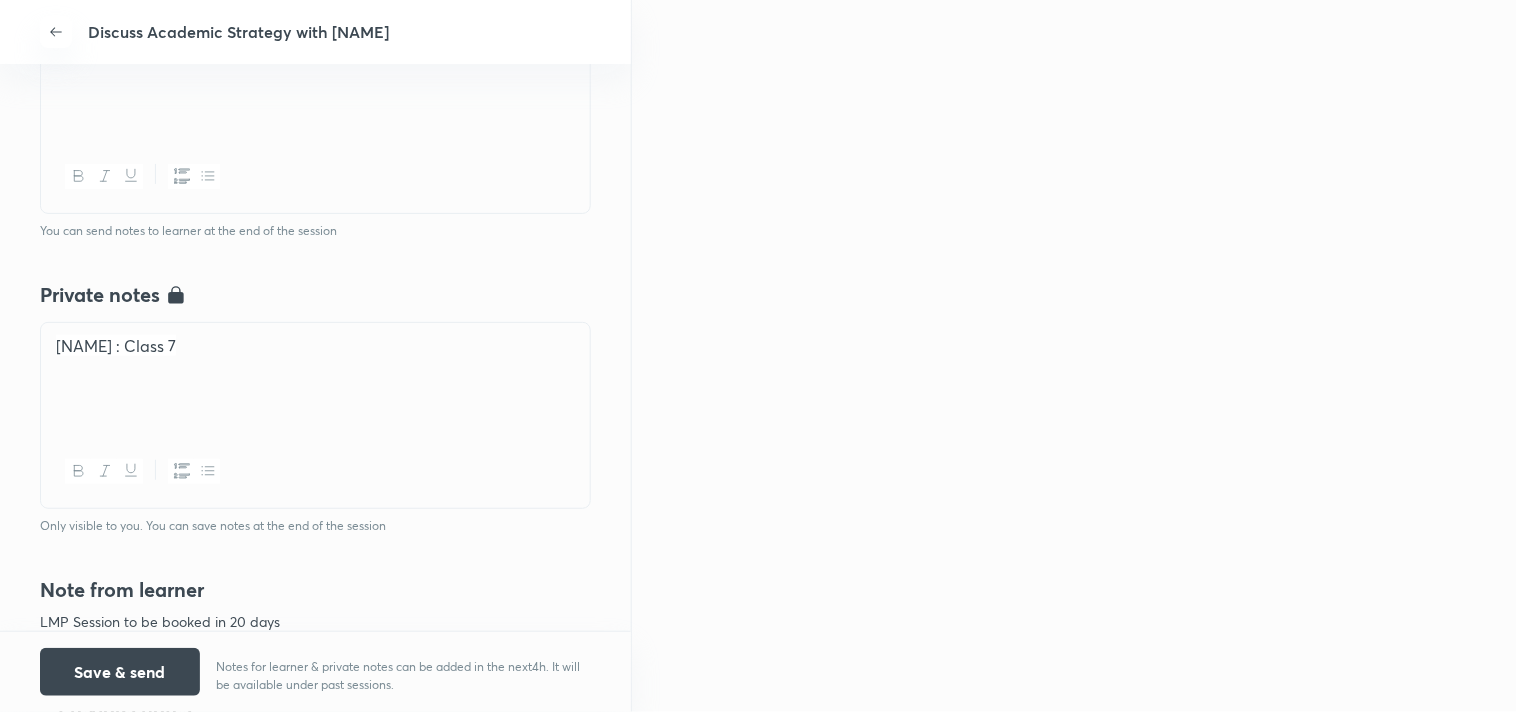 click on "Dhairya : Class 7" at bounding box center [315, 346] 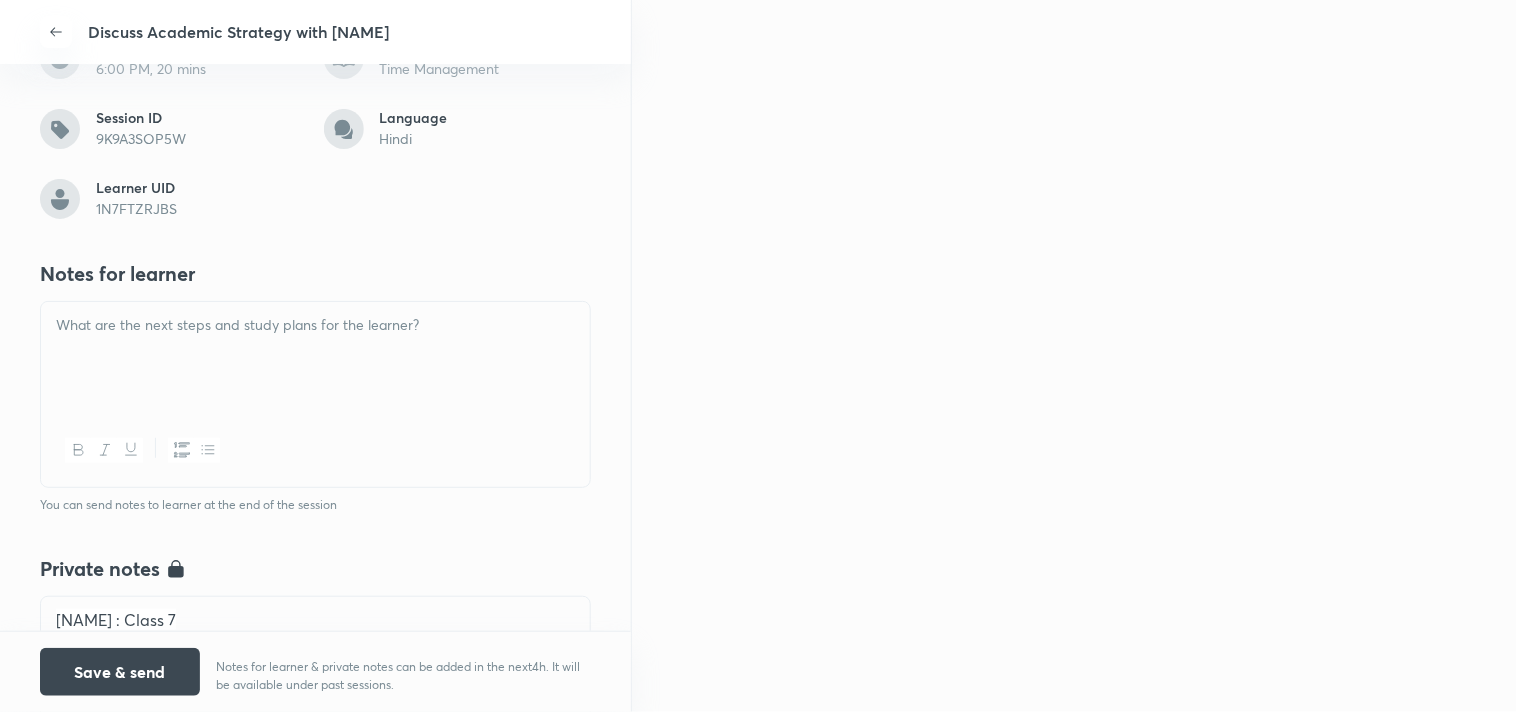 scroll, scrollTop: 235, scrollLeft: 0, axis: vertical 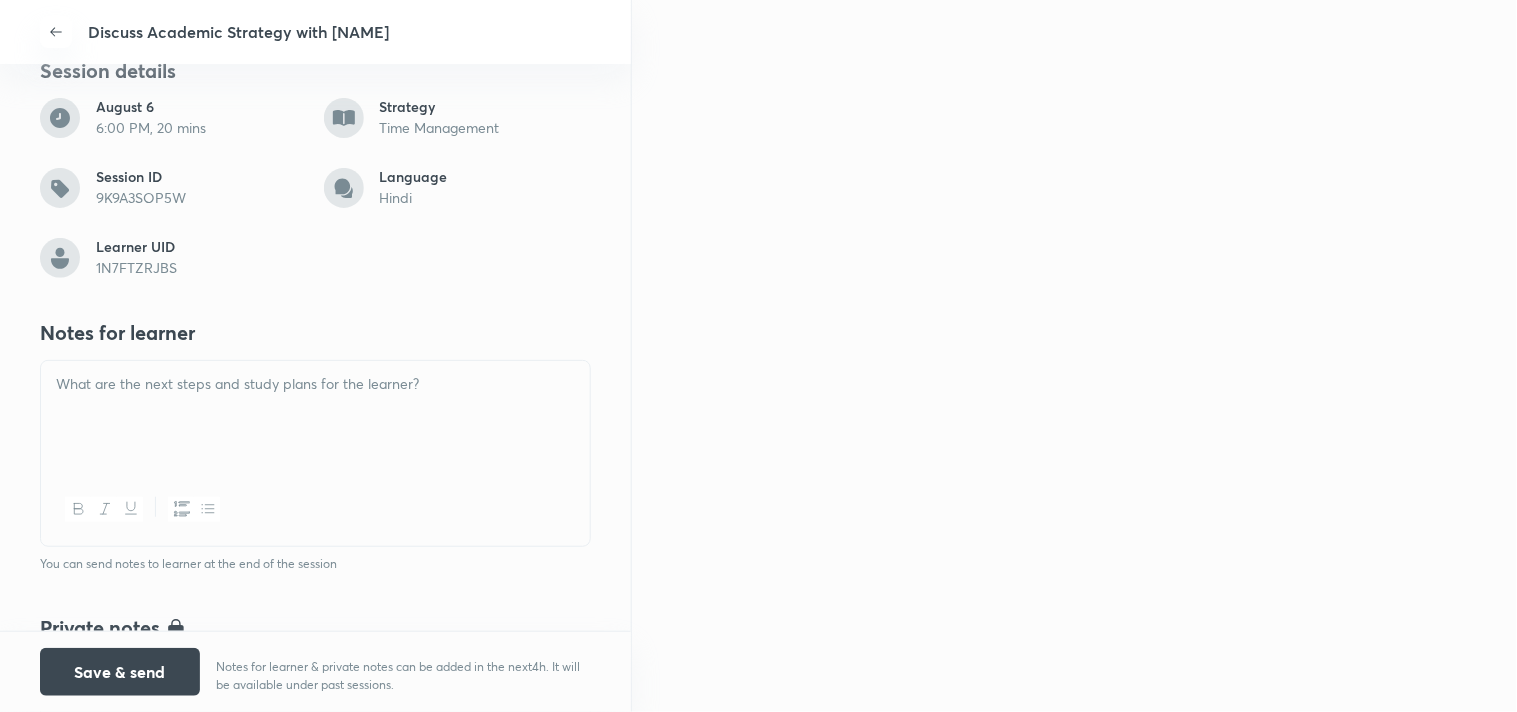 click at bounding box center (315, 384) 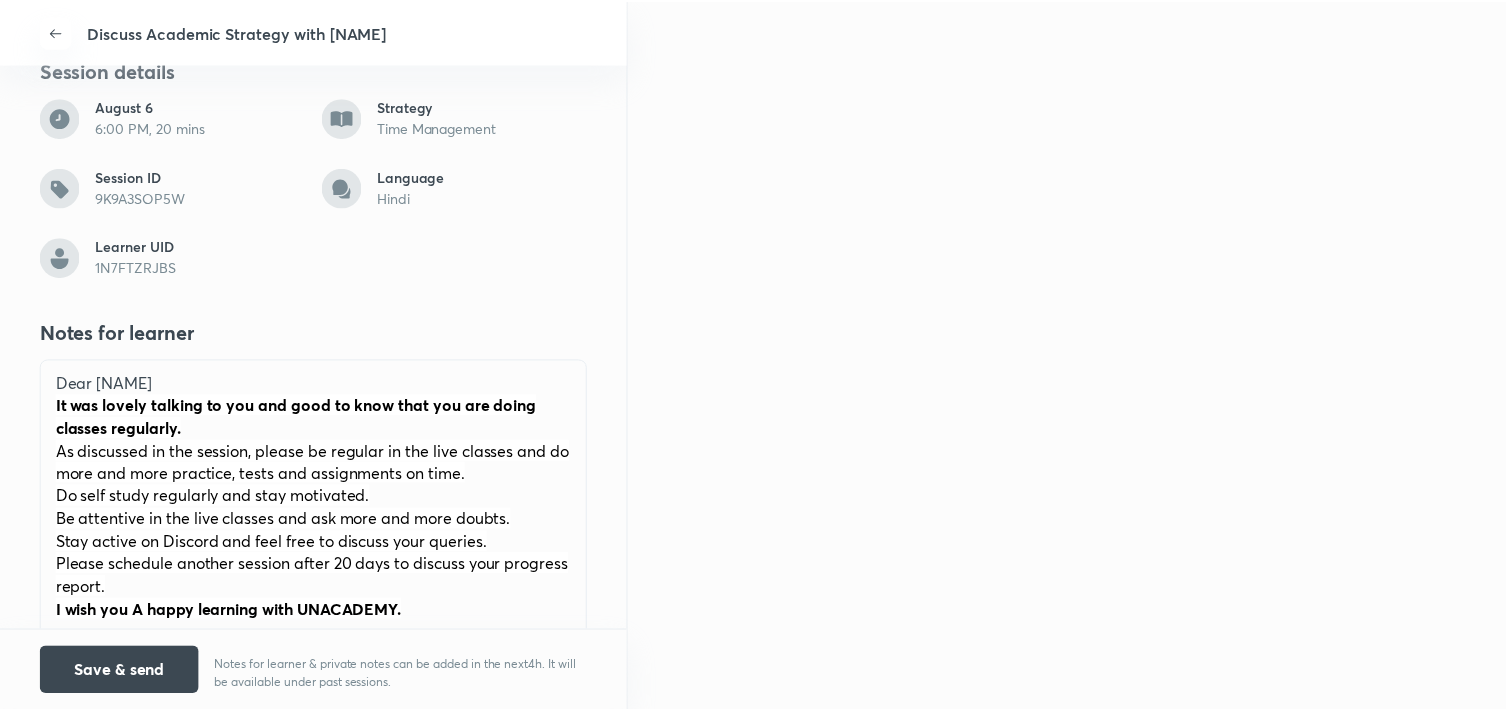 scroll, scrollTop: 568, scrollLeft: 0, axis: vertical 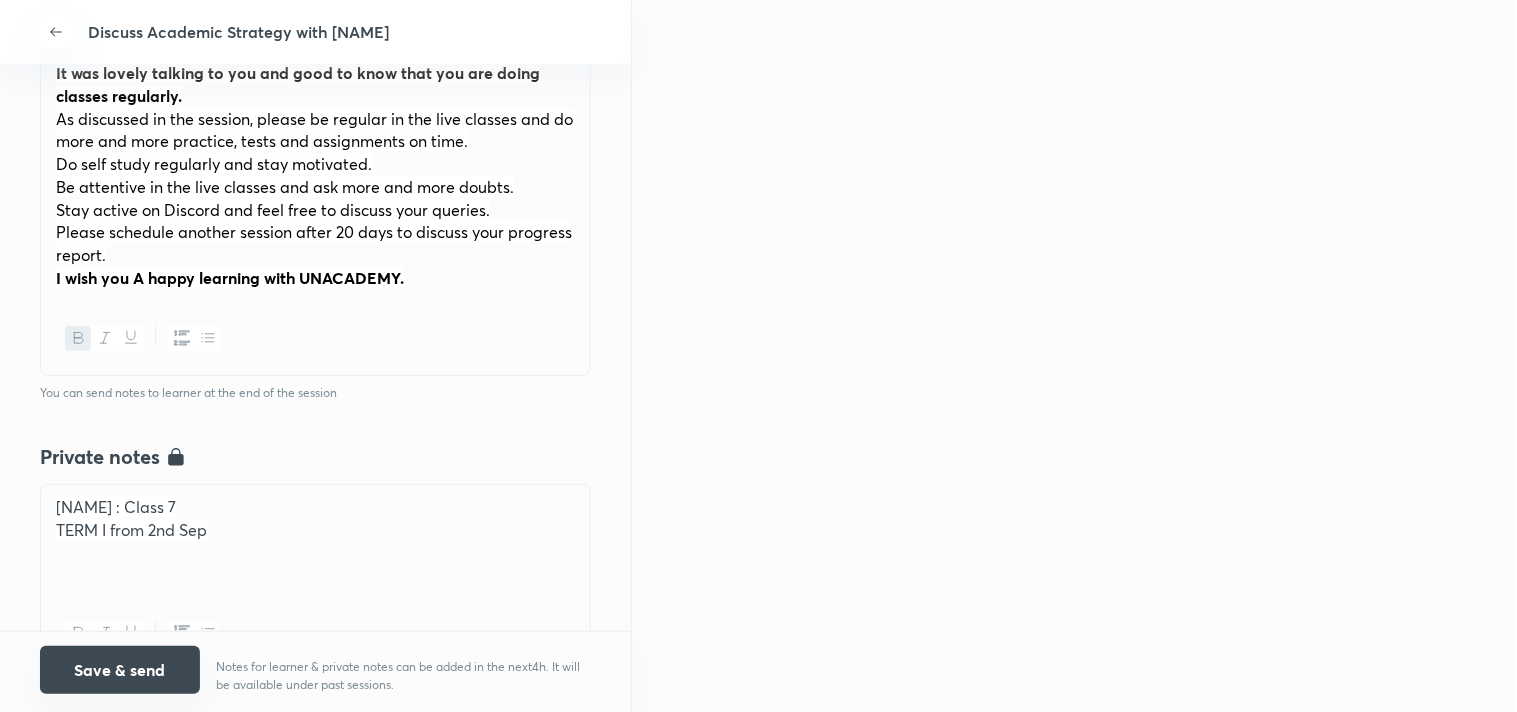 click on "Save & send" at bounding box center (120, 670) 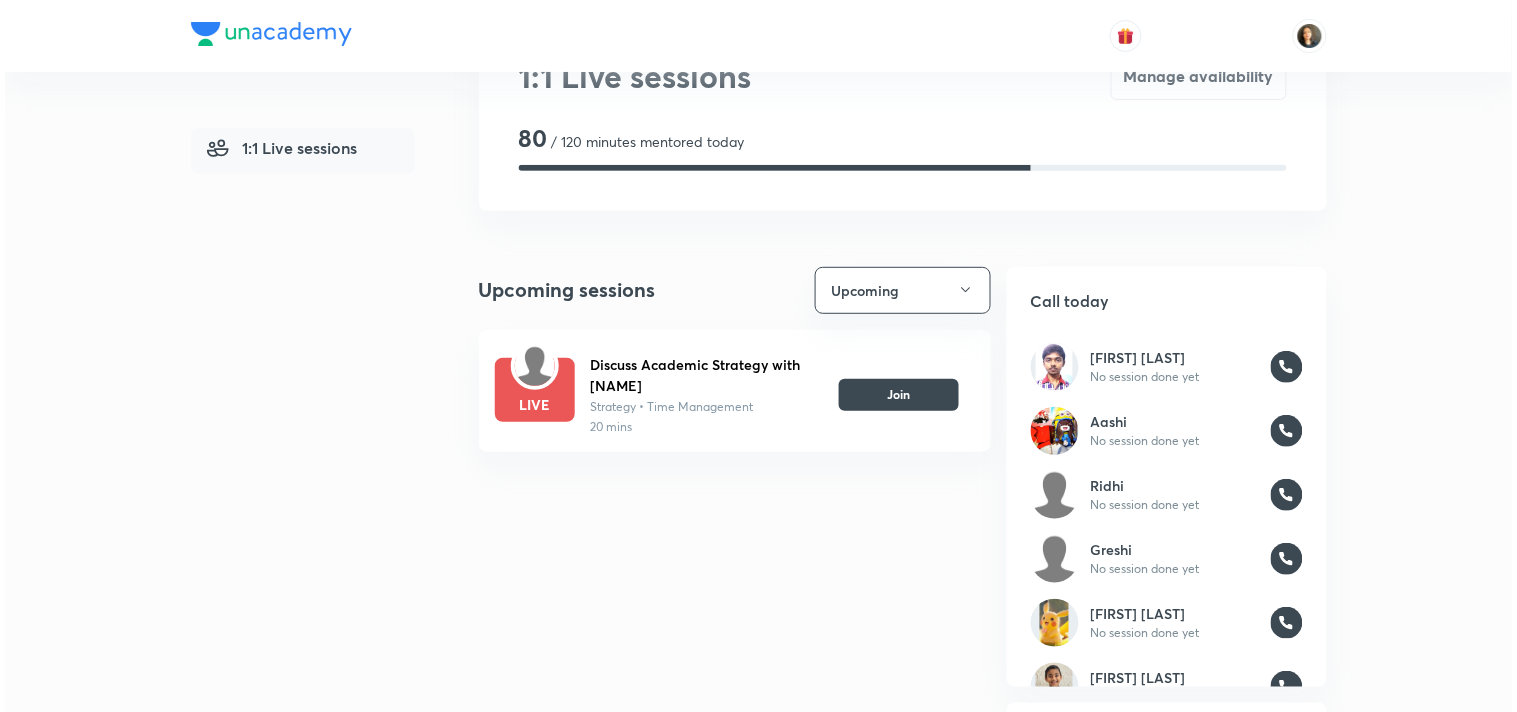scroll, scrollTop: 0, scrollLeft: 0, axis: both 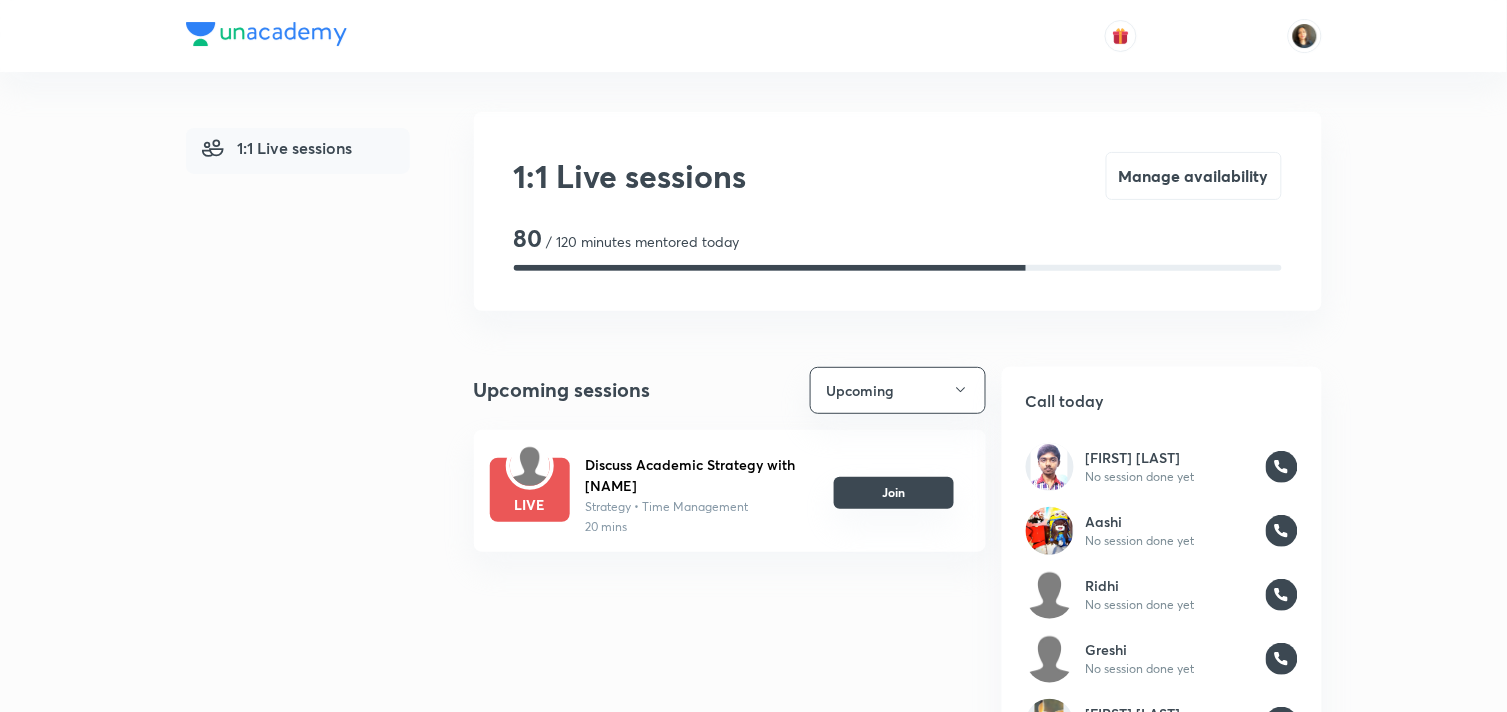 click on "Join" at bounding box center (894, 493) 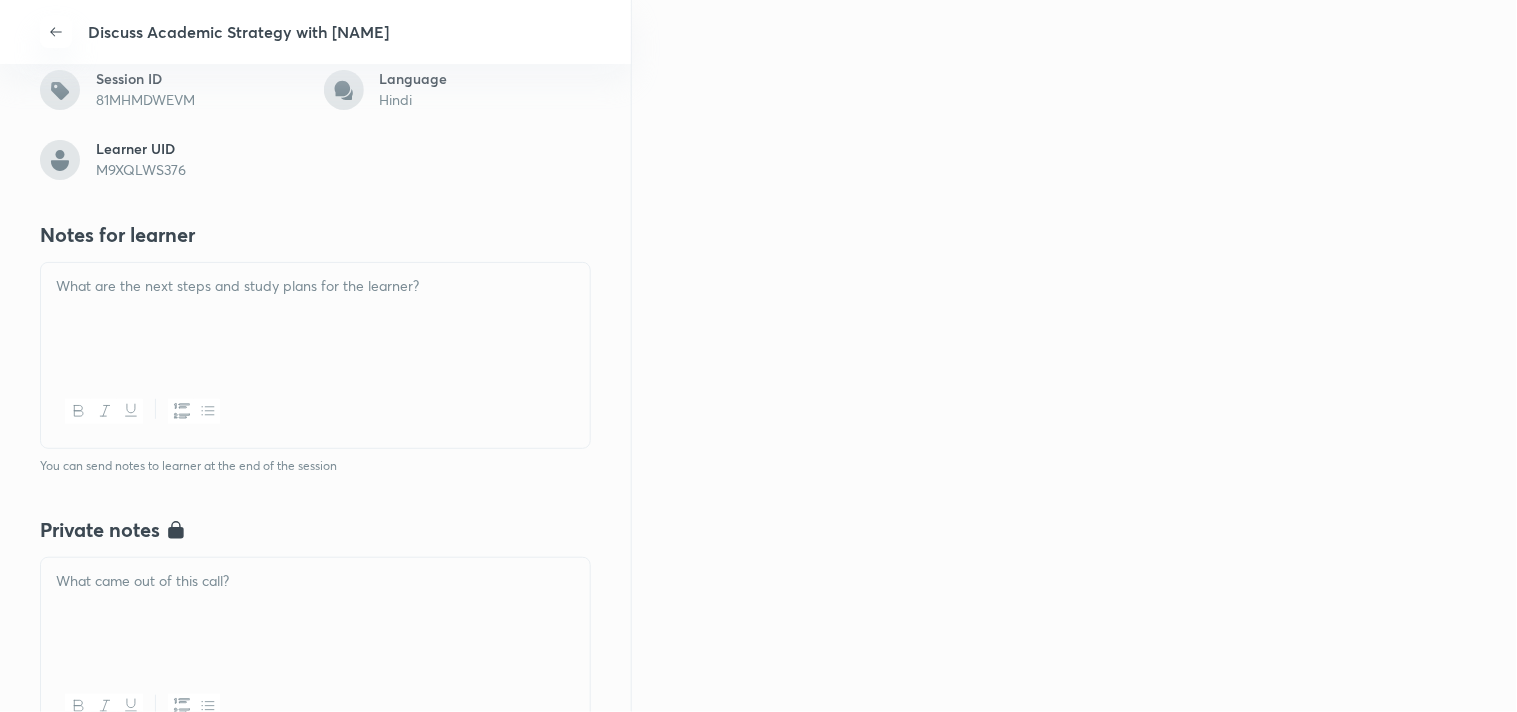 scroll, scrollTop: 444, scrollLeft: 0, axis: vertical 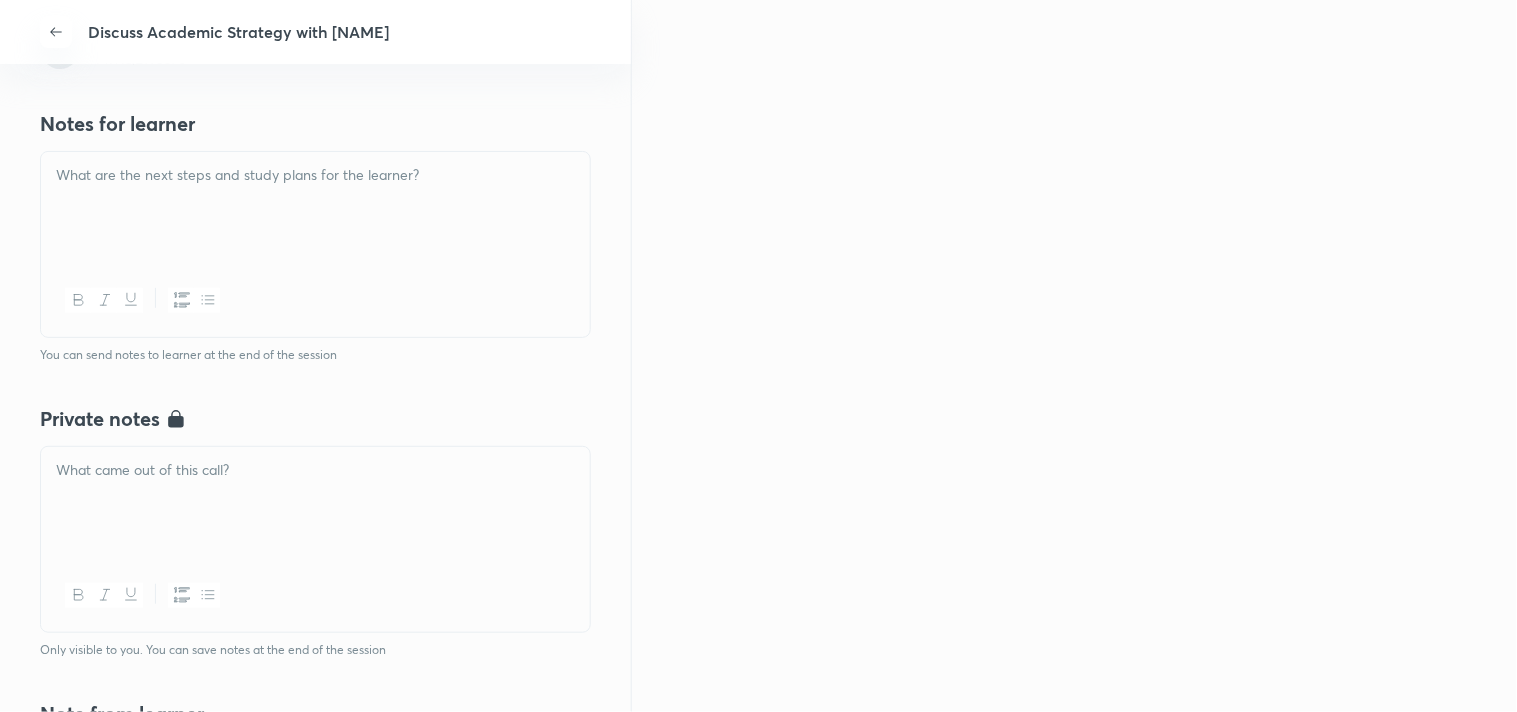 click at bounding box center [315, 503] 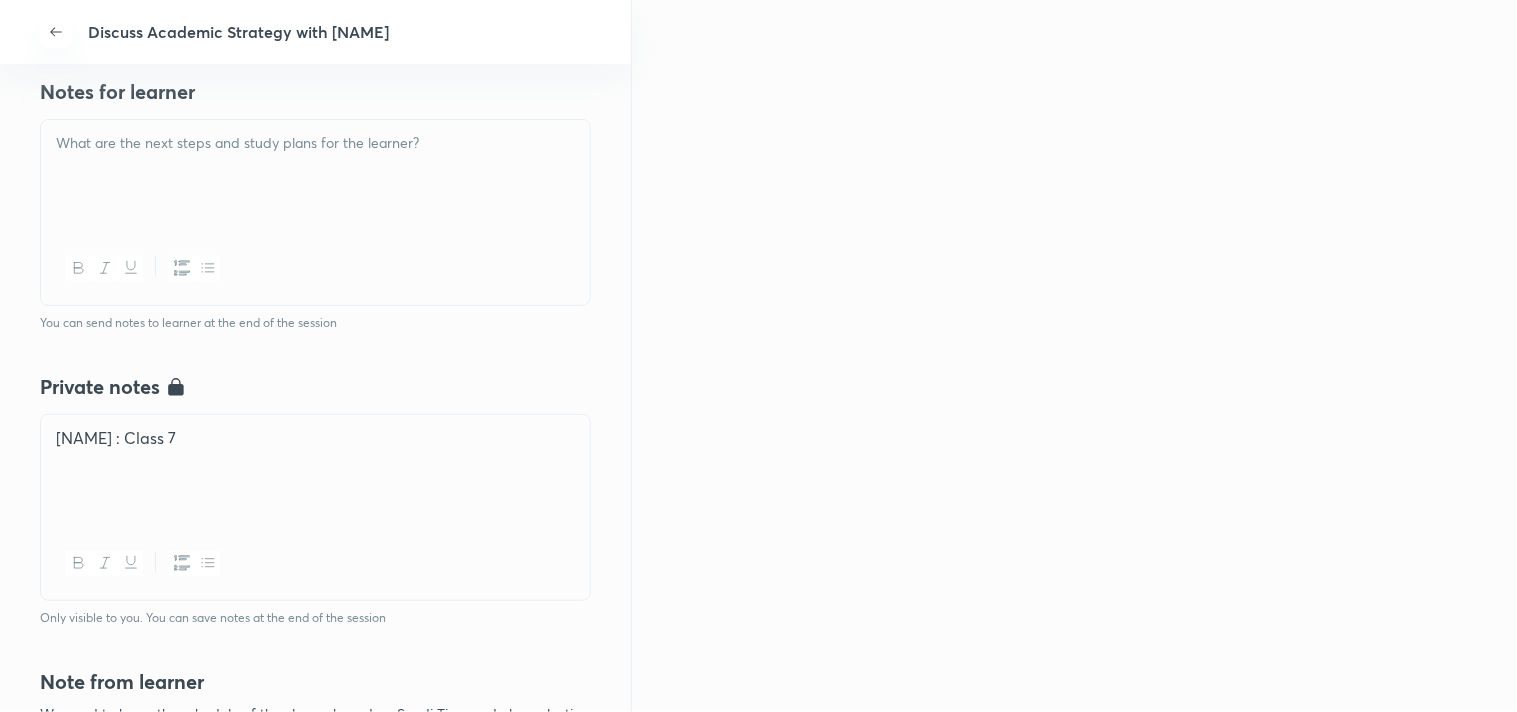 scroll, scrollTop: 333, scrollLeft: 0, axis: vertical 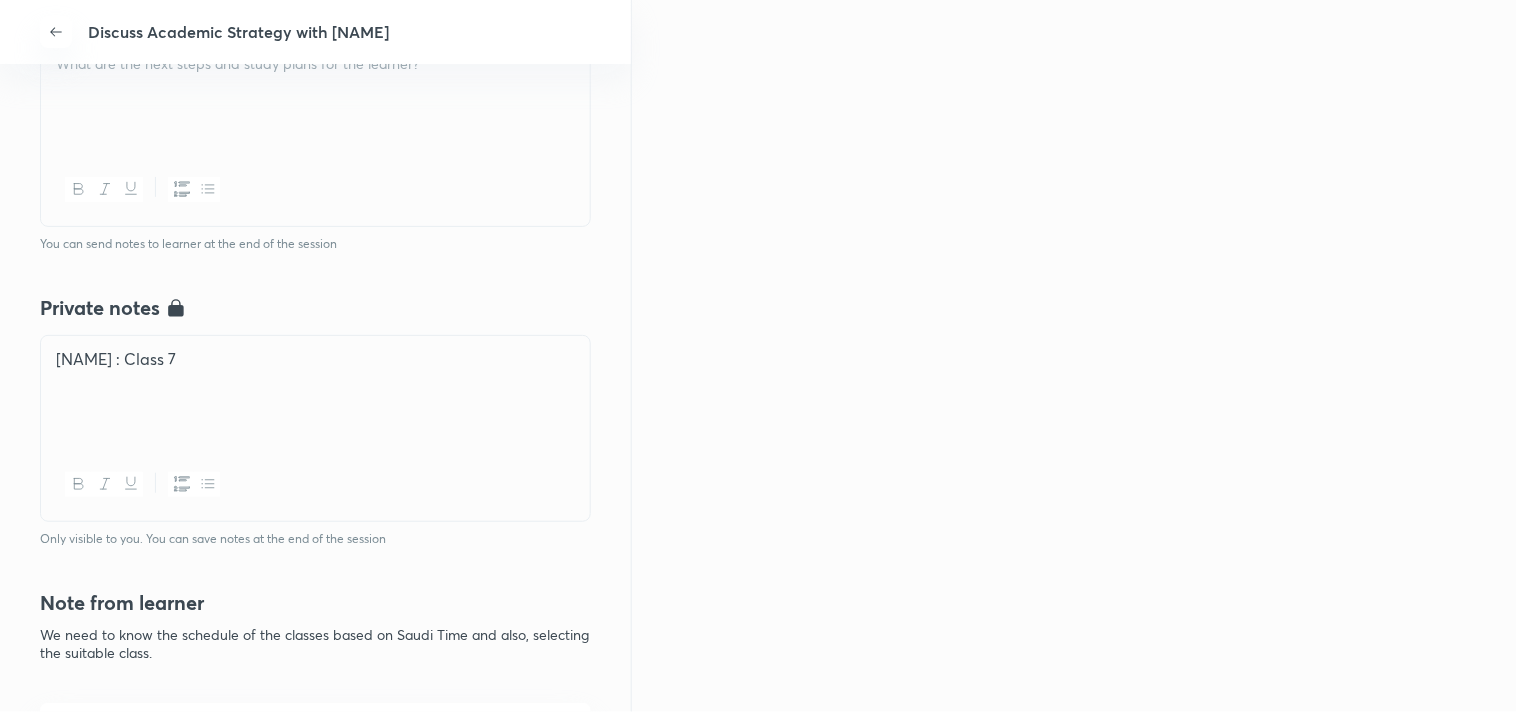 click at bounding box center (315, 382) 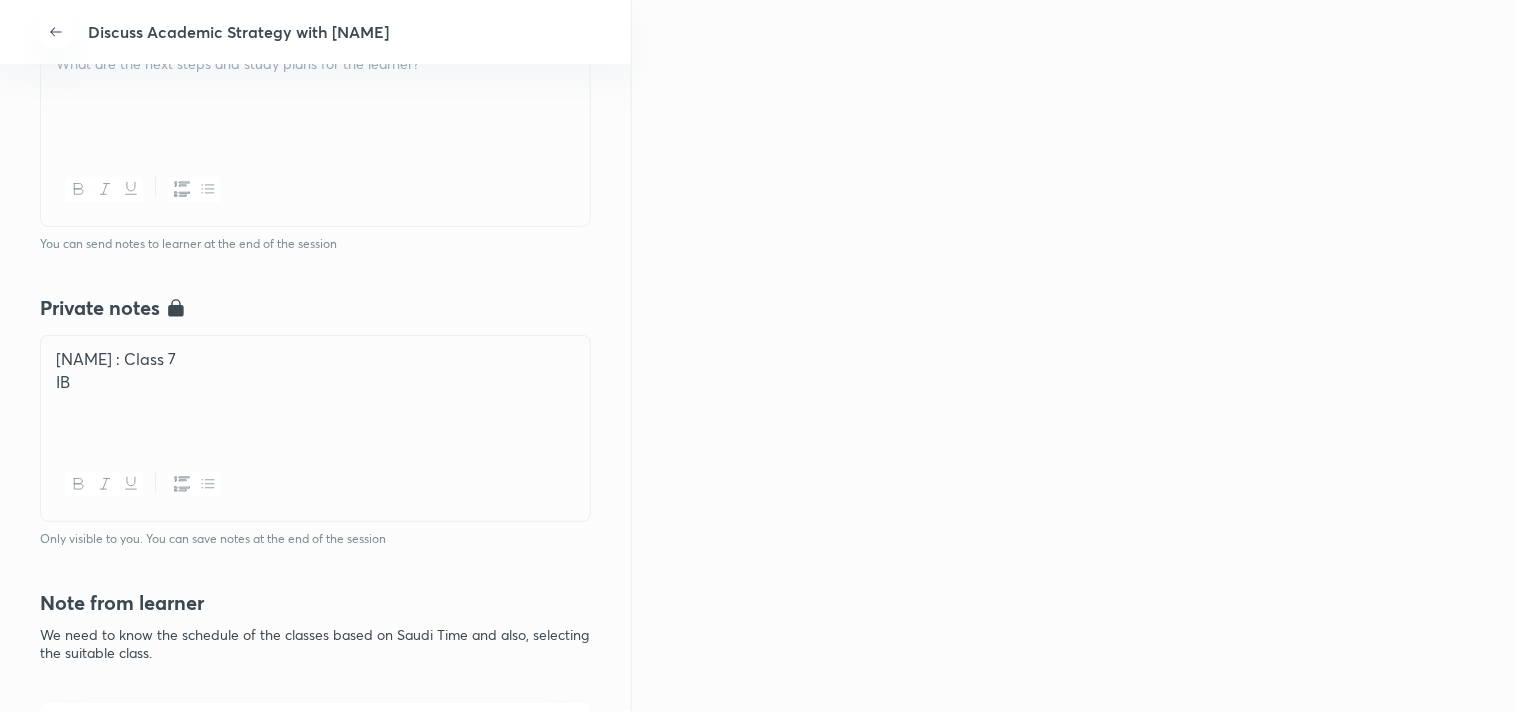 click on "IB" at bounding box center (315, 382) 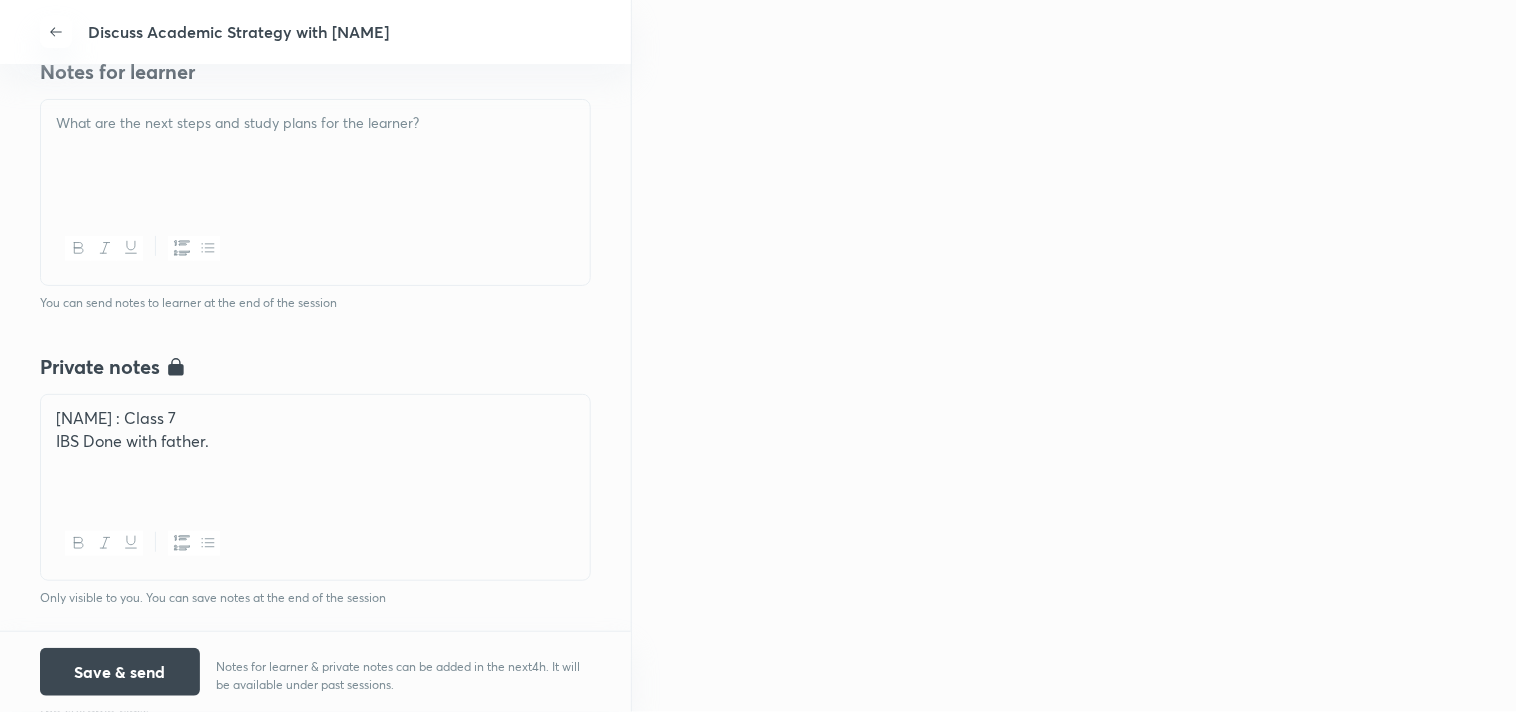 scroll, scrollTop: 444, scrollLeft: 0, axis: vertical 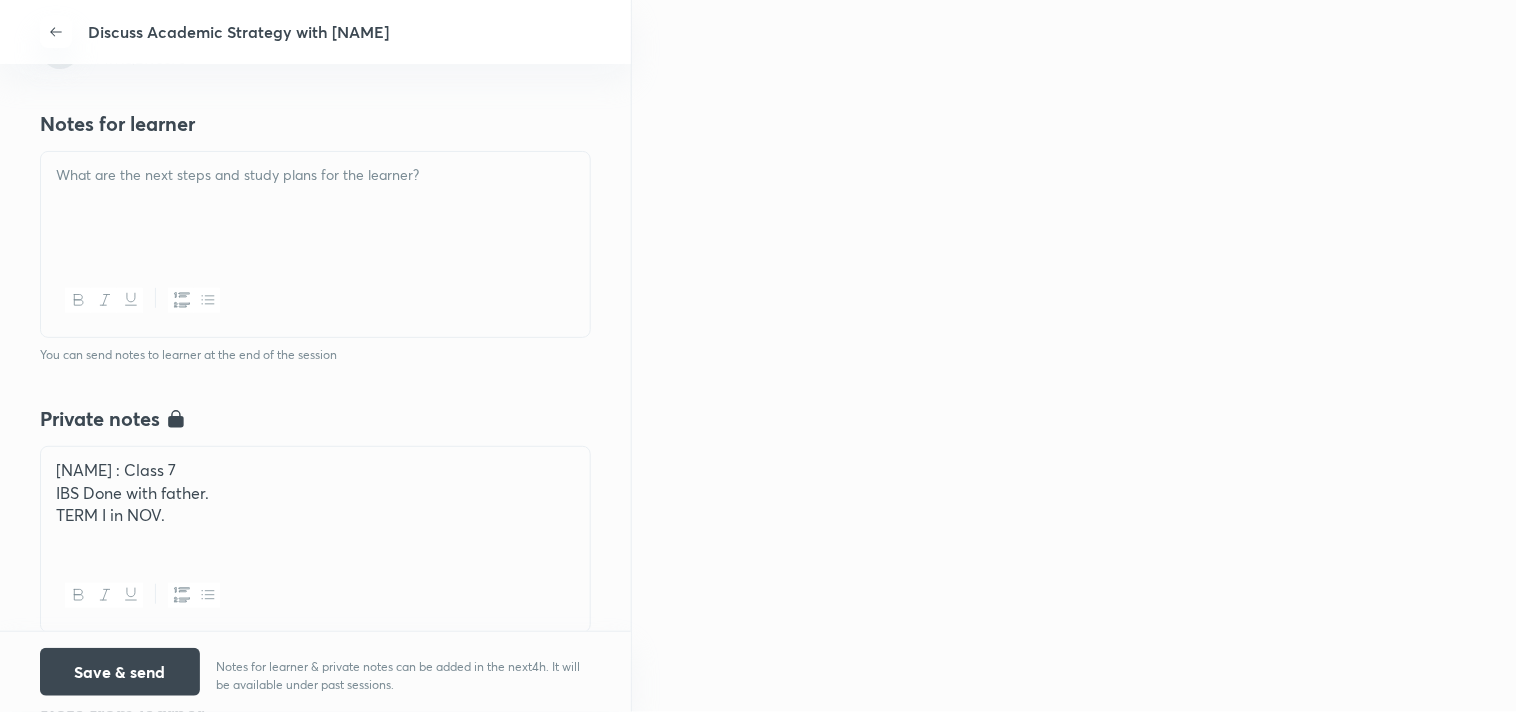 click at bounding box center [315, 208] 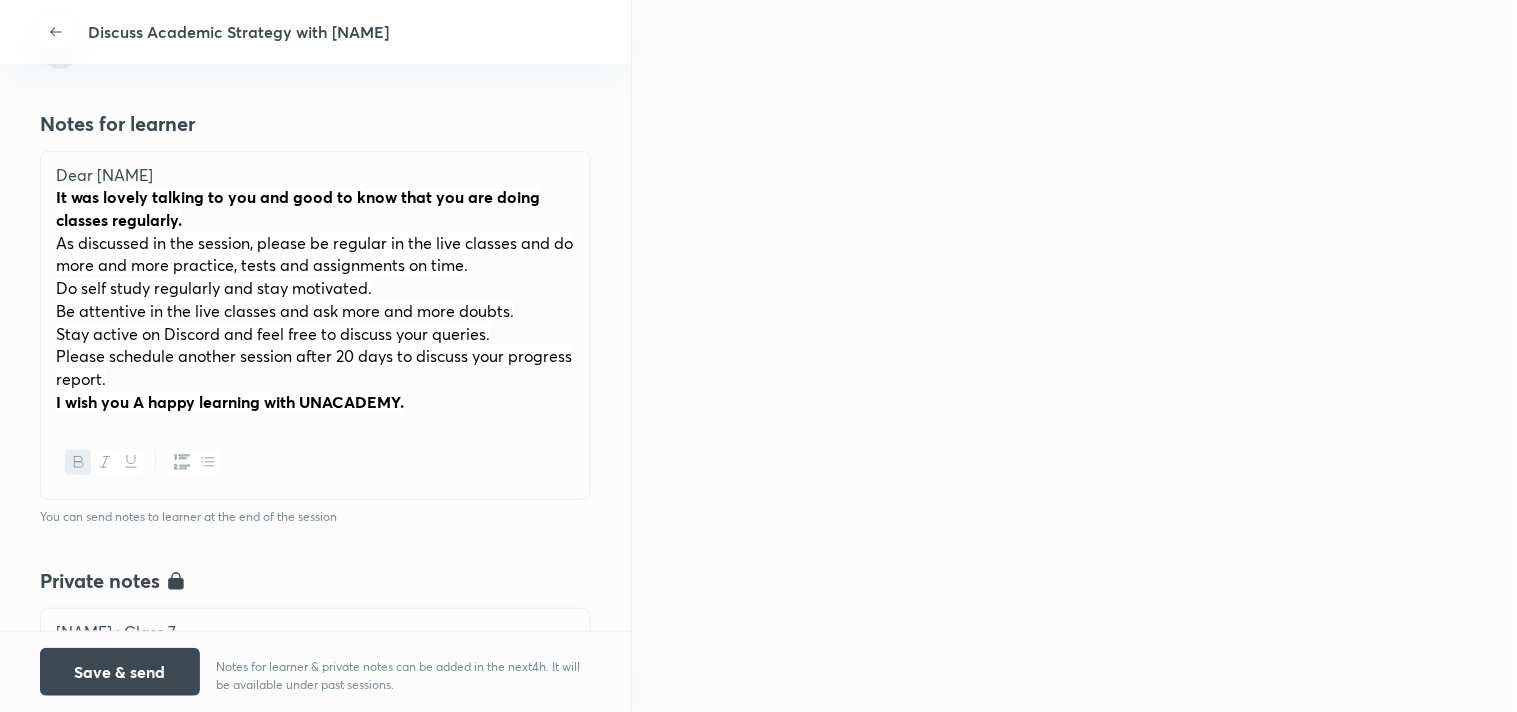 click on "It was lovely talking to you and good to know that you are doing classes regularly." at bounding box center [298, 208] 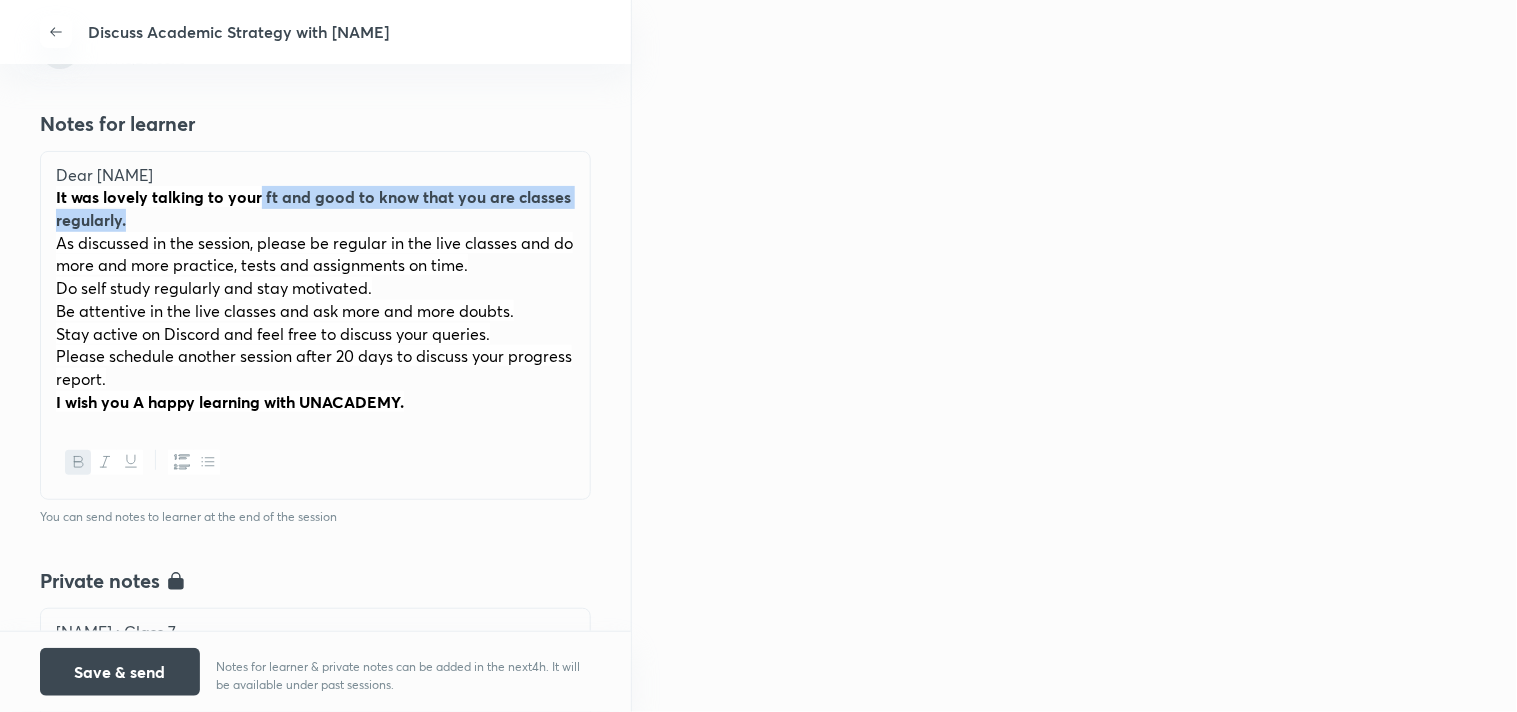 drag, startPoint x: 257, startPoint y: 195, endPoint x: 264, endPoint y: 212, distance: 18.384777 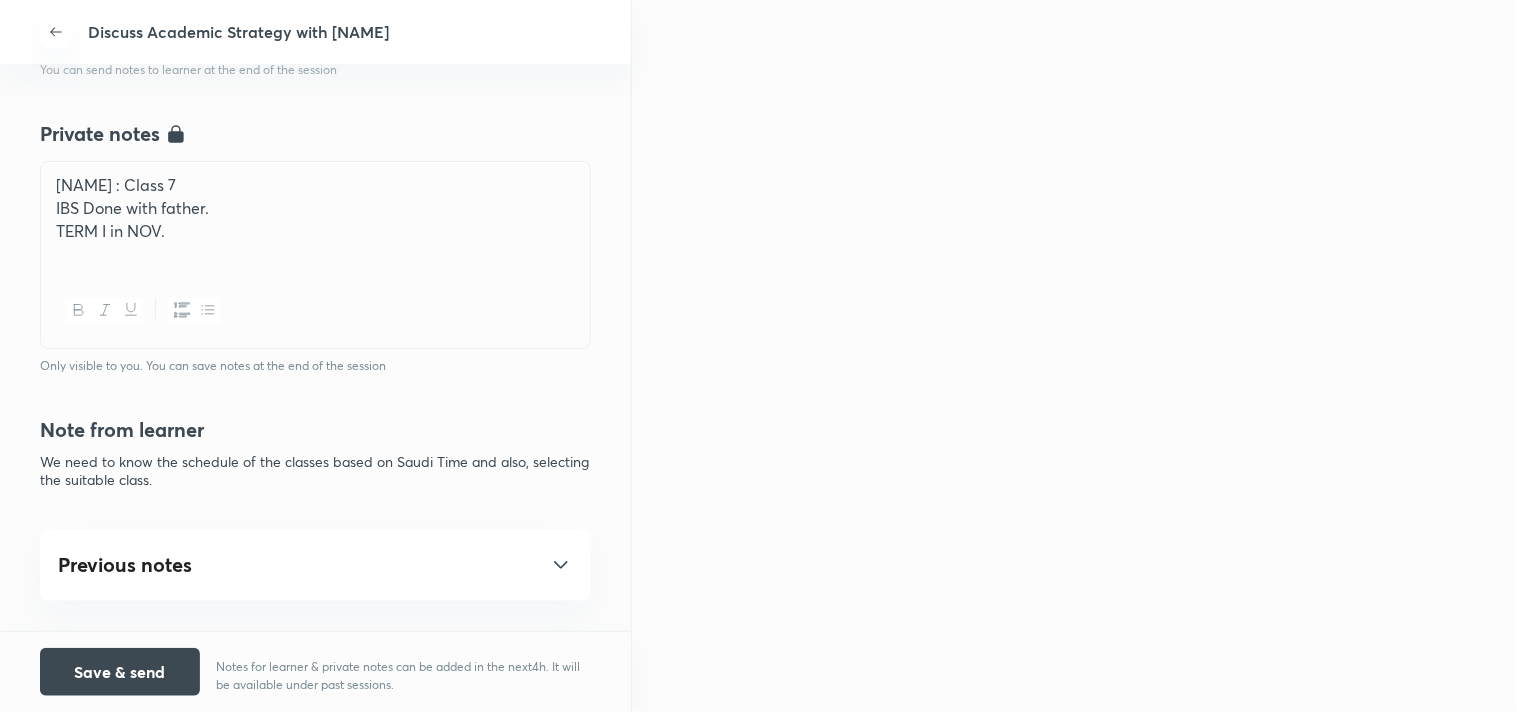 scroll, scrollTop: 888, scrollLeft: 0, axis: vertical 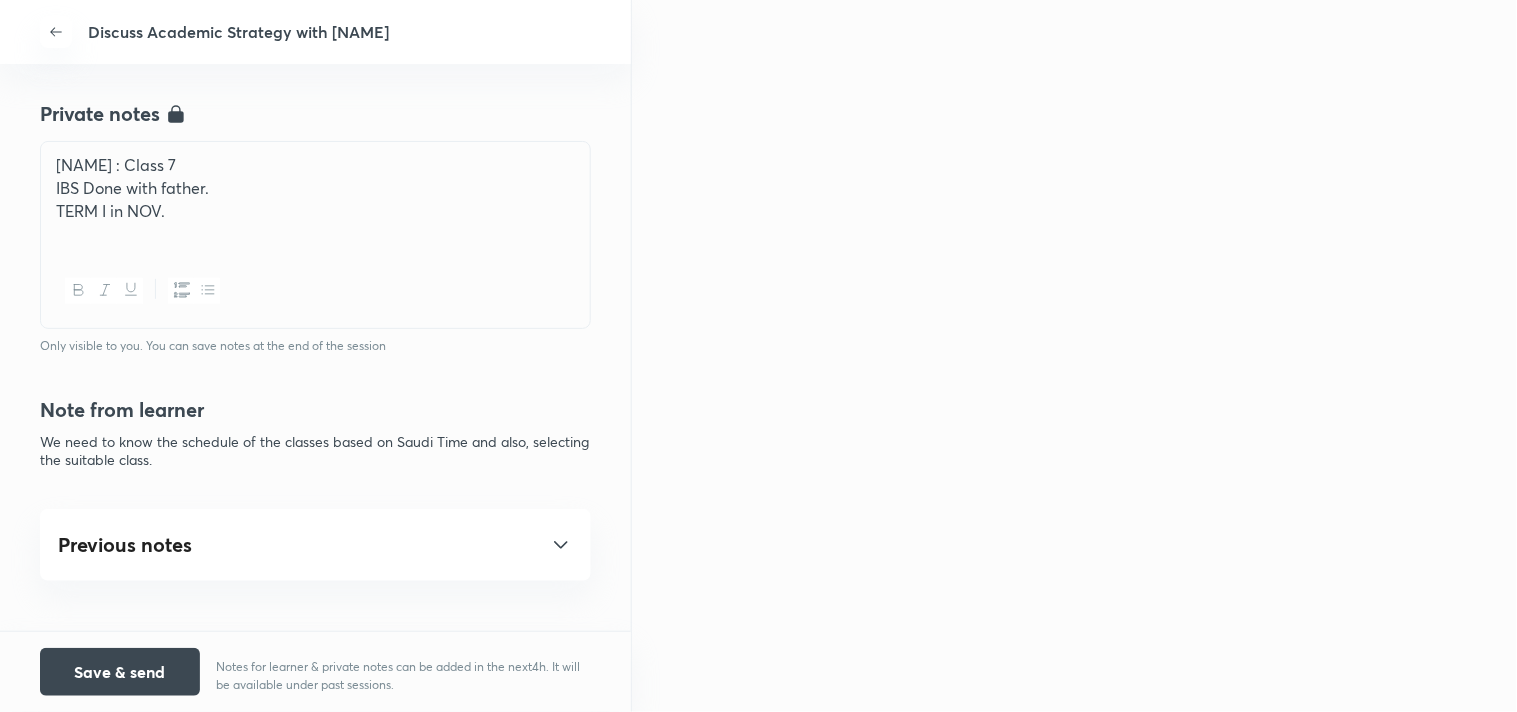 click on "TERM I in NOV." at bounding box center (315, 211) 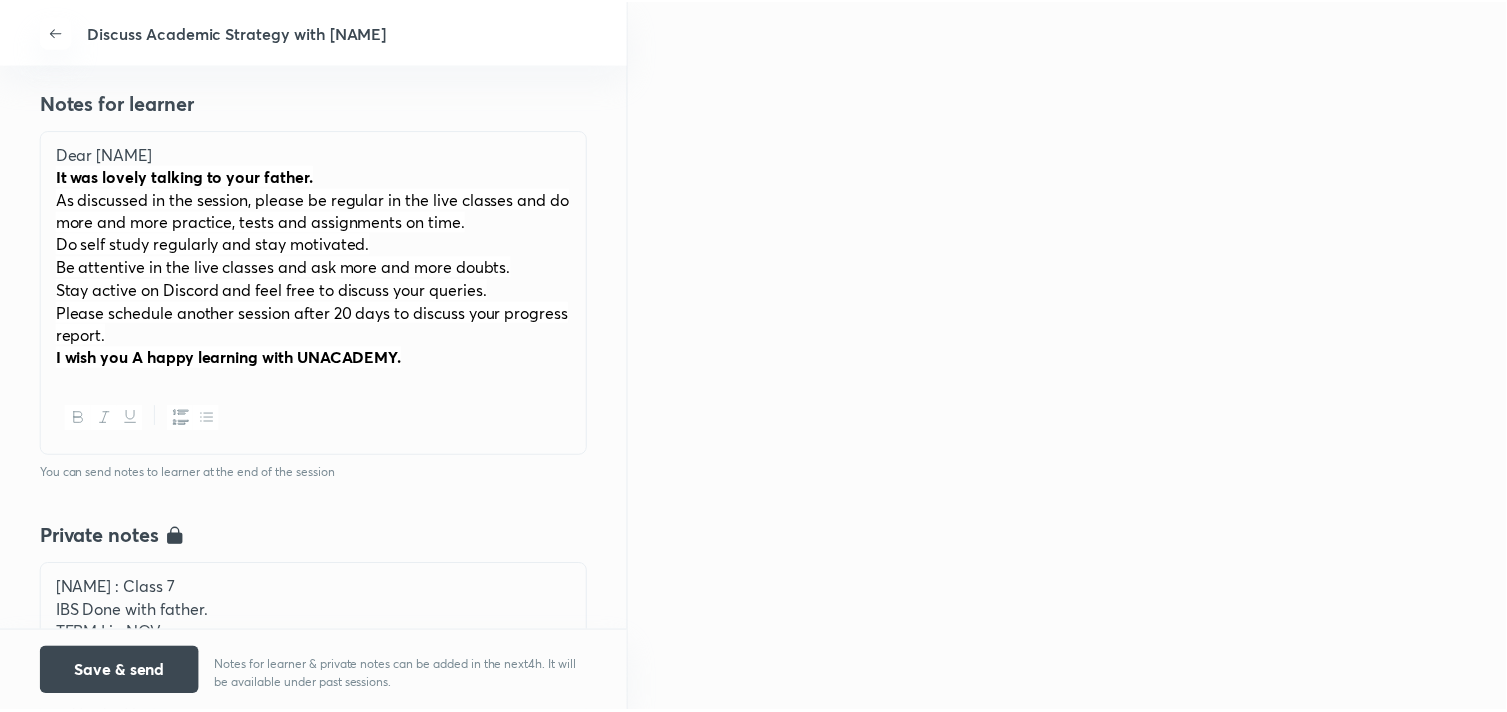 scroll, scrollTop: 444, scrollLeft: 0, axis: vertical 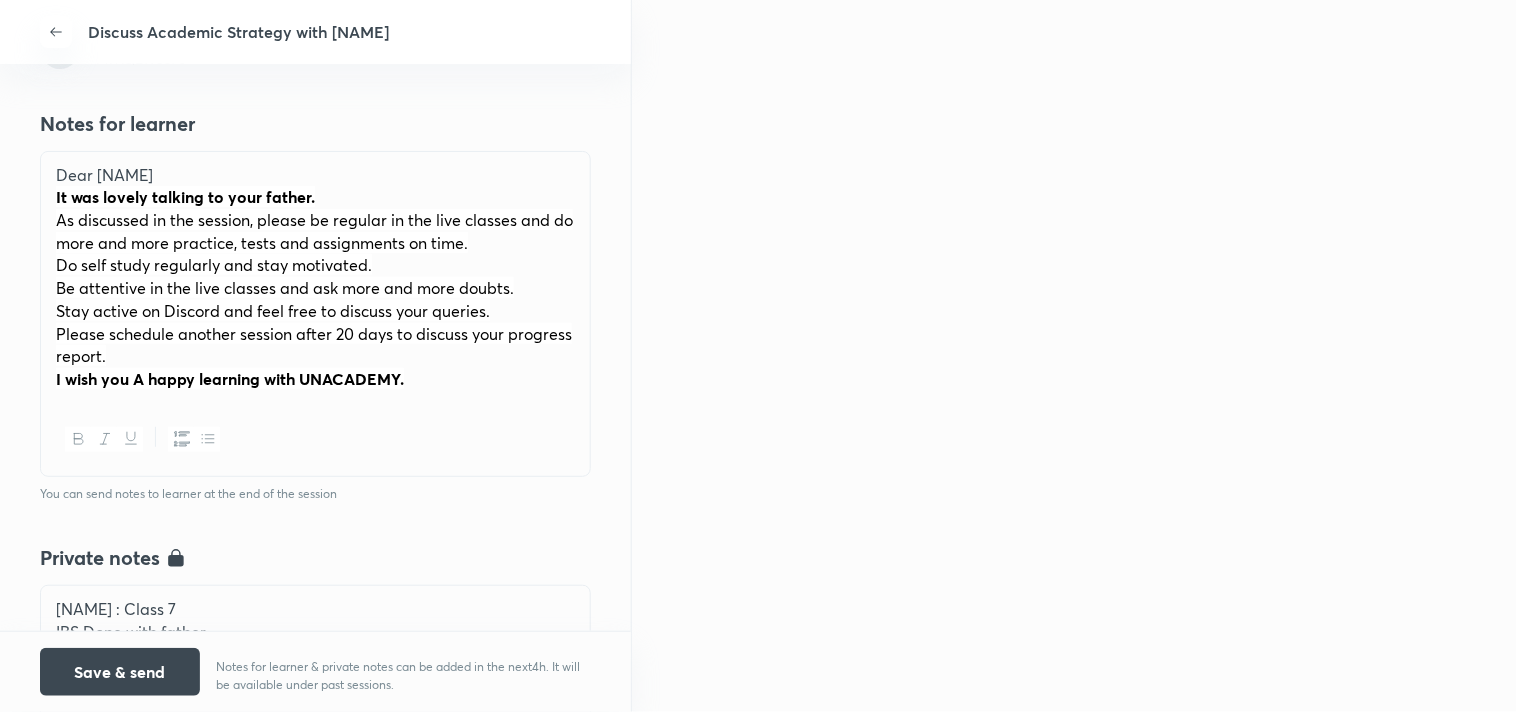 drag, startPoint x: 497, startPoint y: 251, endPoint x: 523, endPoint y: 223, distance: 38.209946 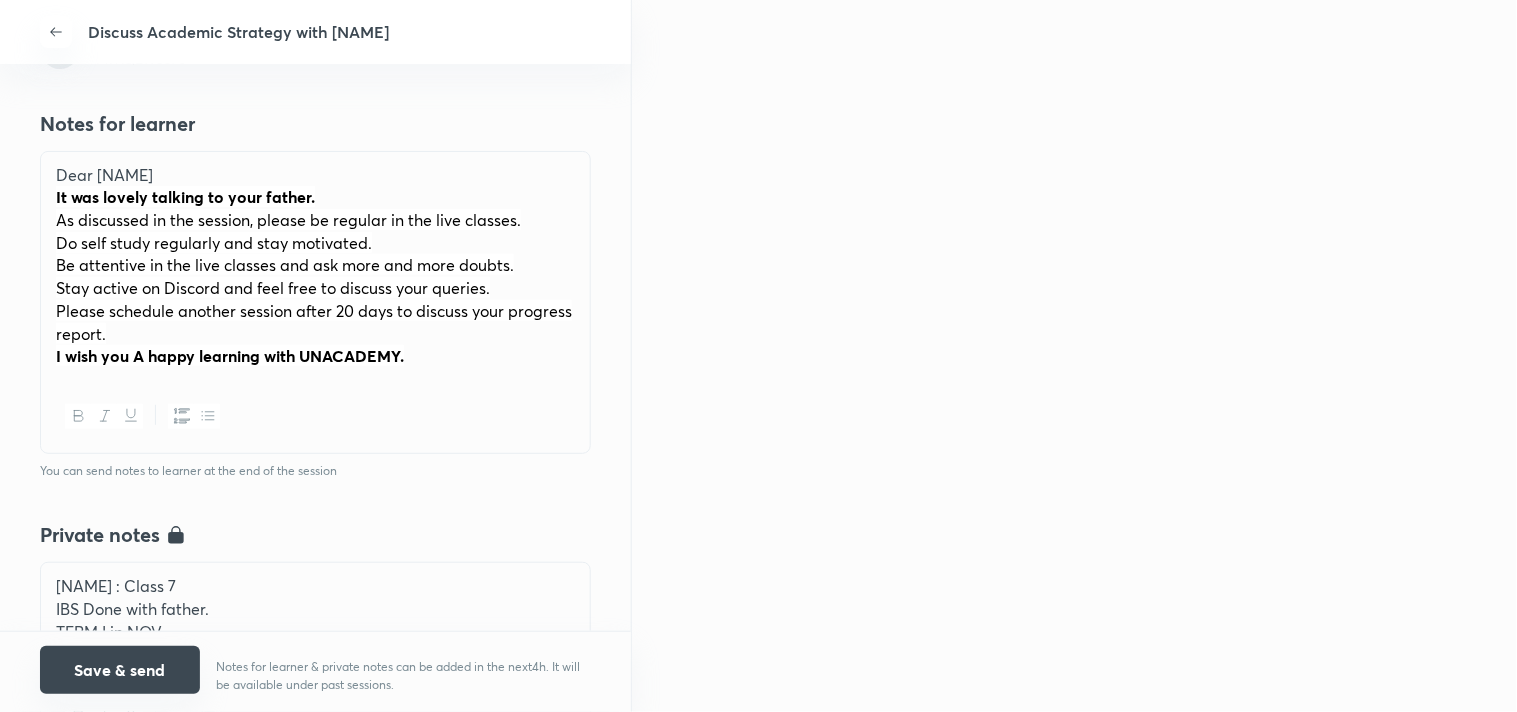 click on "Save & send" at bounding box center (120, 670) 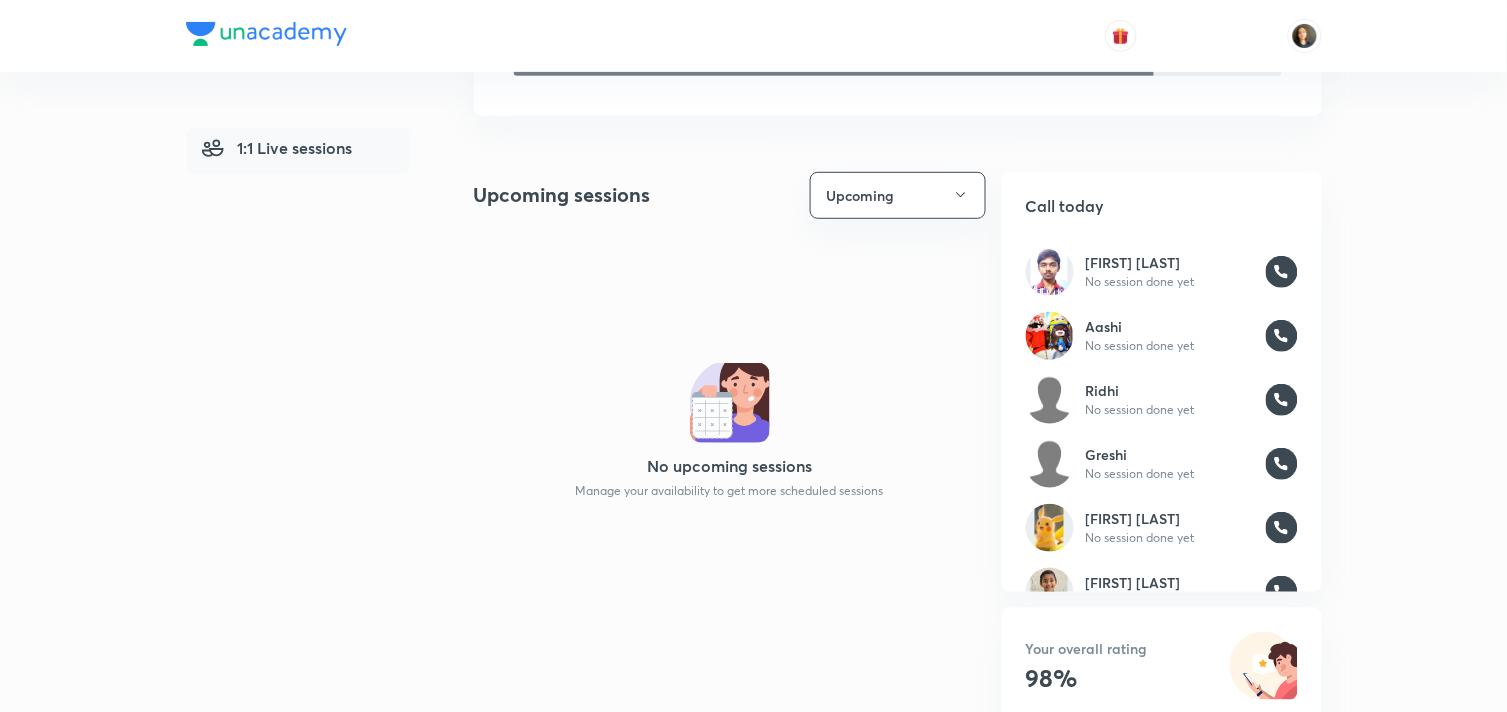 scroll, scrollTop: 222, scrollLeft: 0, axis: vertical 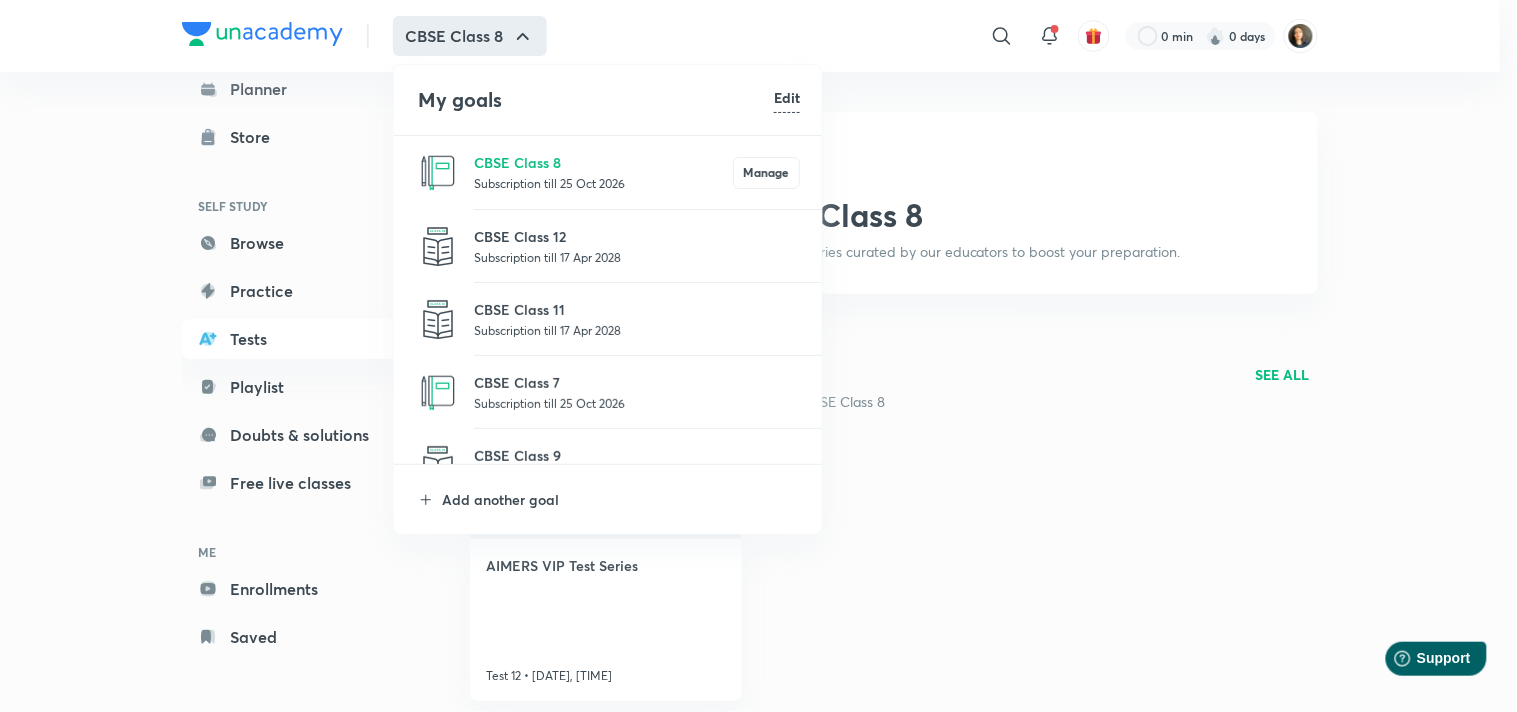 click on "CBSE Class 7 Subscription till [DATE]" at bounding box center (609, 392) 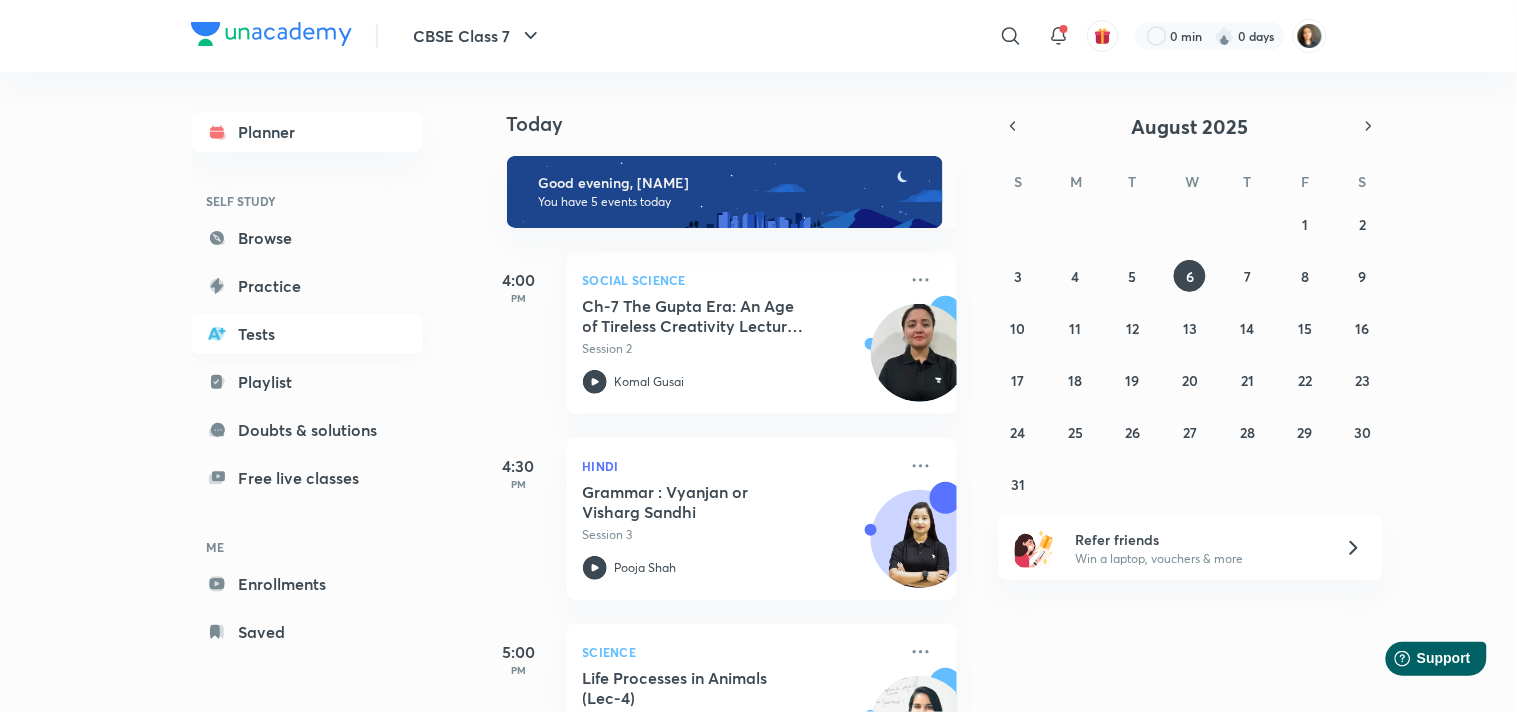 click on "Tests" at bounding box center [307, 334] 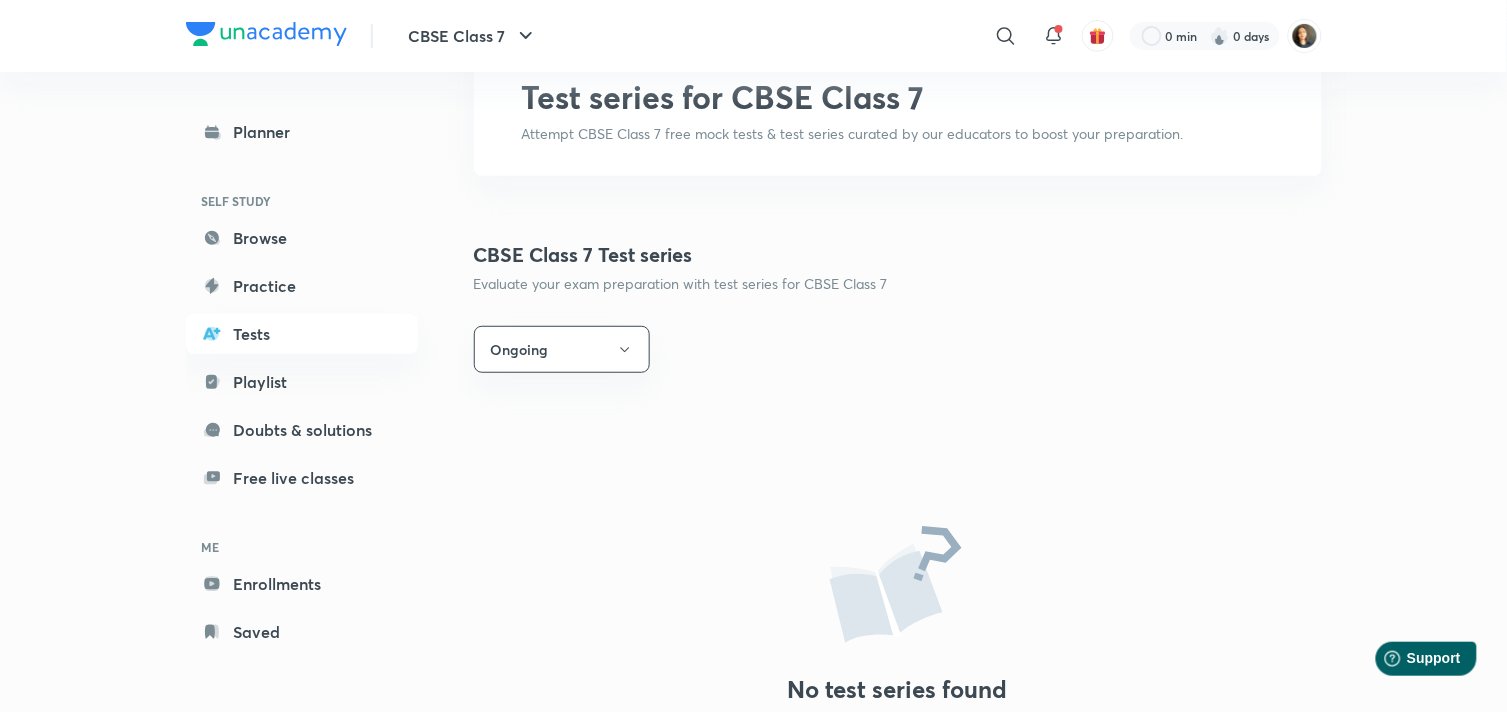 scroll, scrollTop: 333, scrollLeft: 0, axis: vertical 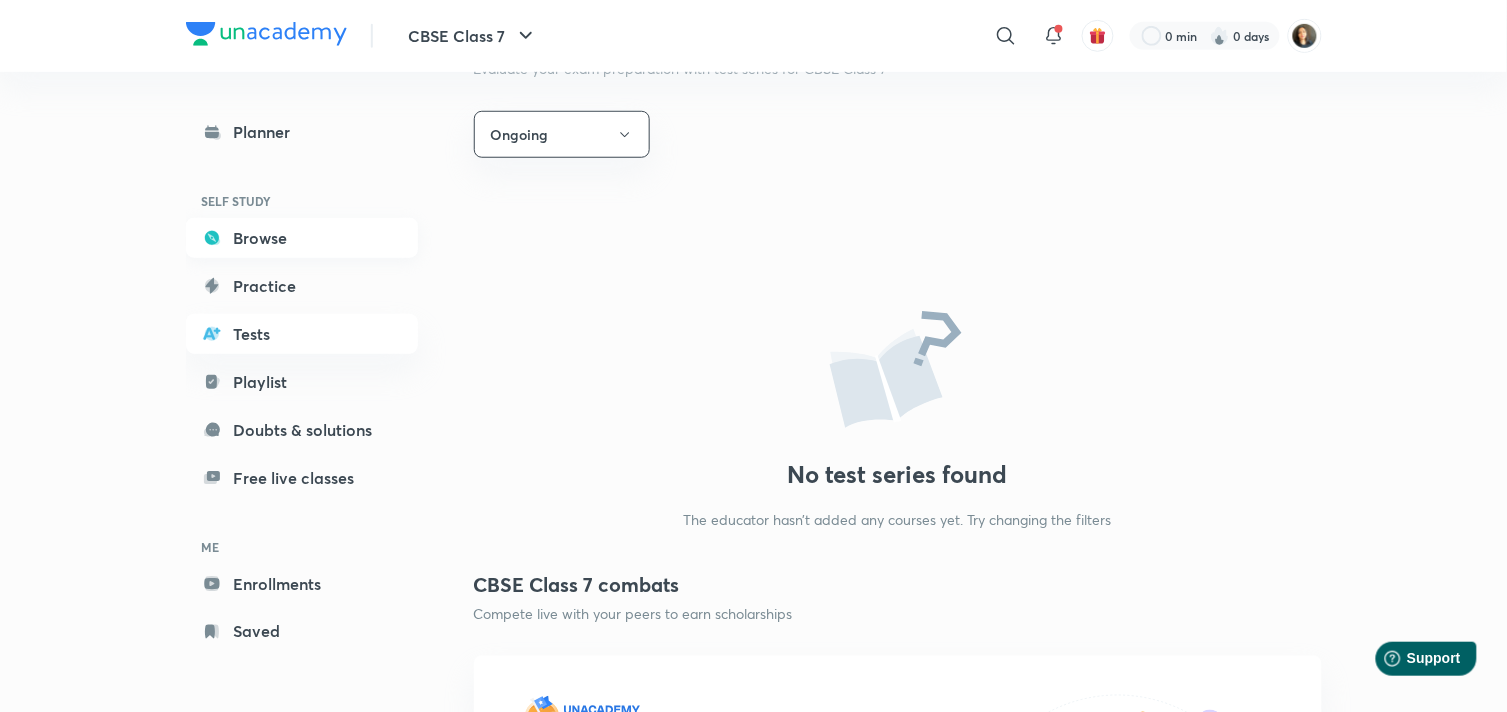 click on "Browse" at bounding box center (302, 238) 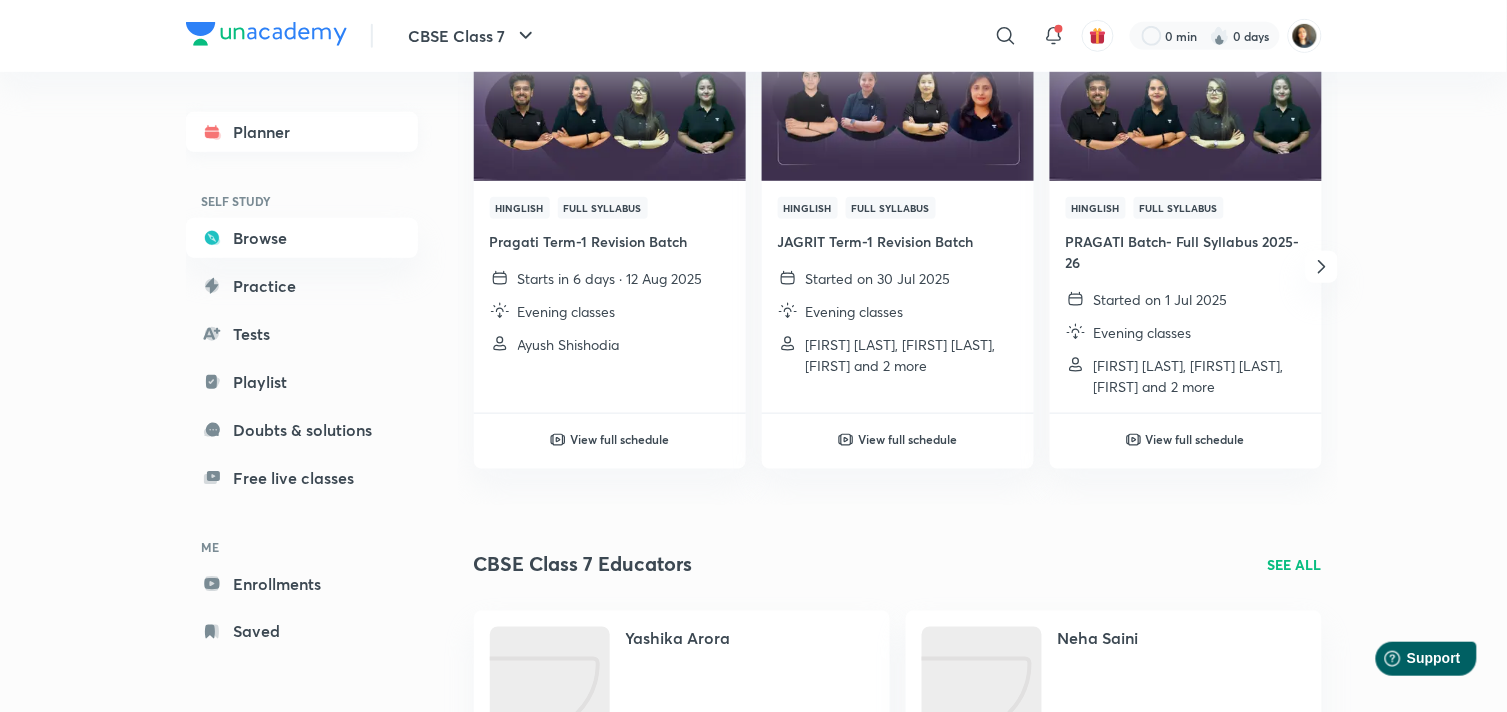click on "Planner" at bounding box center [302, 132] 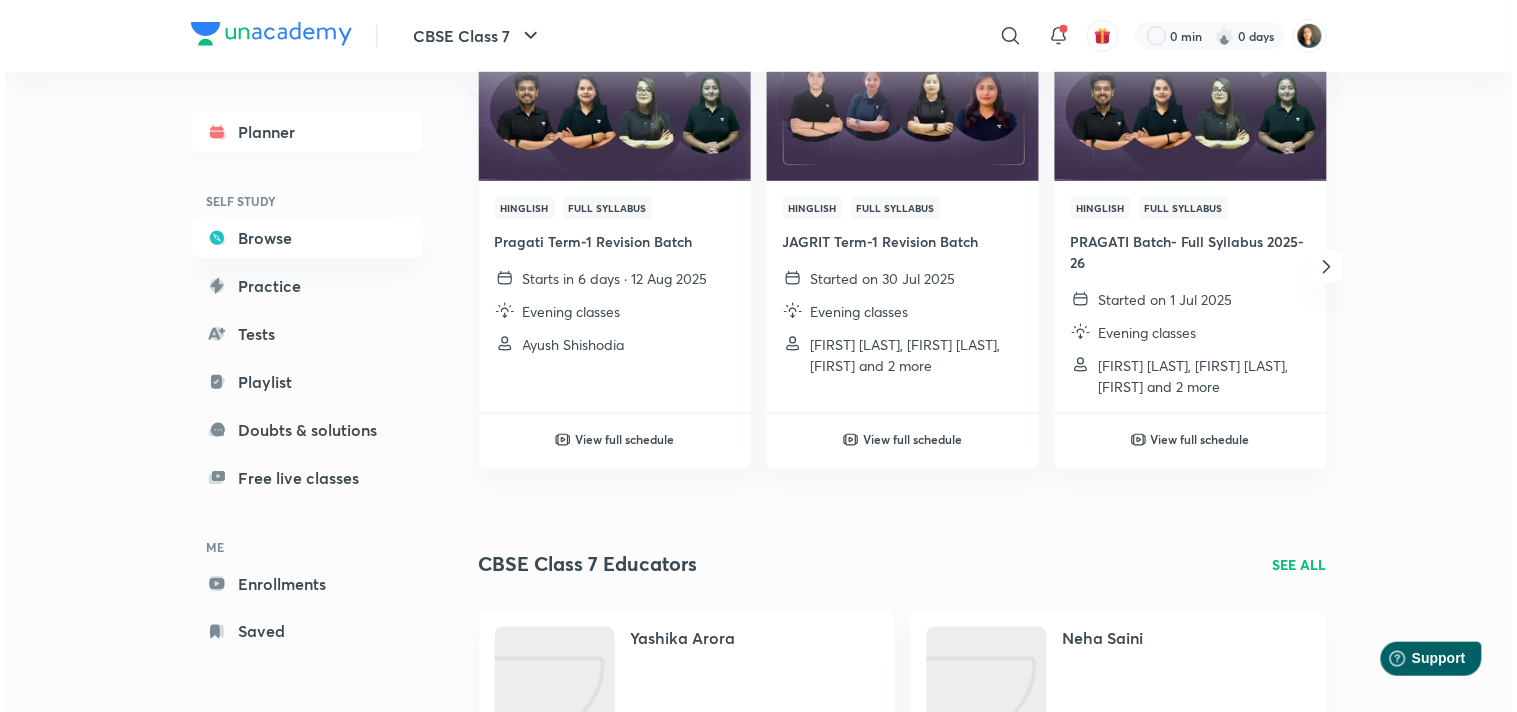 scroll, scrollTop: 0, scrollLeft: 0, axis: both 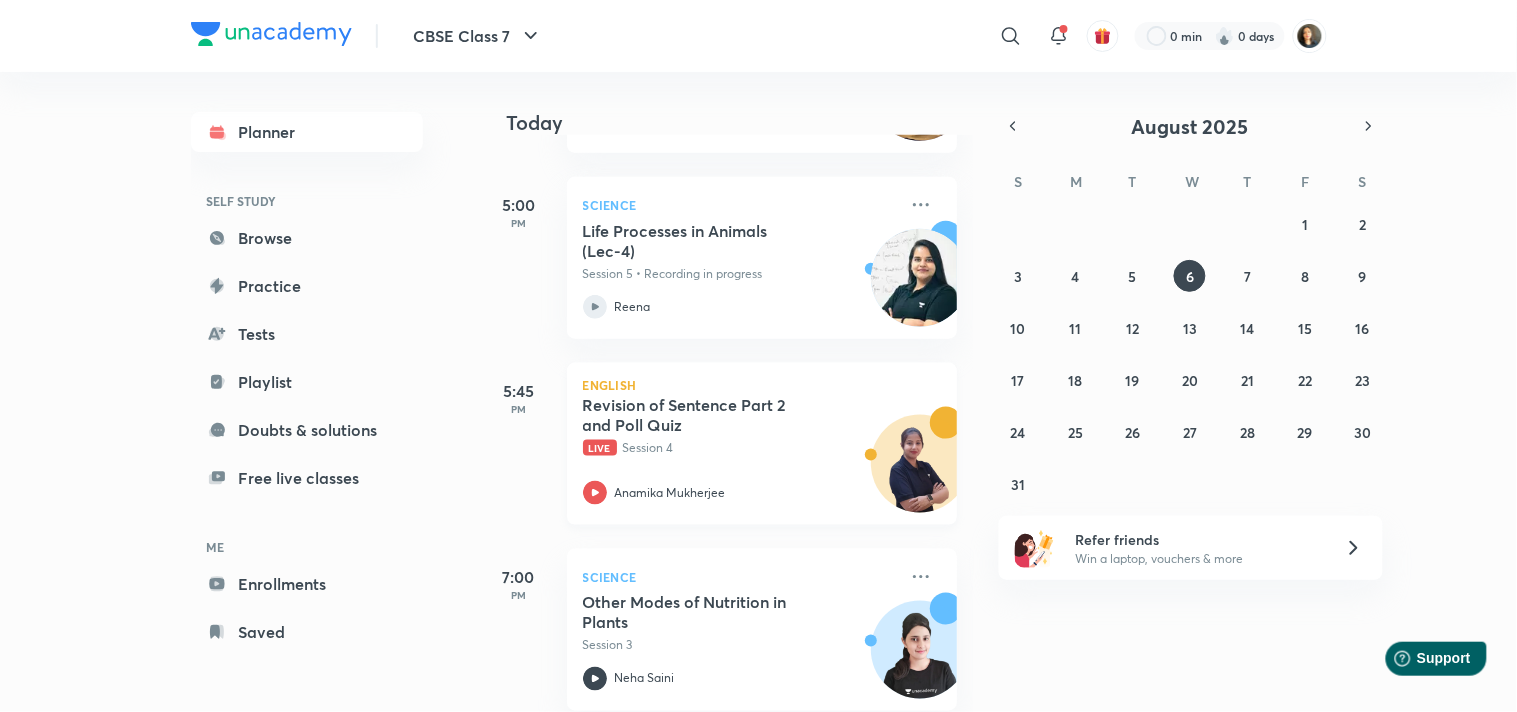click on "Revision of Sentence Part 2 and Poll Quiz" at bounding box center [707, 415] 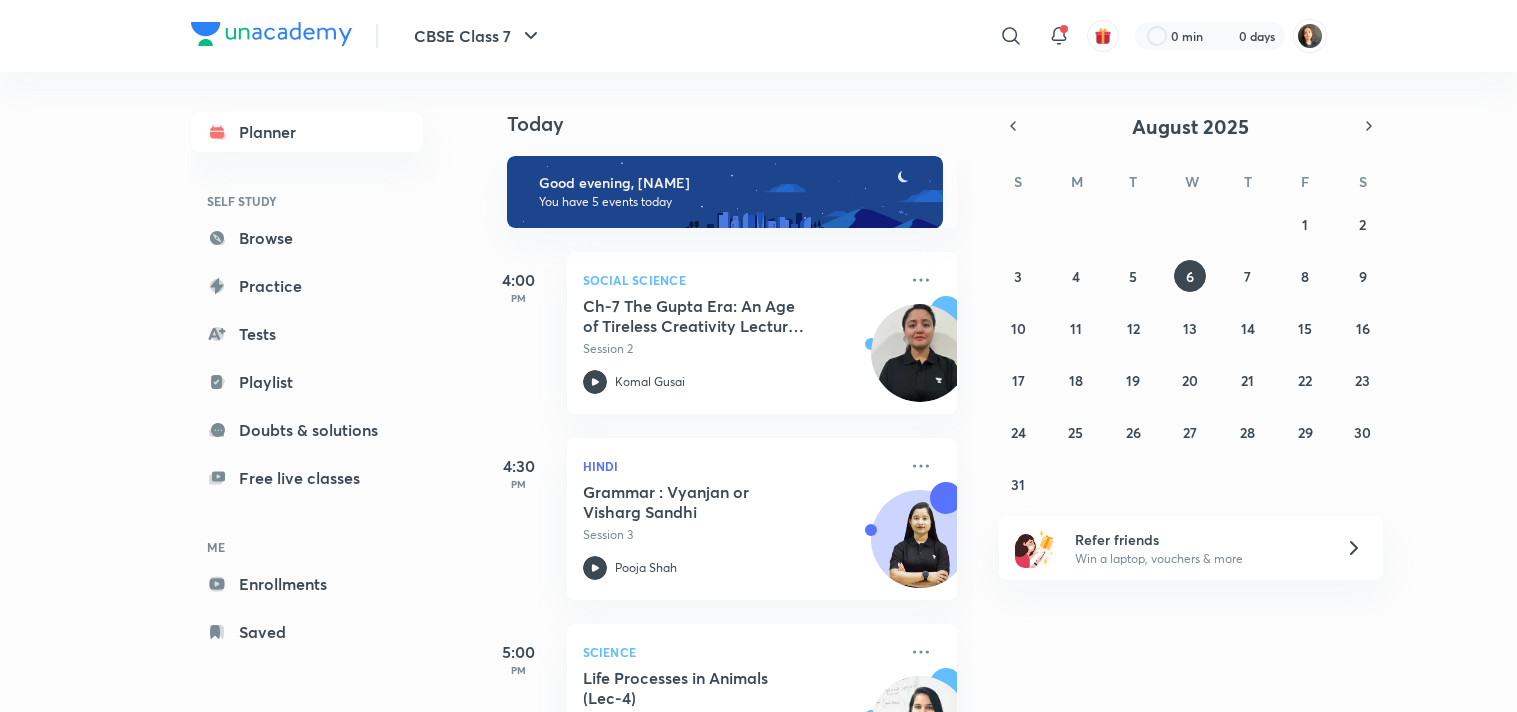 scroll, scrollTop: 0, scrollLeft: 0, axis: both 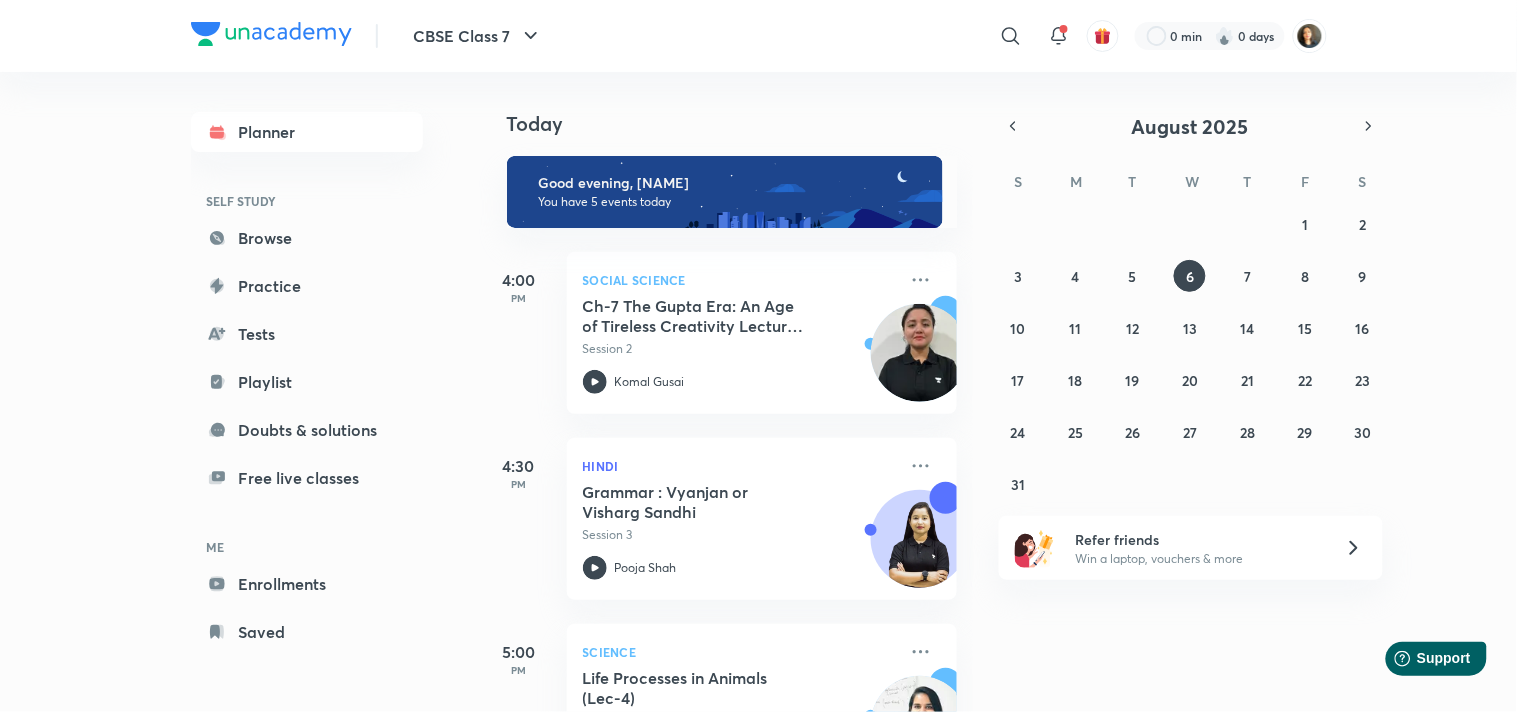 click on "Today" at bounding box center (728, 104) 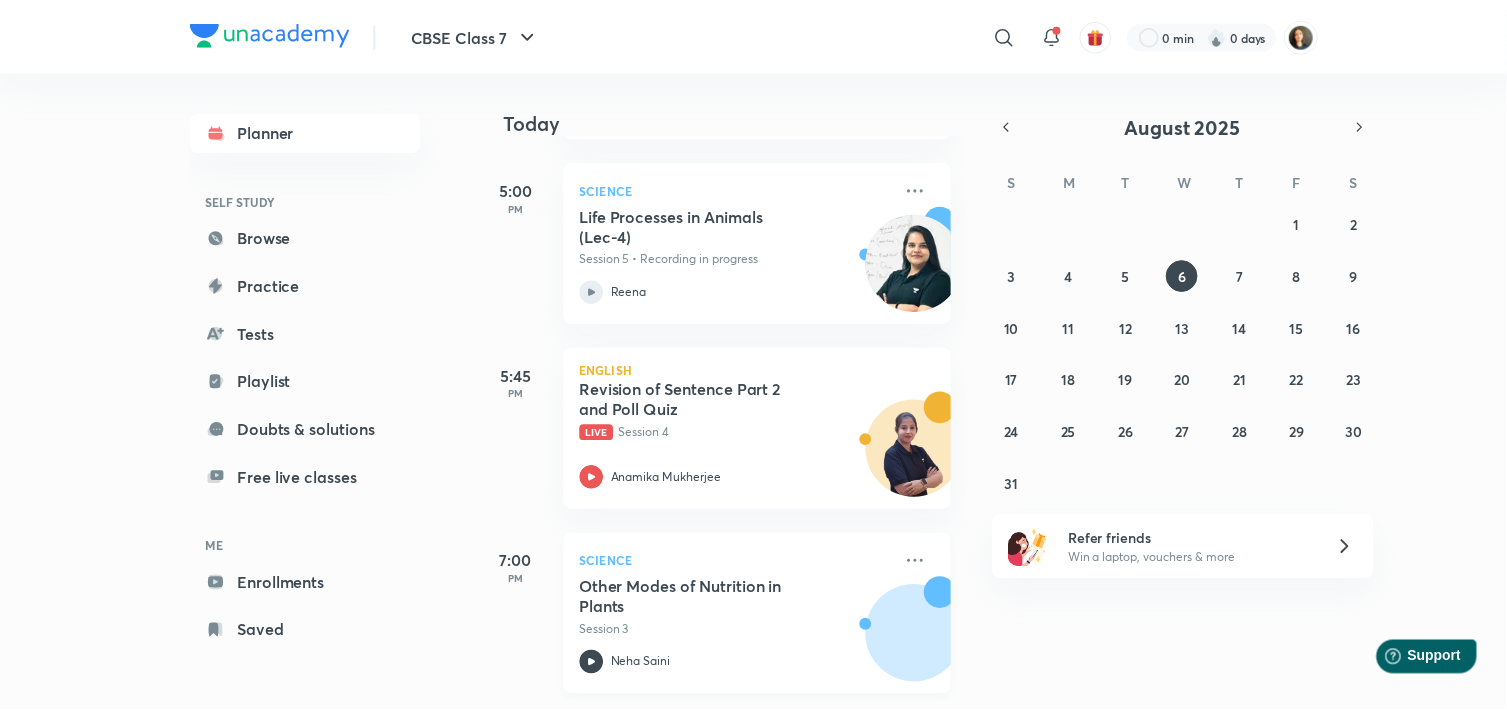scroll, scrollTop: 478, scrollLeft: 0, axis: vertical 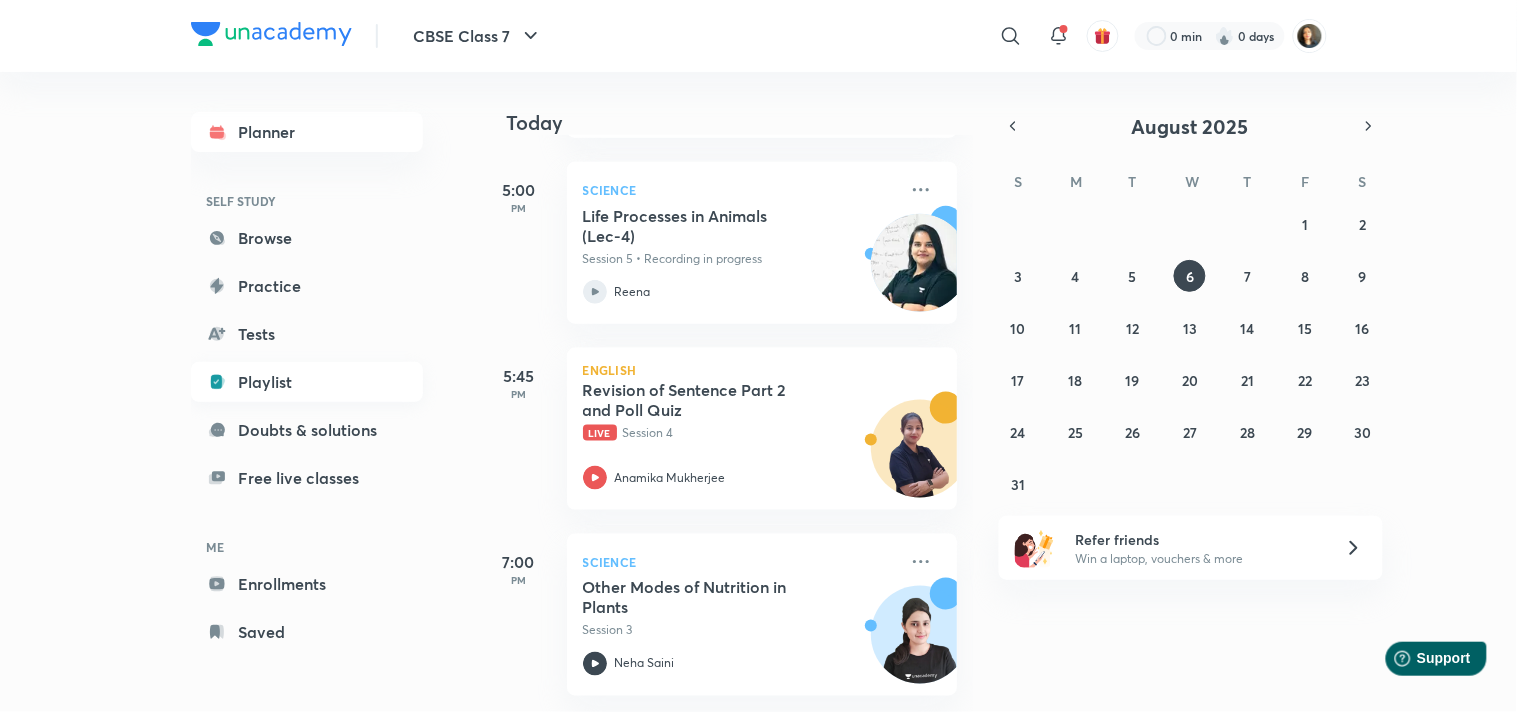 click on "Playlist" at bounding box center [307, 382] 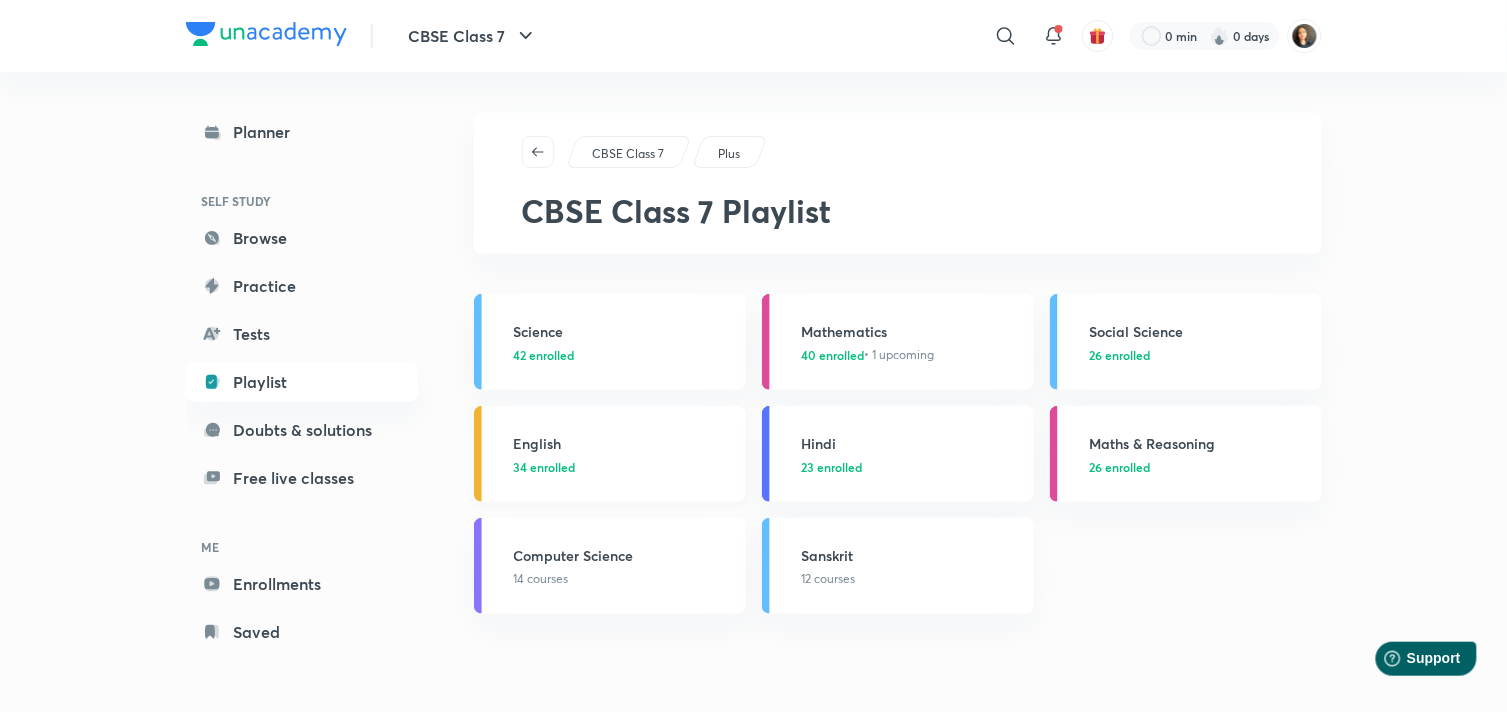 click on "English" at bounding box center [624, 443] 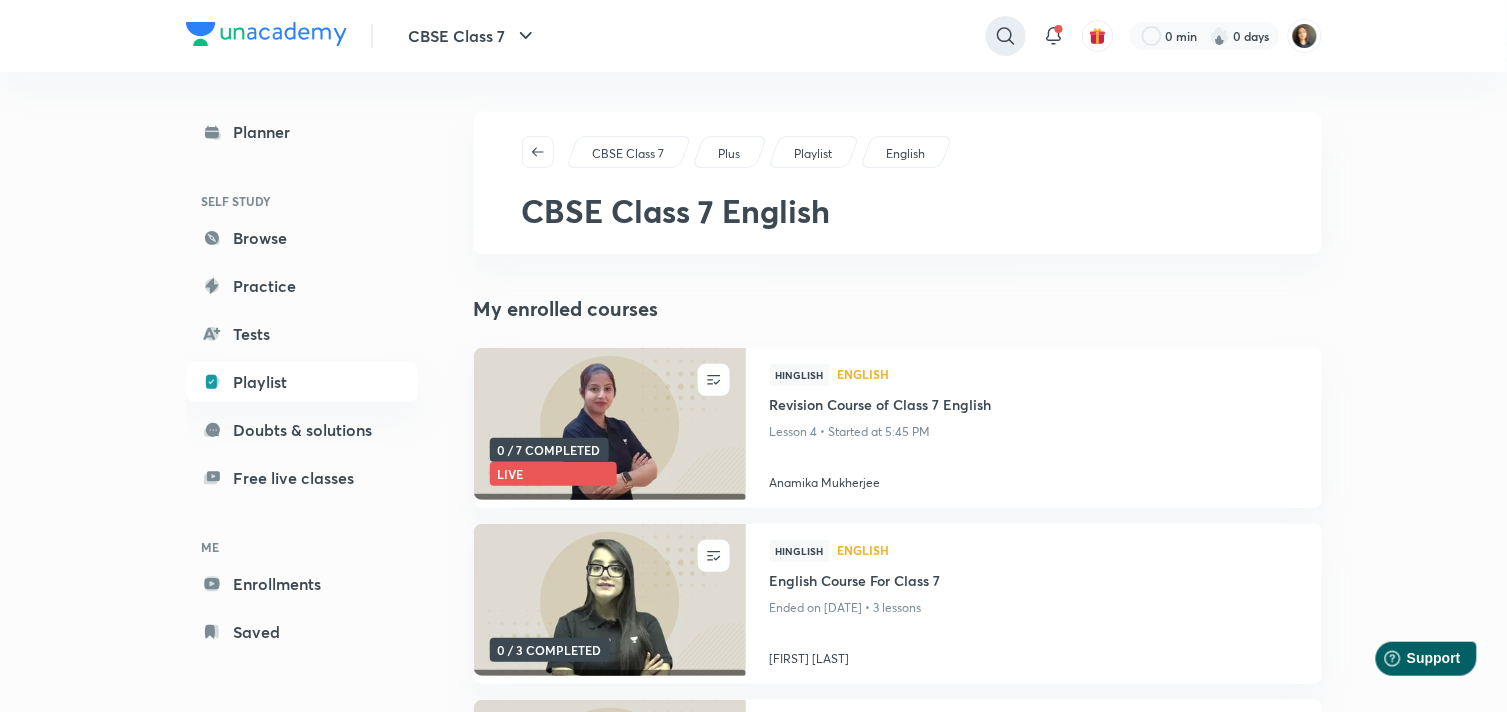 click 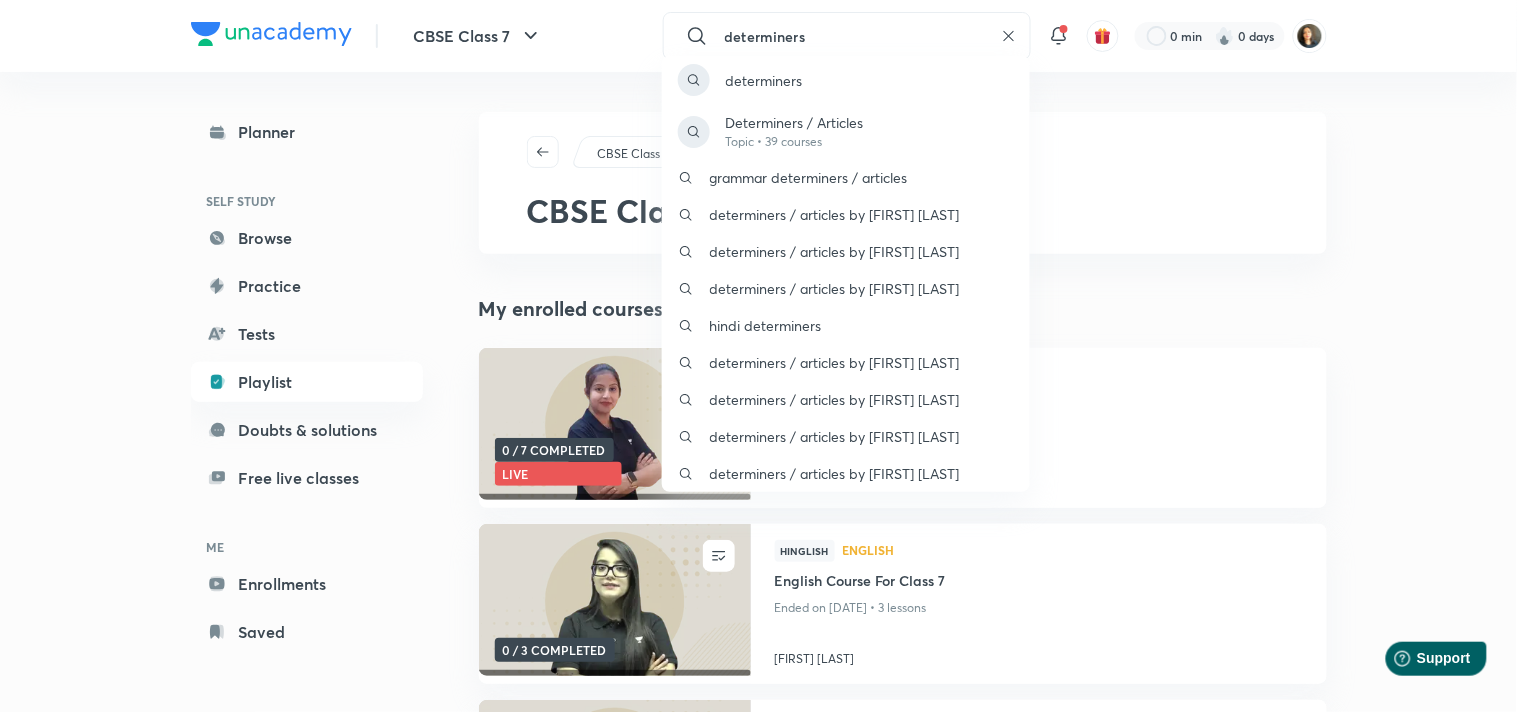 type on "determiners" 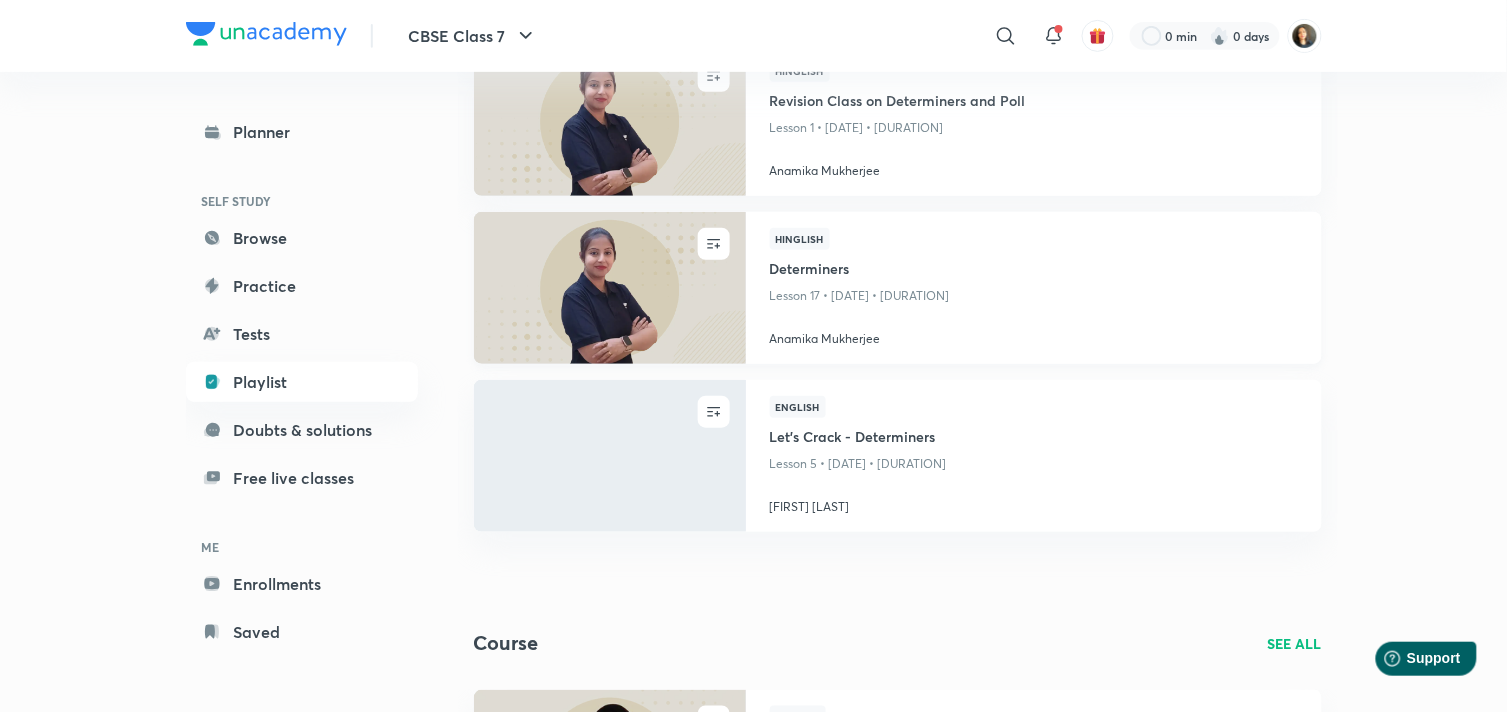 scroll, scrollTop: 165, scrollLeft: 0, axis: vertical 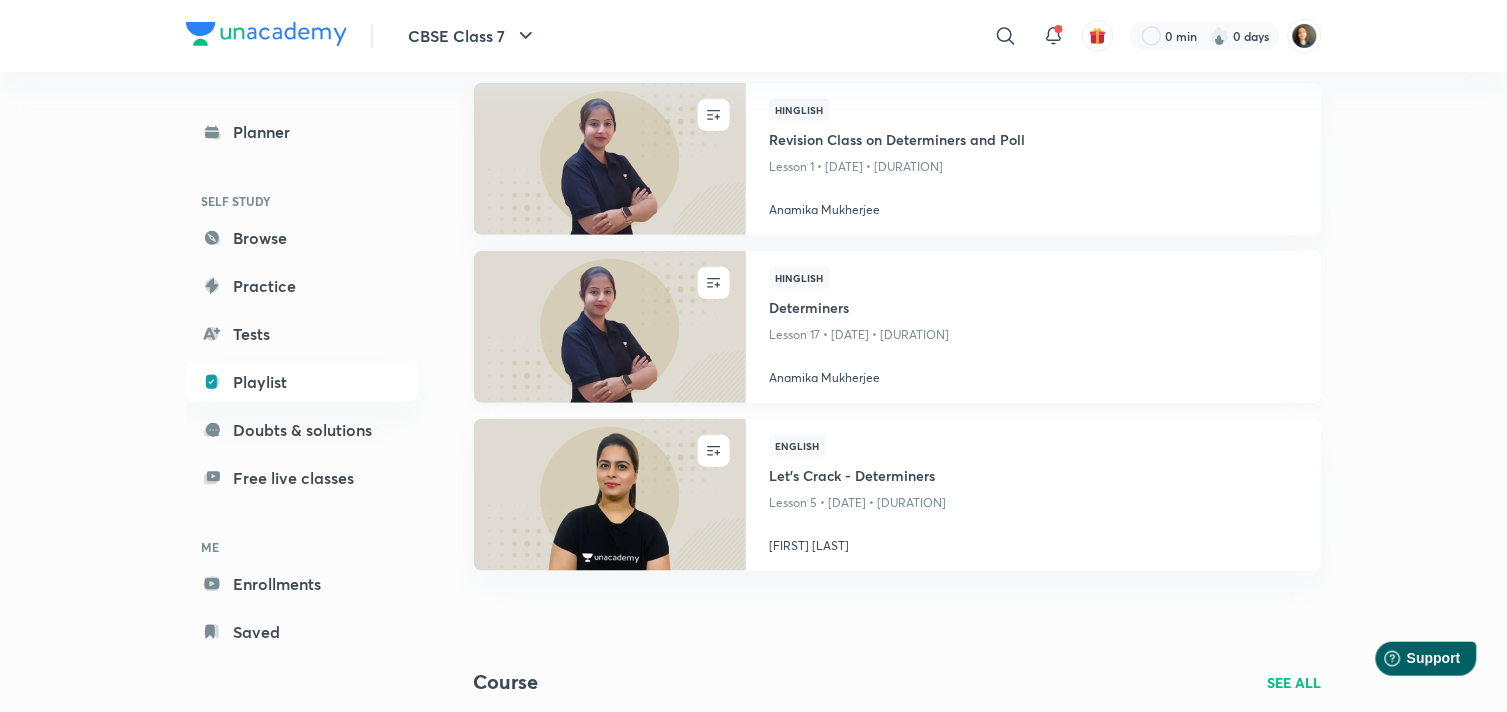 click on "Determiners" at bounding box center [1034, 309] 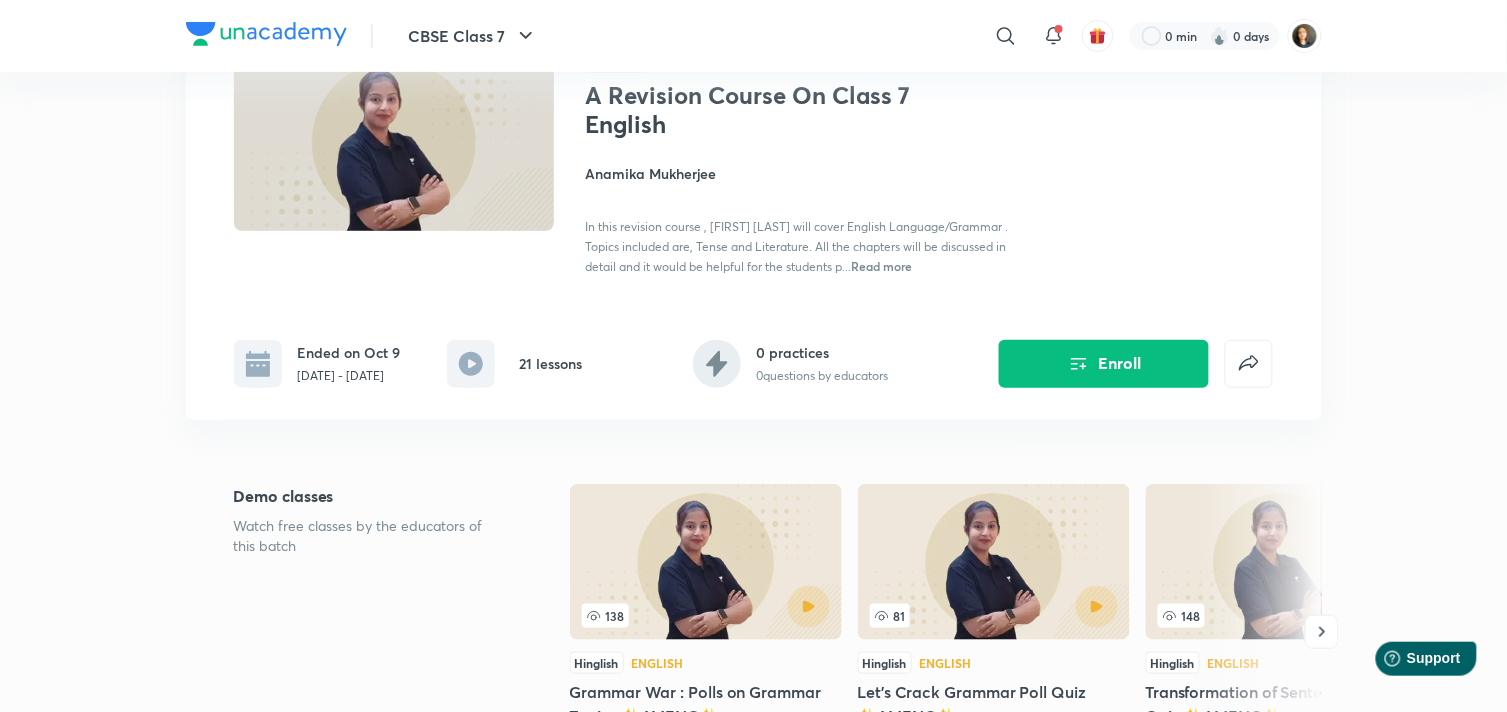 scroll, scrollTop: 0, scrollLeft: 0, axis: both 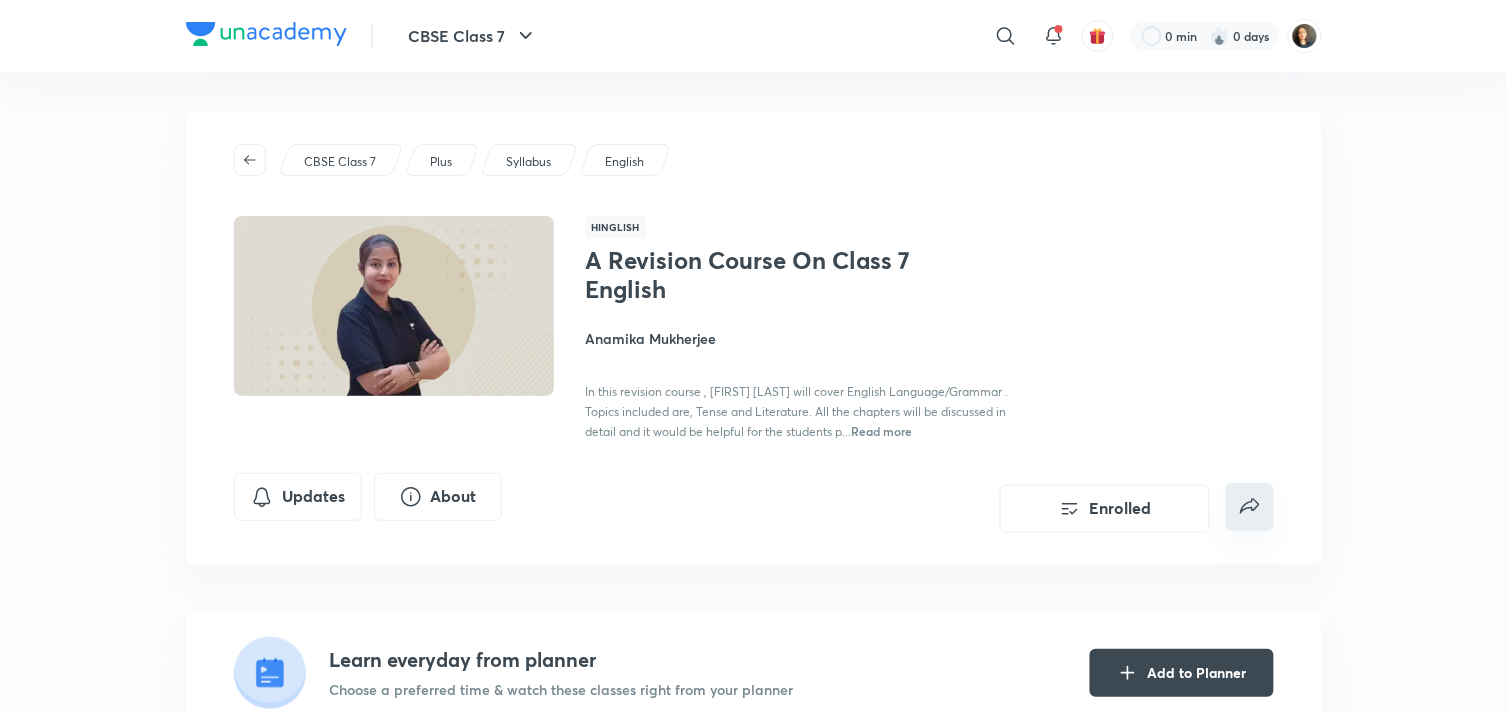 click 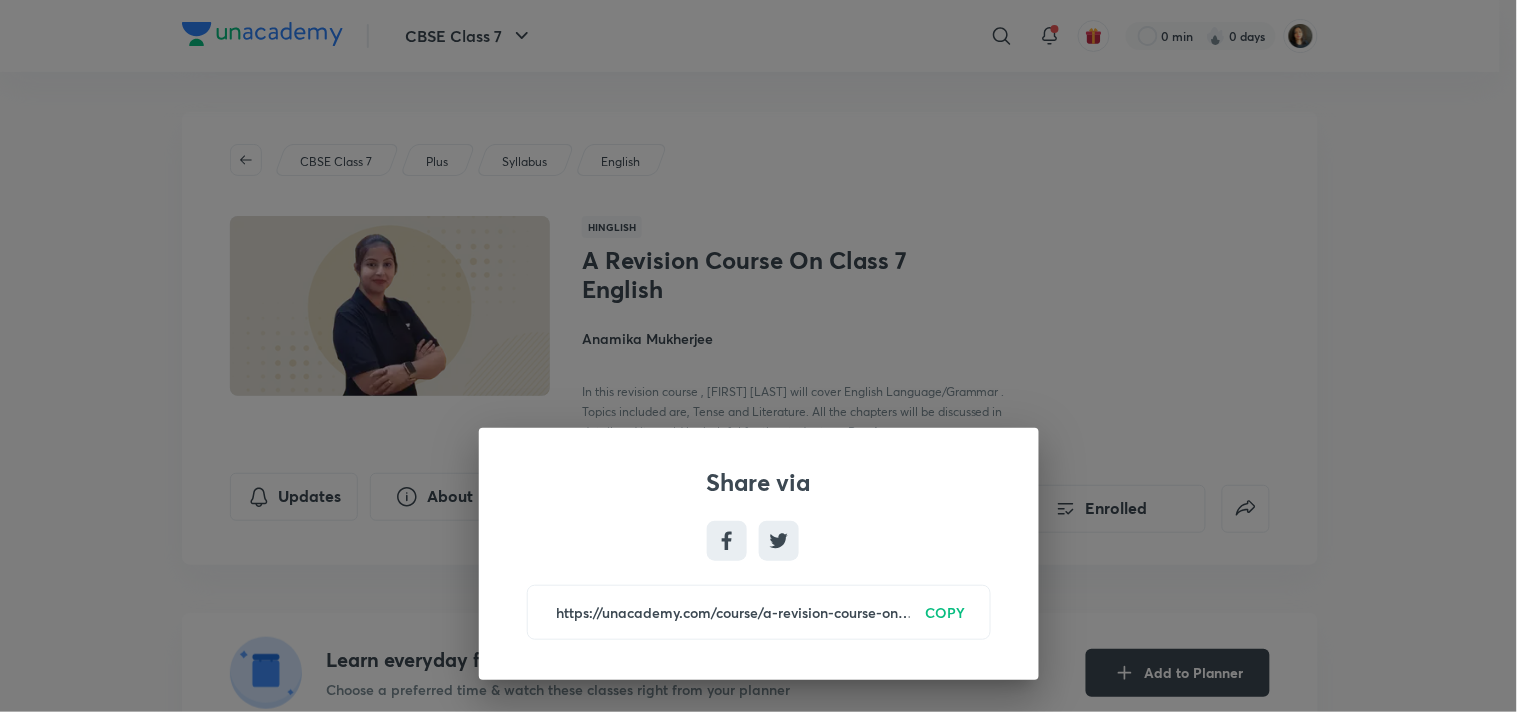click on "COPY" at bounding box center [946, 612] 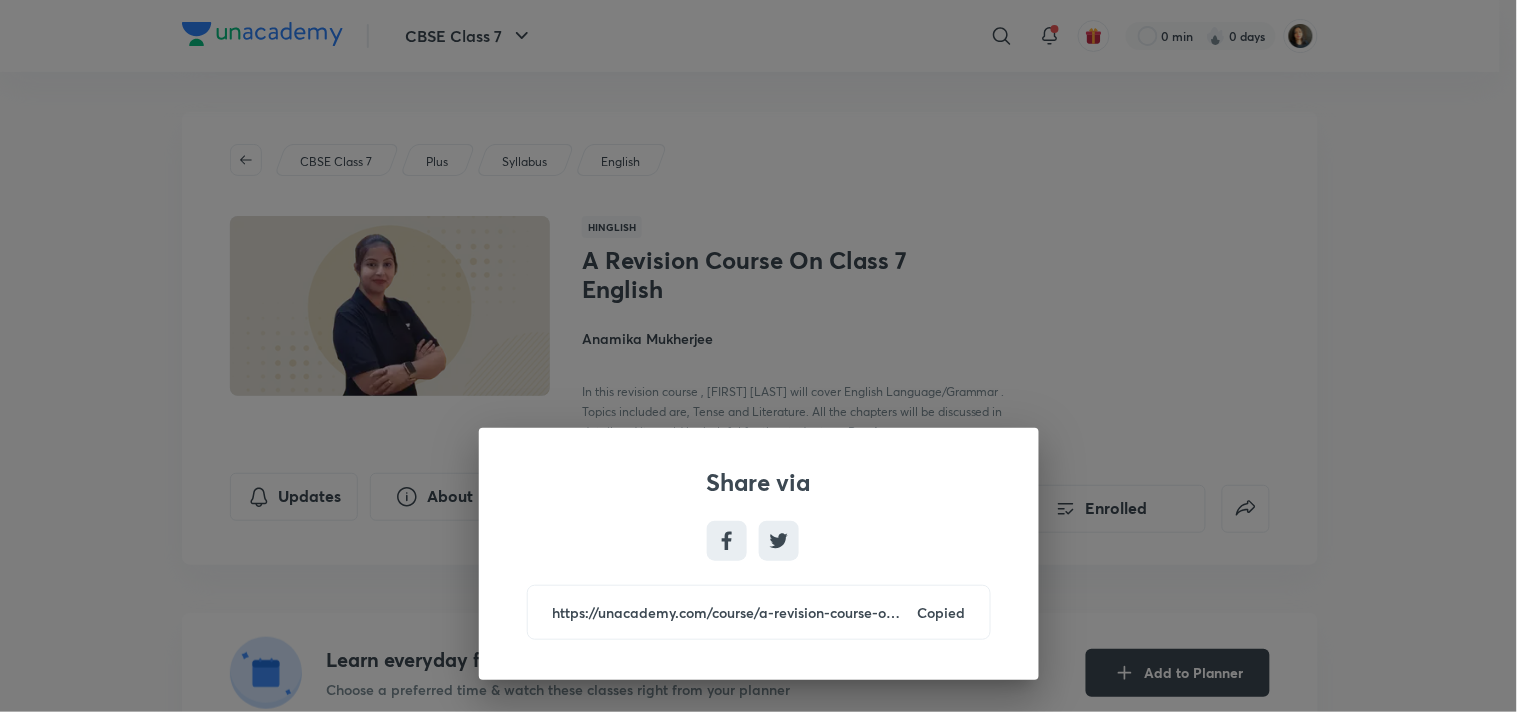 click on "Share via https://unacademy.com/course/a-revision-course-on-class-7-english/RCOPNMFK Copied" at bounding box center [758, 356] 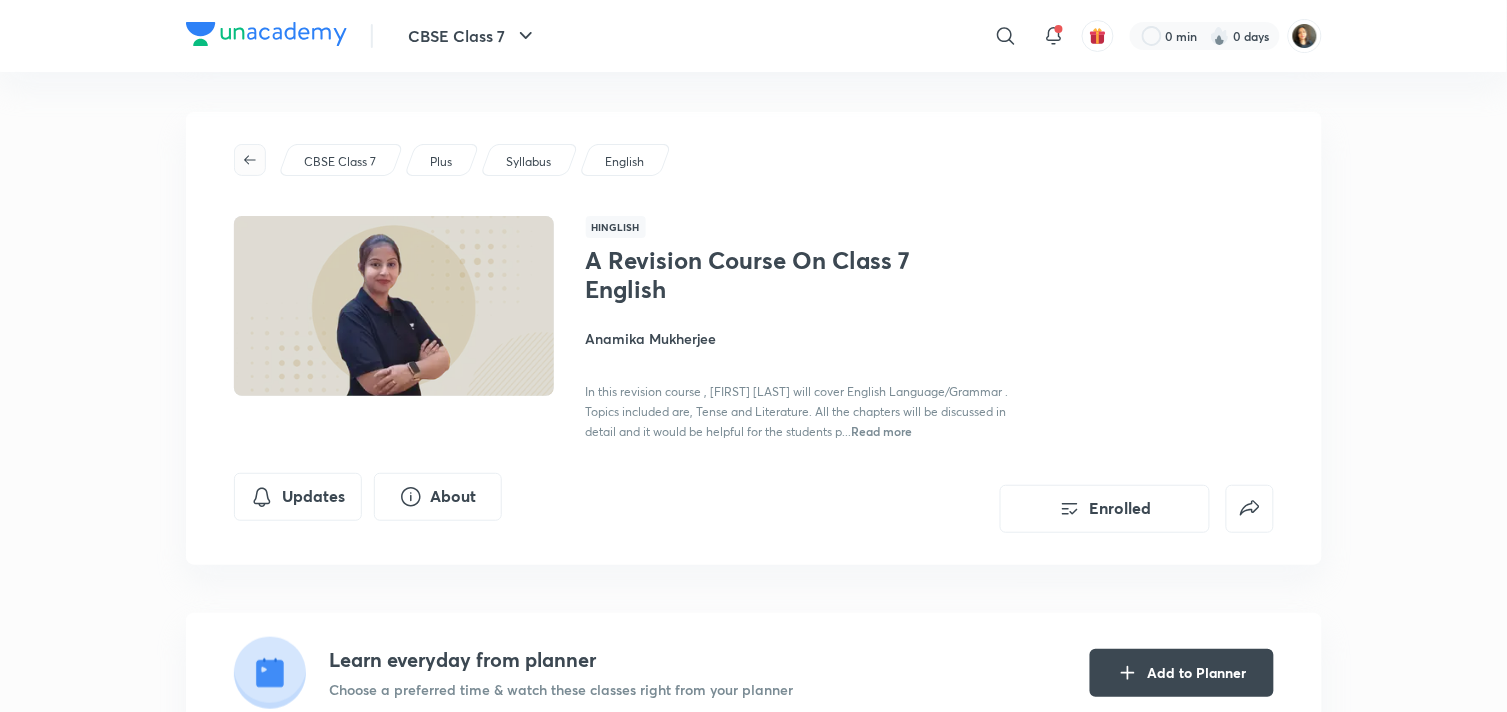 click 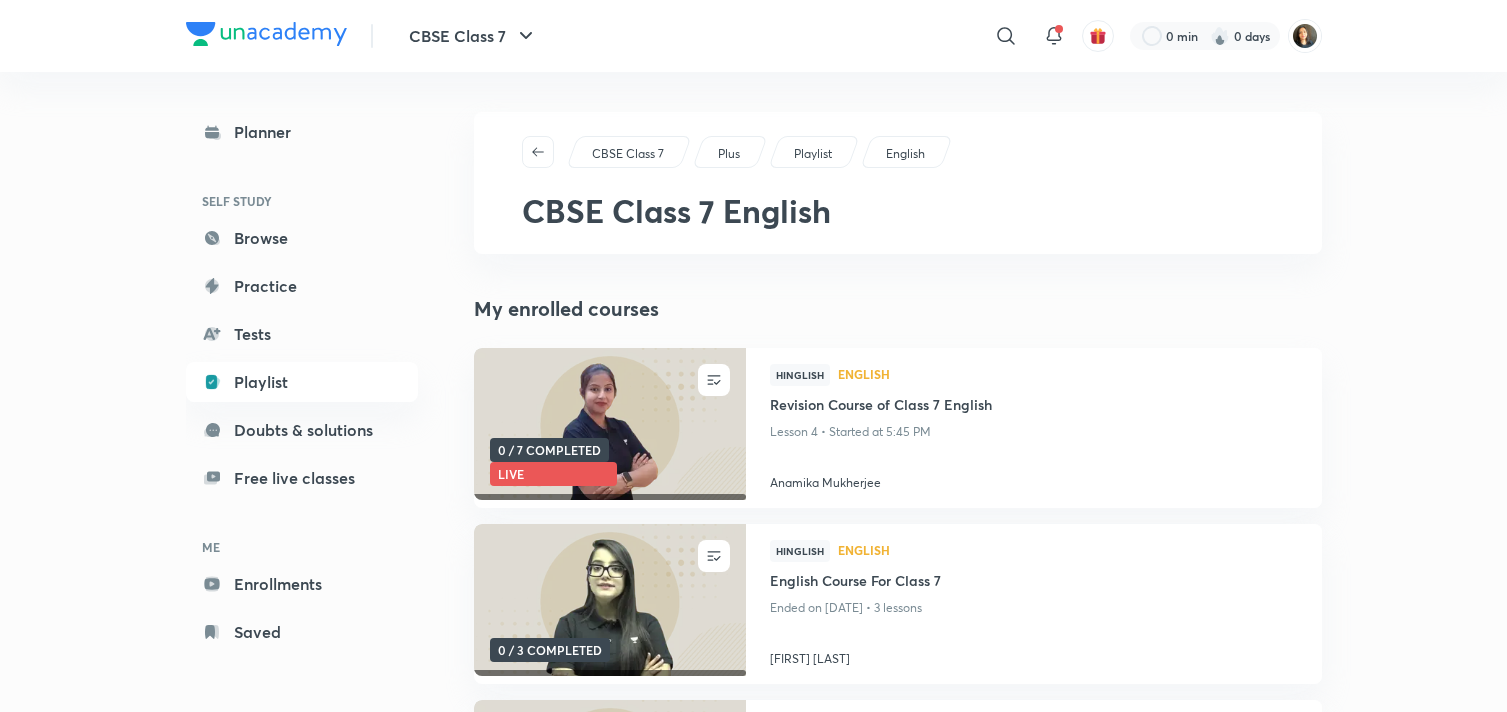 scroll, scrollTop: 0, scrollLeft: 0, axis: both 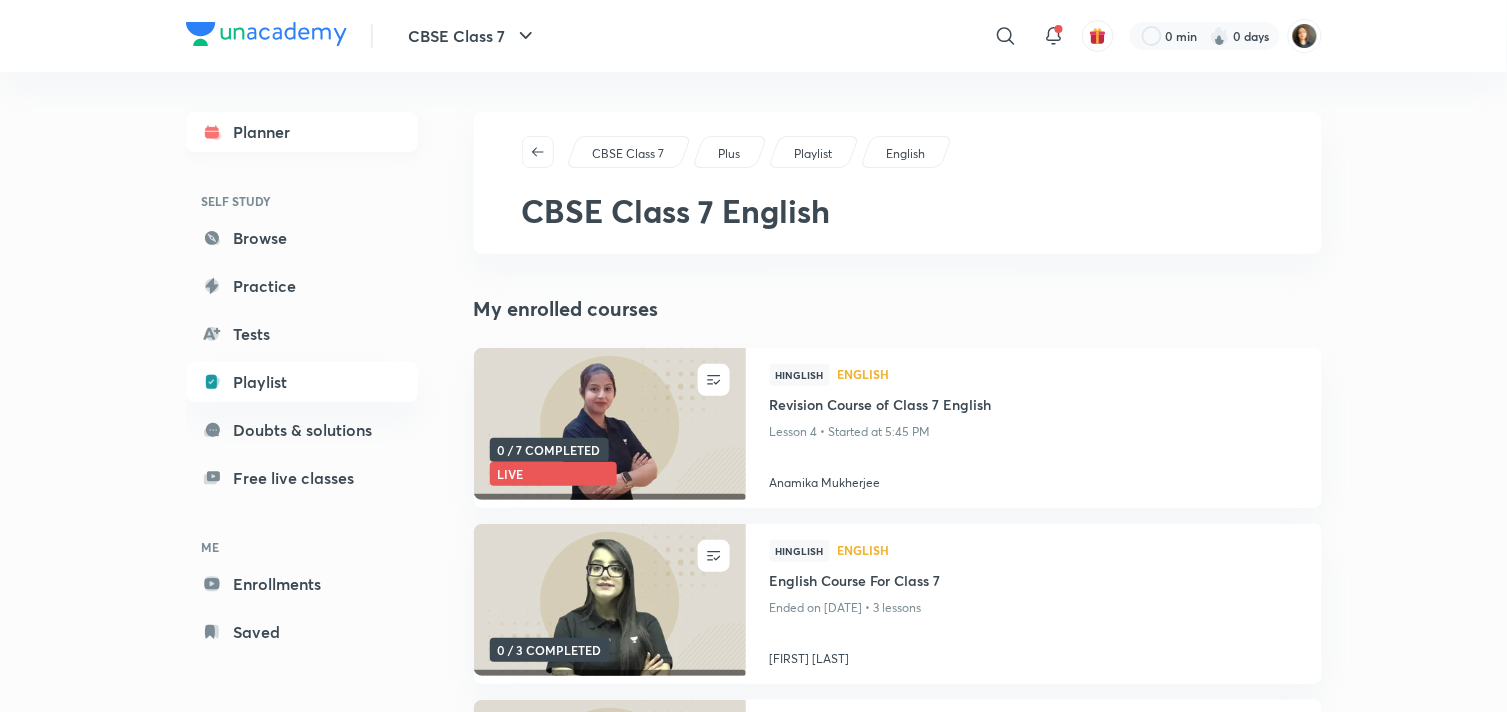 click on "Planner" at bounding box center (302, 132) 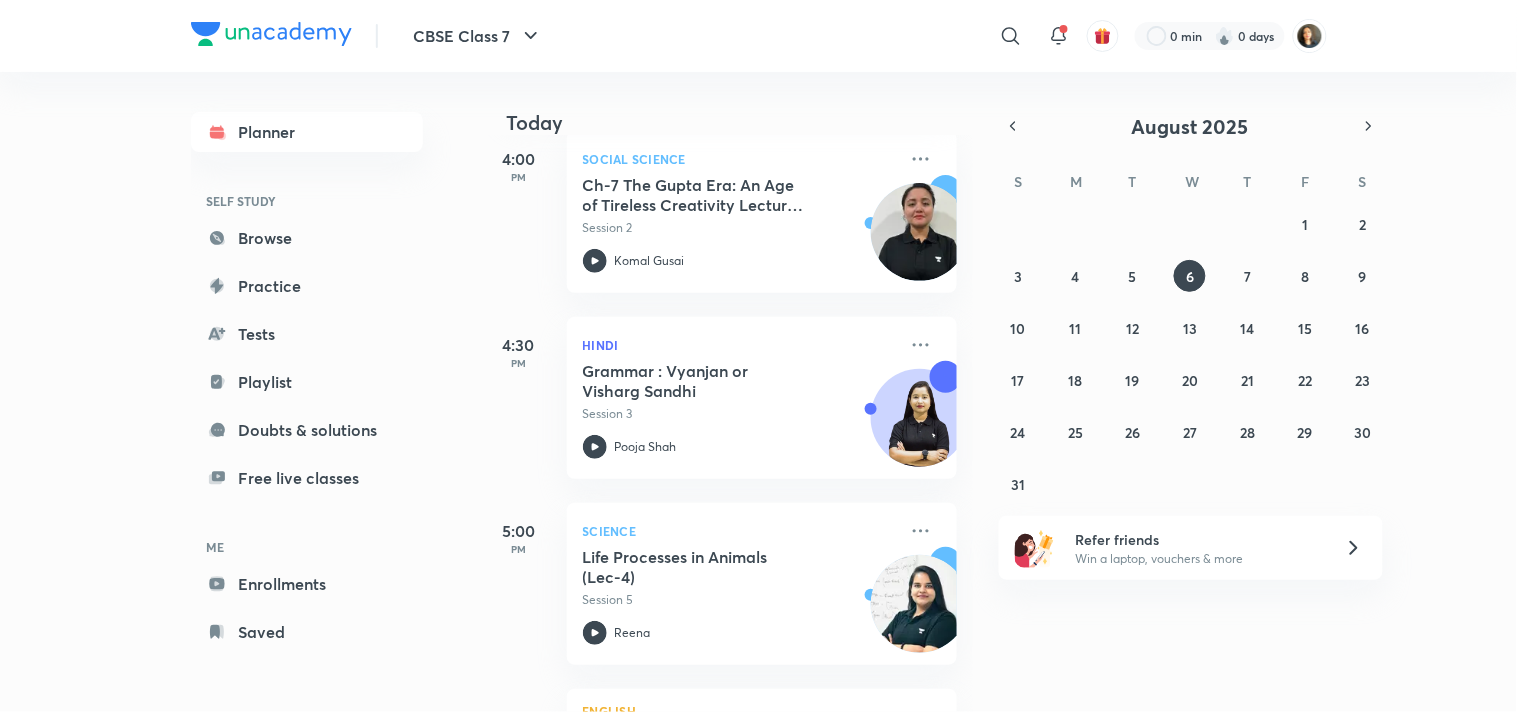 scroll, scrollTop: 111, scrollLeft: 0, axis: vertical 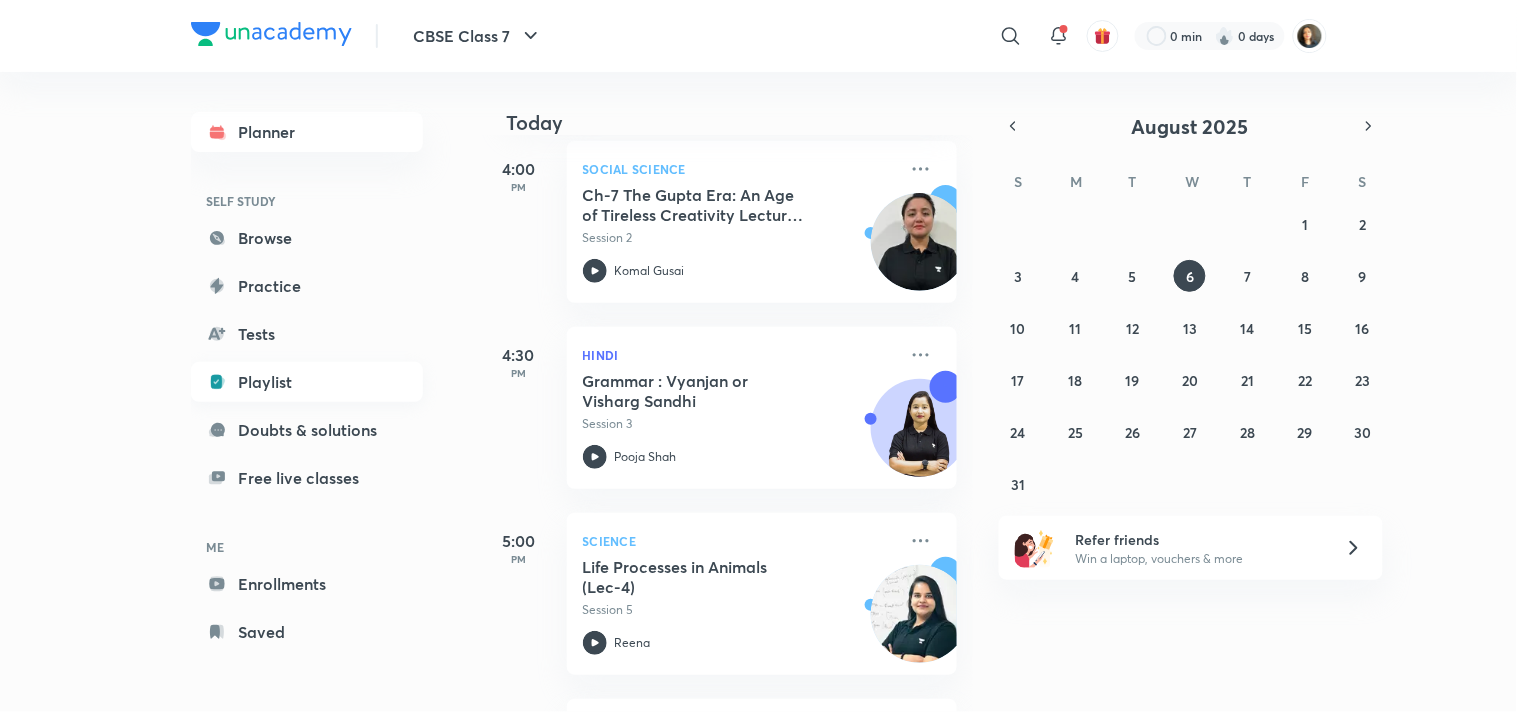 click on "Playlist" at bounding box center [307, 382] 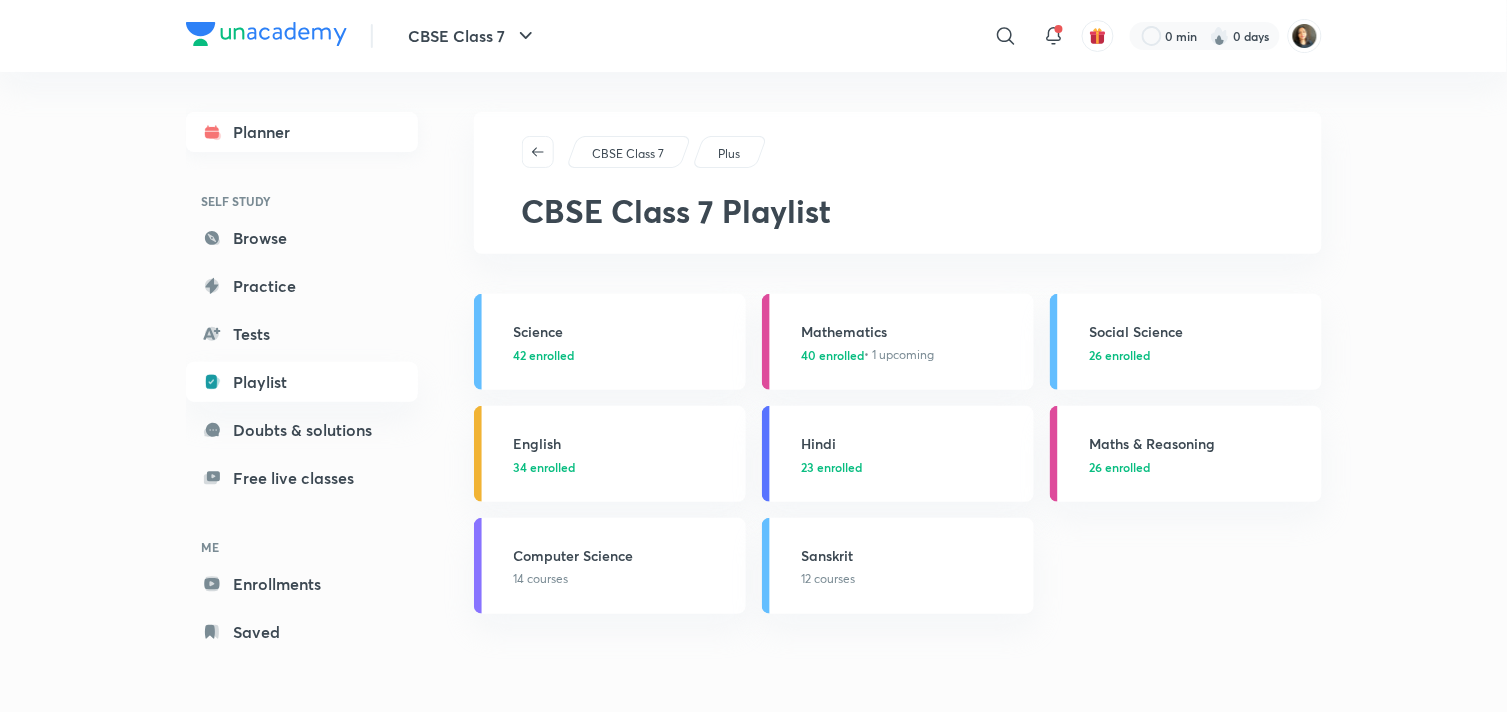 click on "Planner" at bounding box center [302, 132] 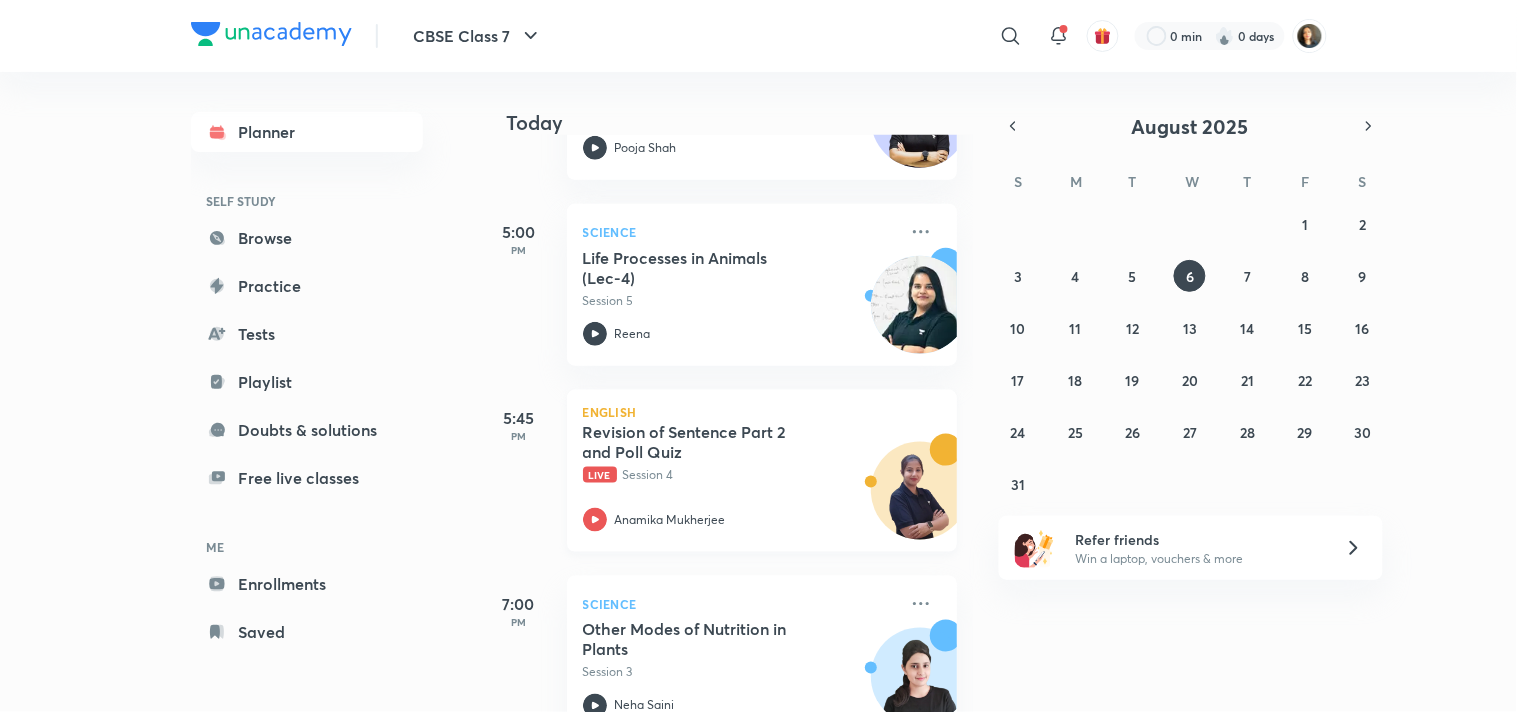 scroll, scrollTop: 478, scrollLeft: 0, axis: vertical 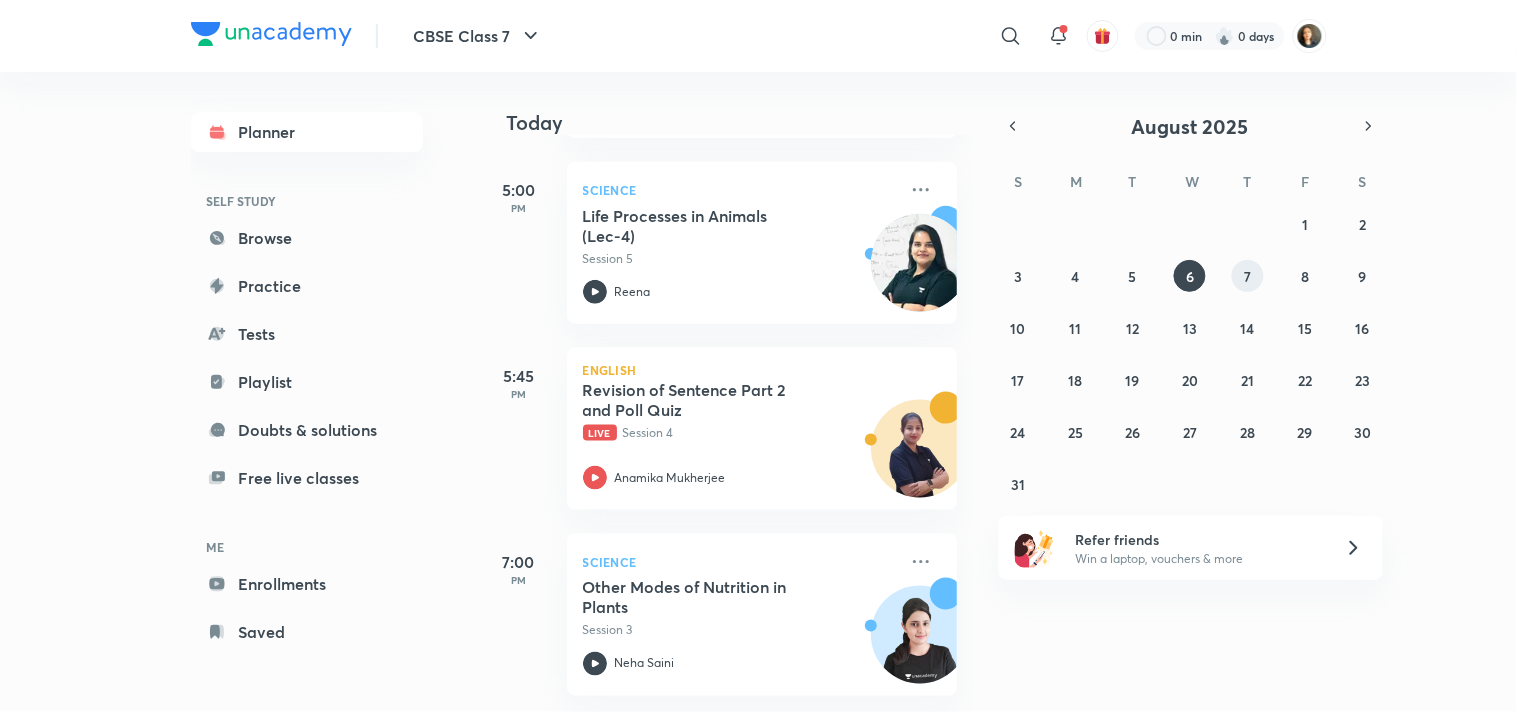 click on "7" at bounding box center (1247, 276) 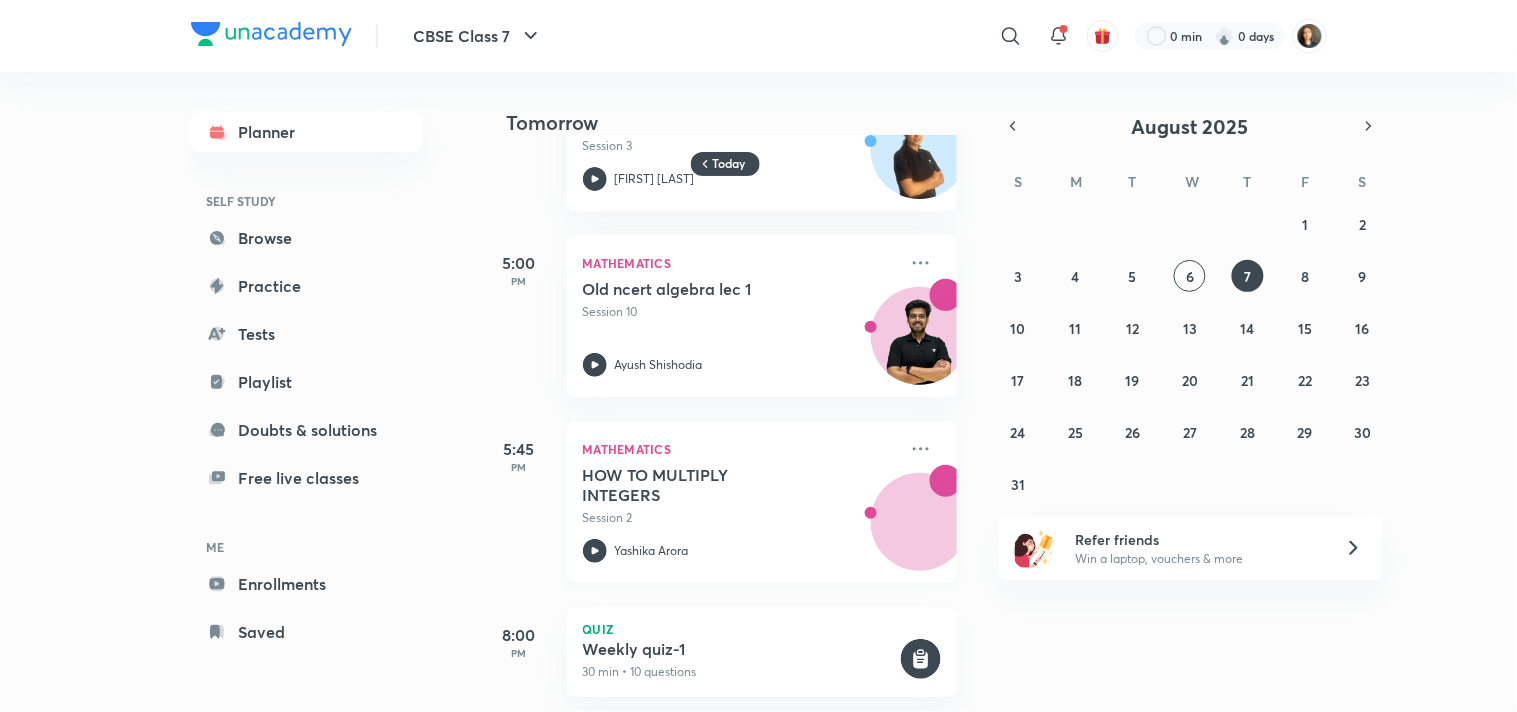 scroll, scrollTop: 146, scrollLeft: 0, axis: vertical 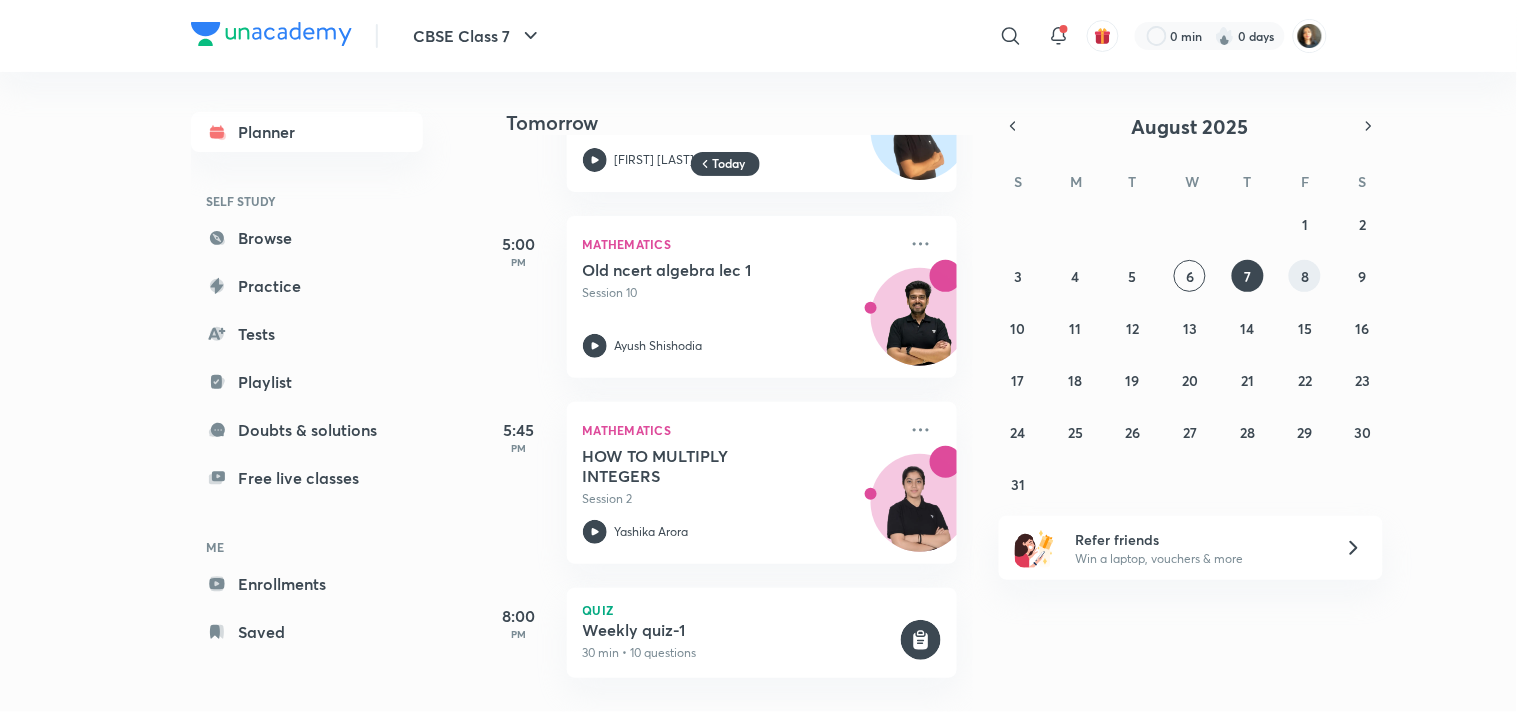 click on "8" at bounding box center [1305, 276] 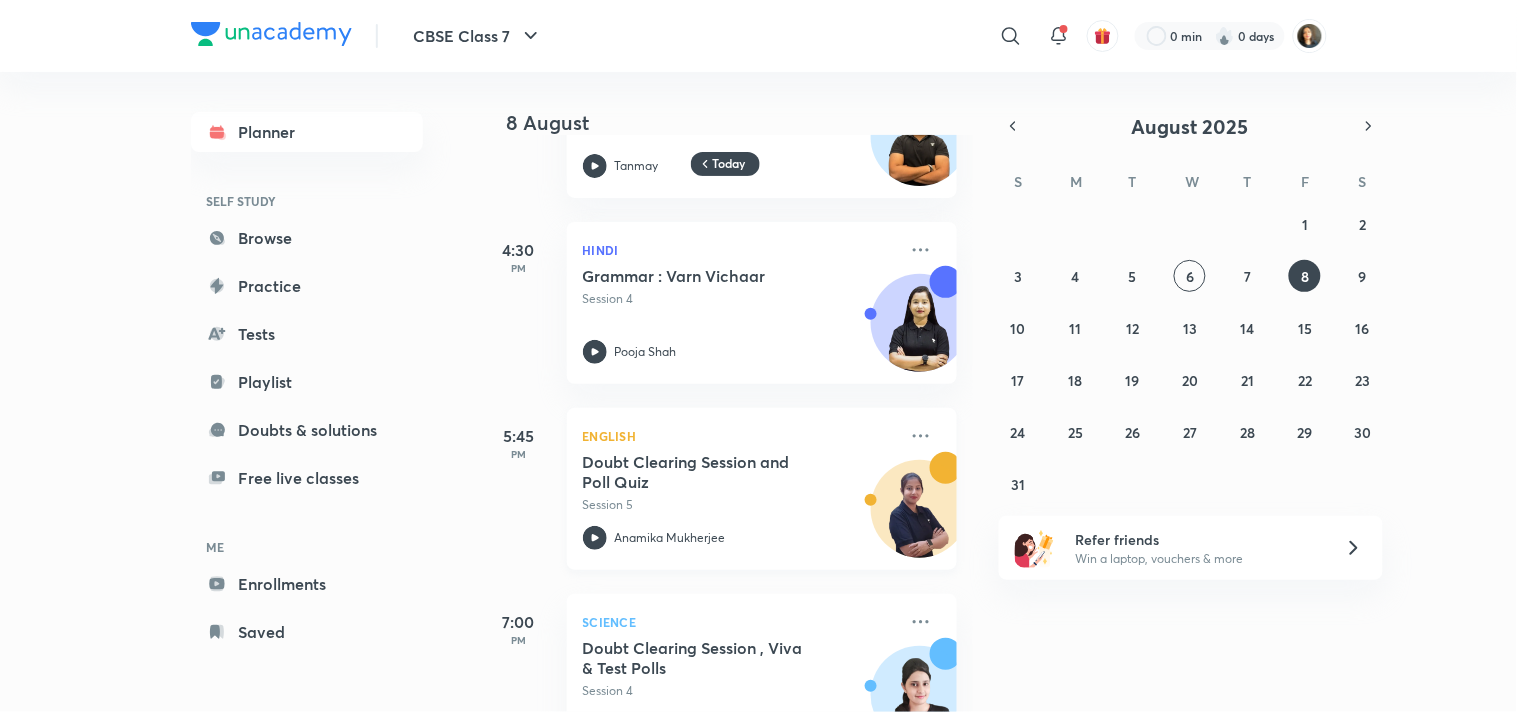 scroll, scrollTop: 200, scrollLeft: 0, axis: vertical 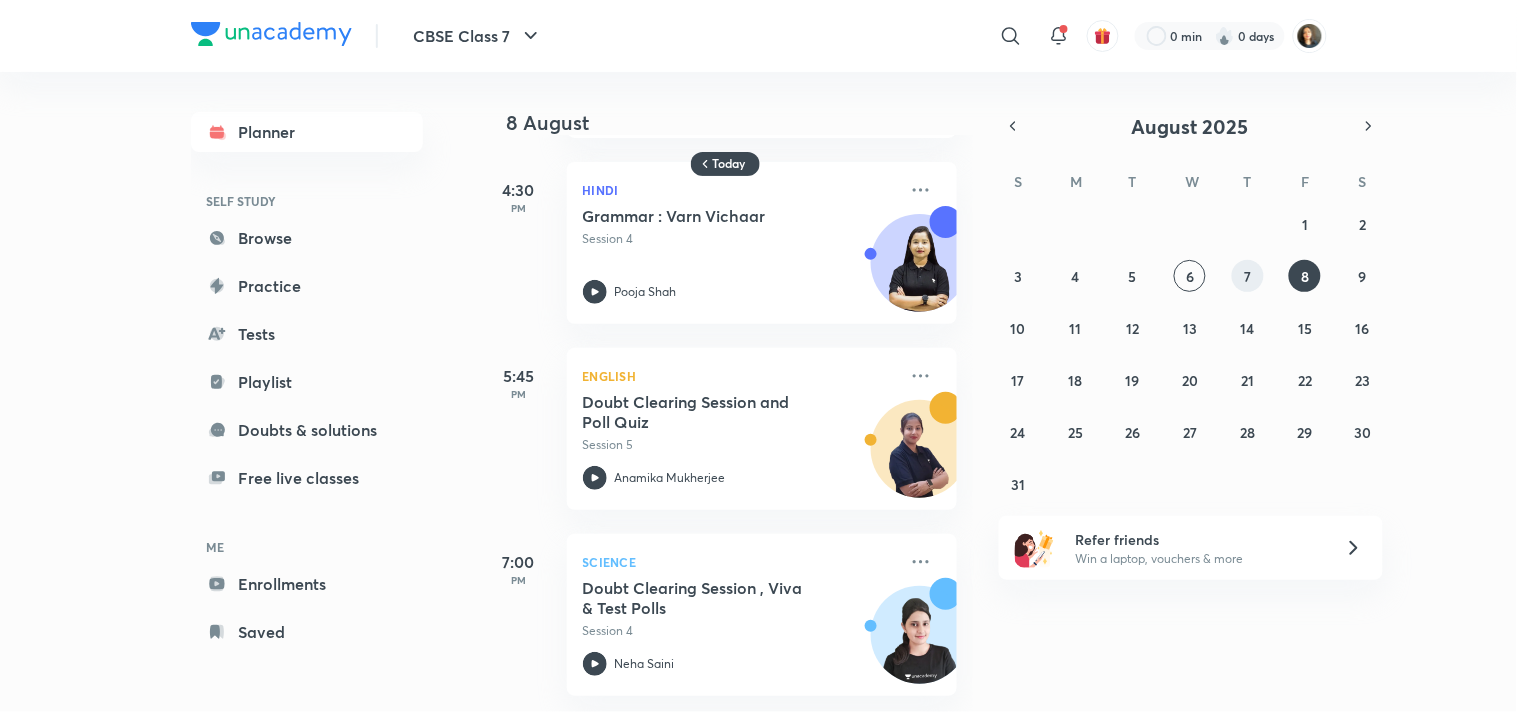 click on "7" at bounding box center [1248, 276] 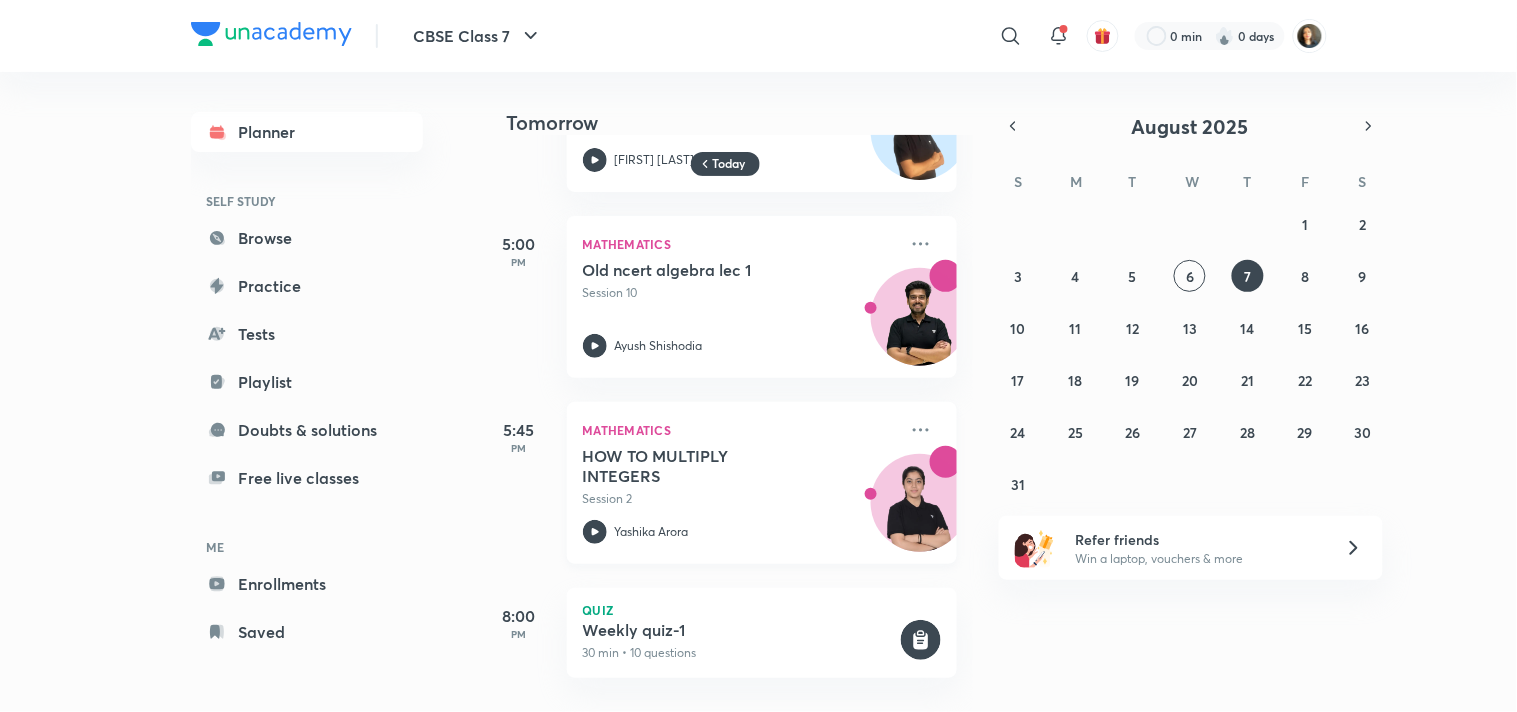 scroll, scrollTop: 146, scrollLeft: 0, axis: vertical 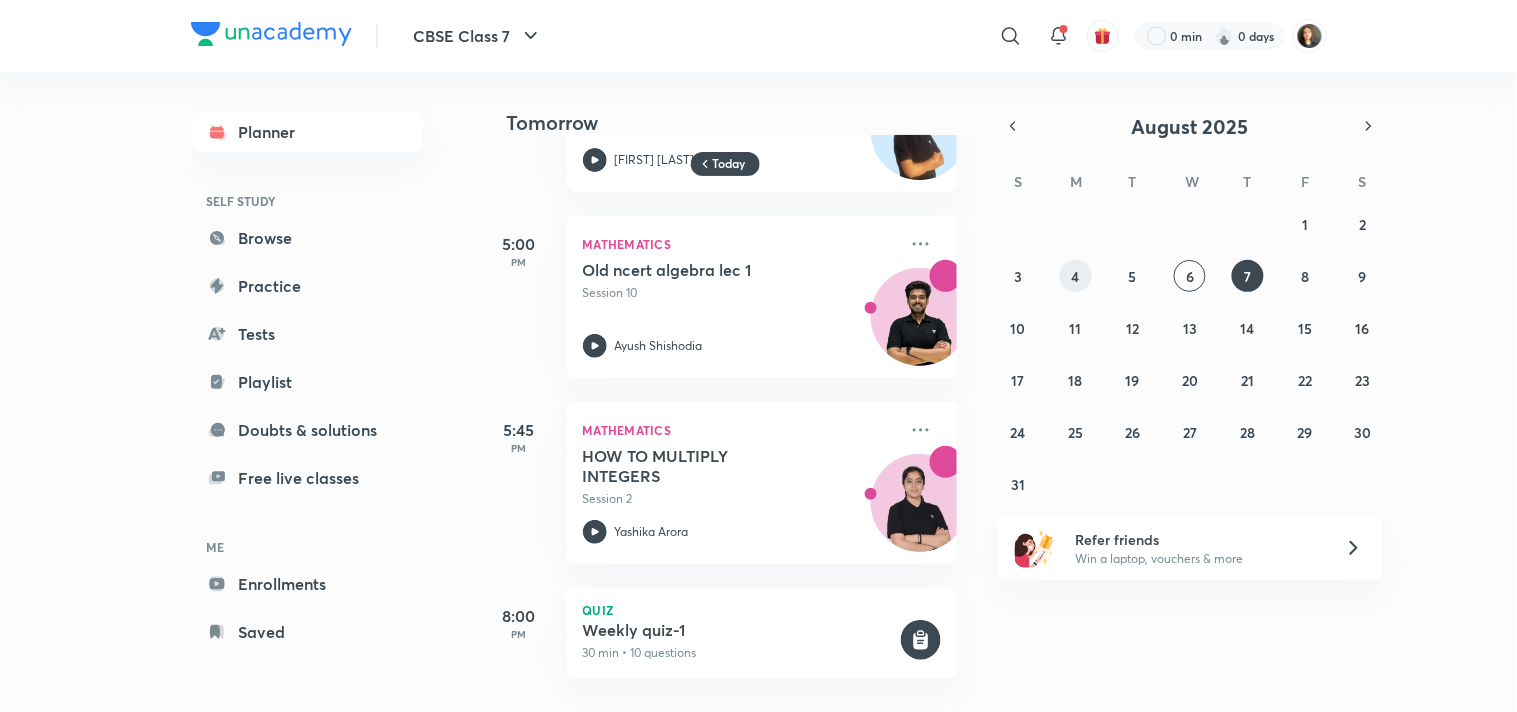 click on "4" at bounding box center [1076, 276] 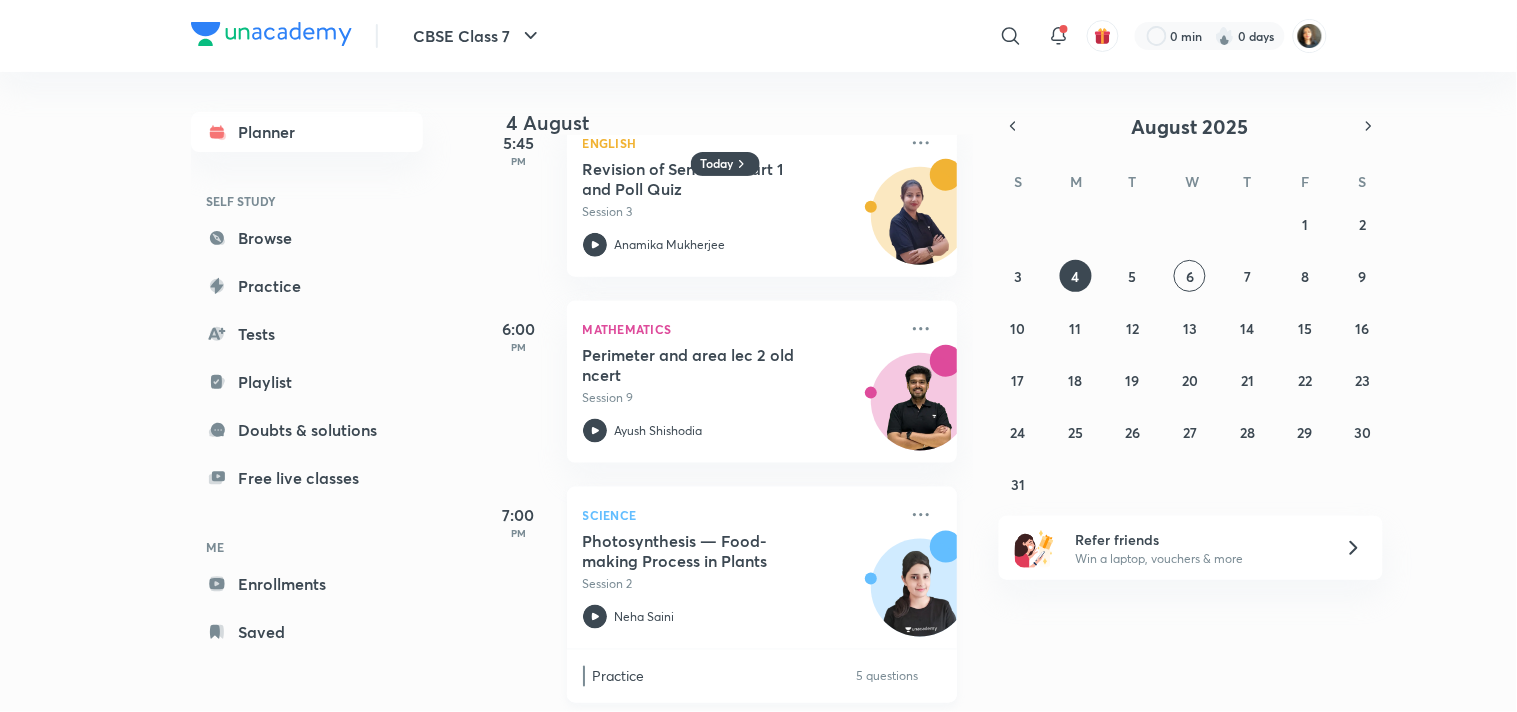 scroll, scrollTop: 446, scrollLeft: 0, axis: vertical 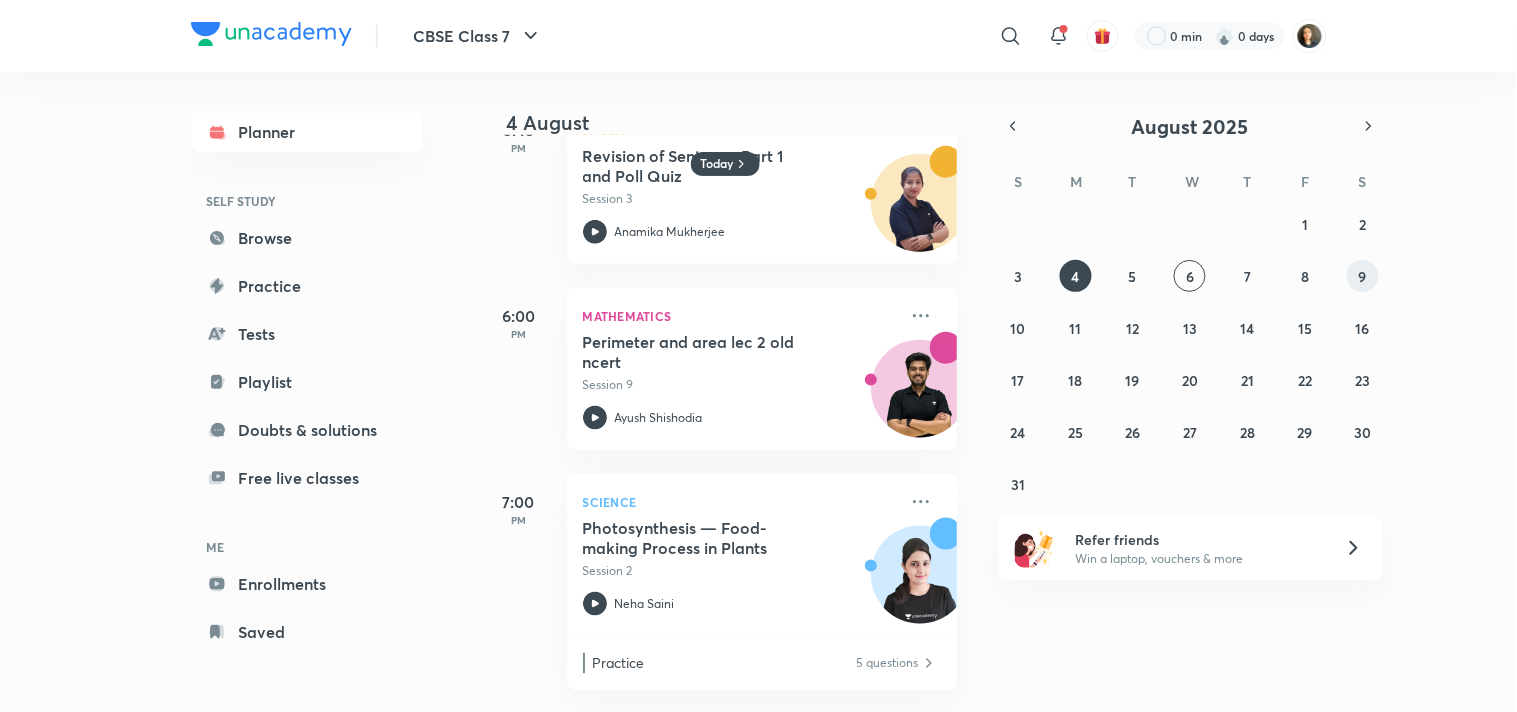 click on "9" at bounding box center (1363, 276) 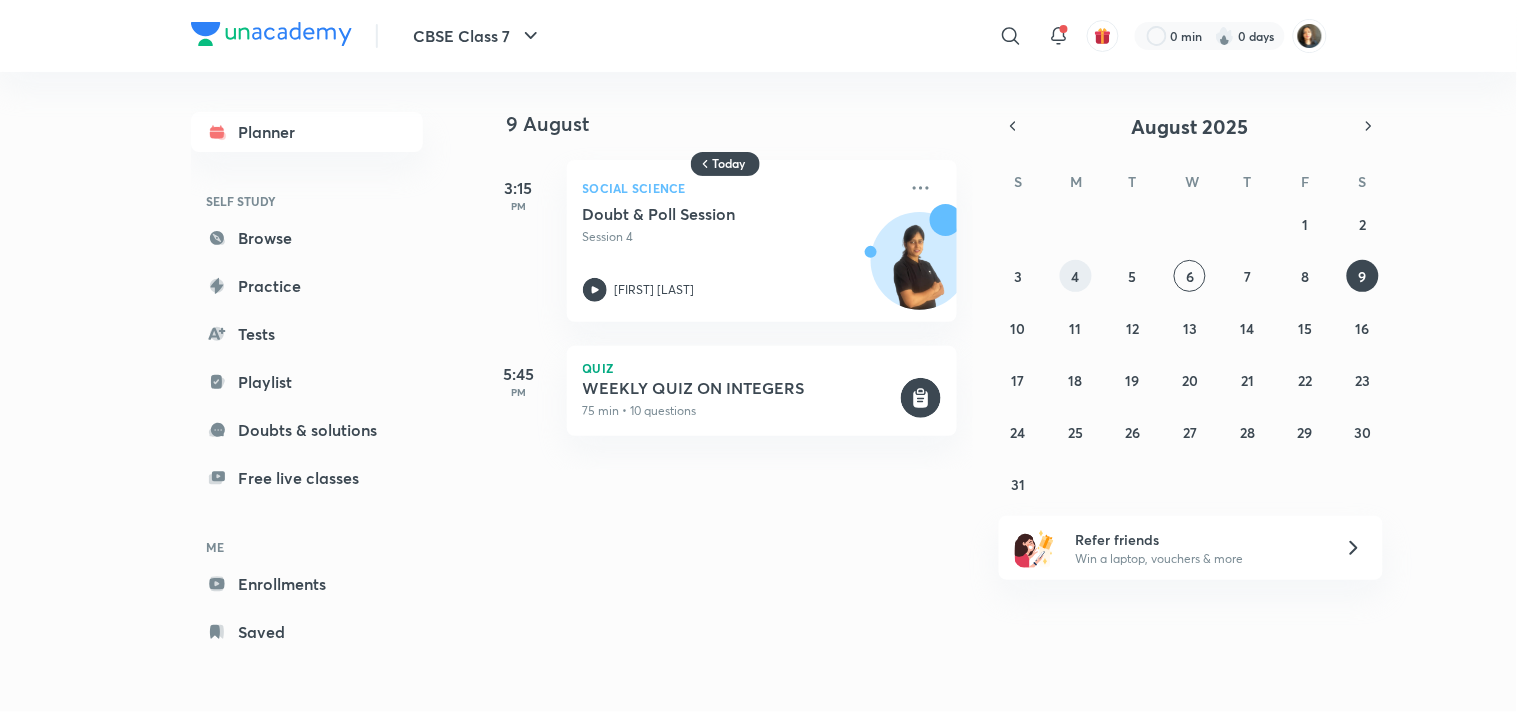 click on "4" at bounding box center [1076, 276] 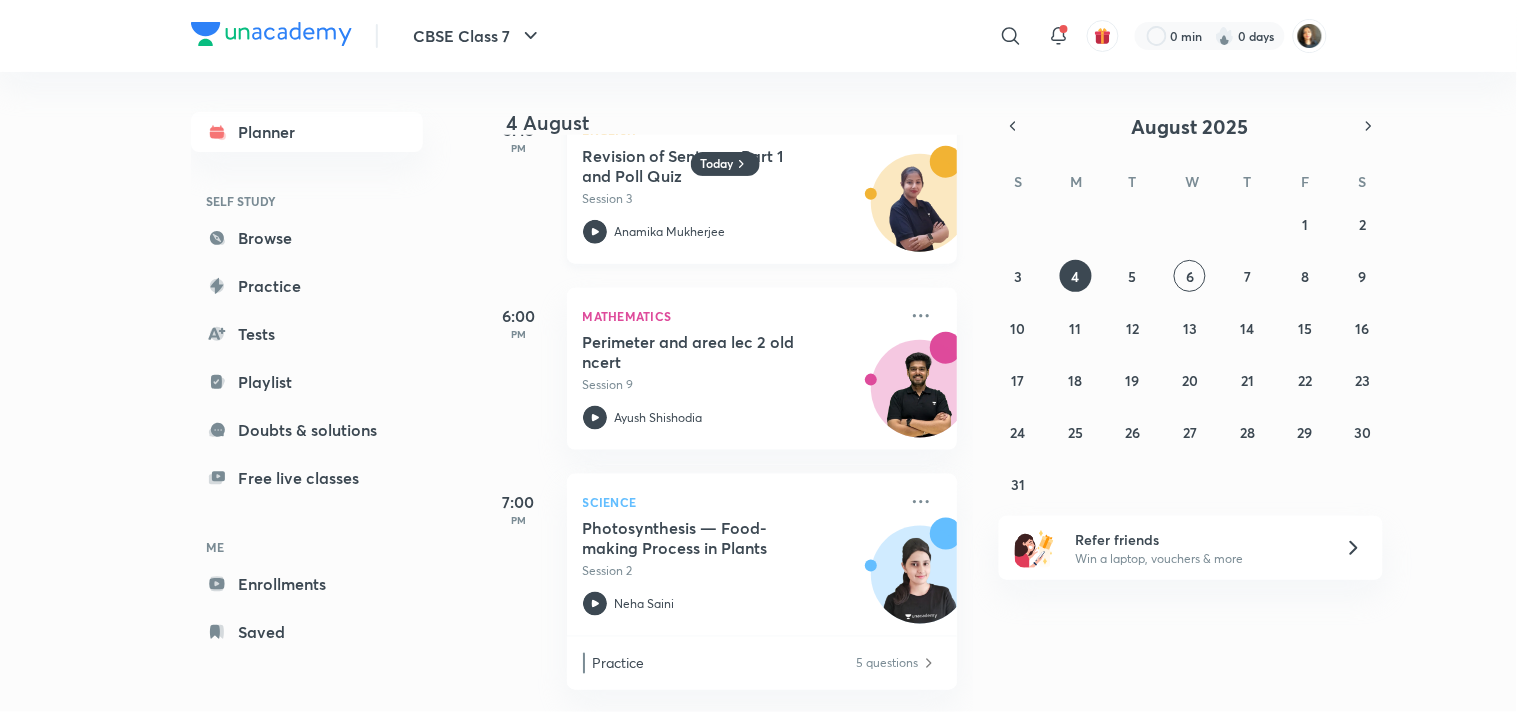 scroll, scrollTop: 446, scrollLeft: 0, axis: vertical 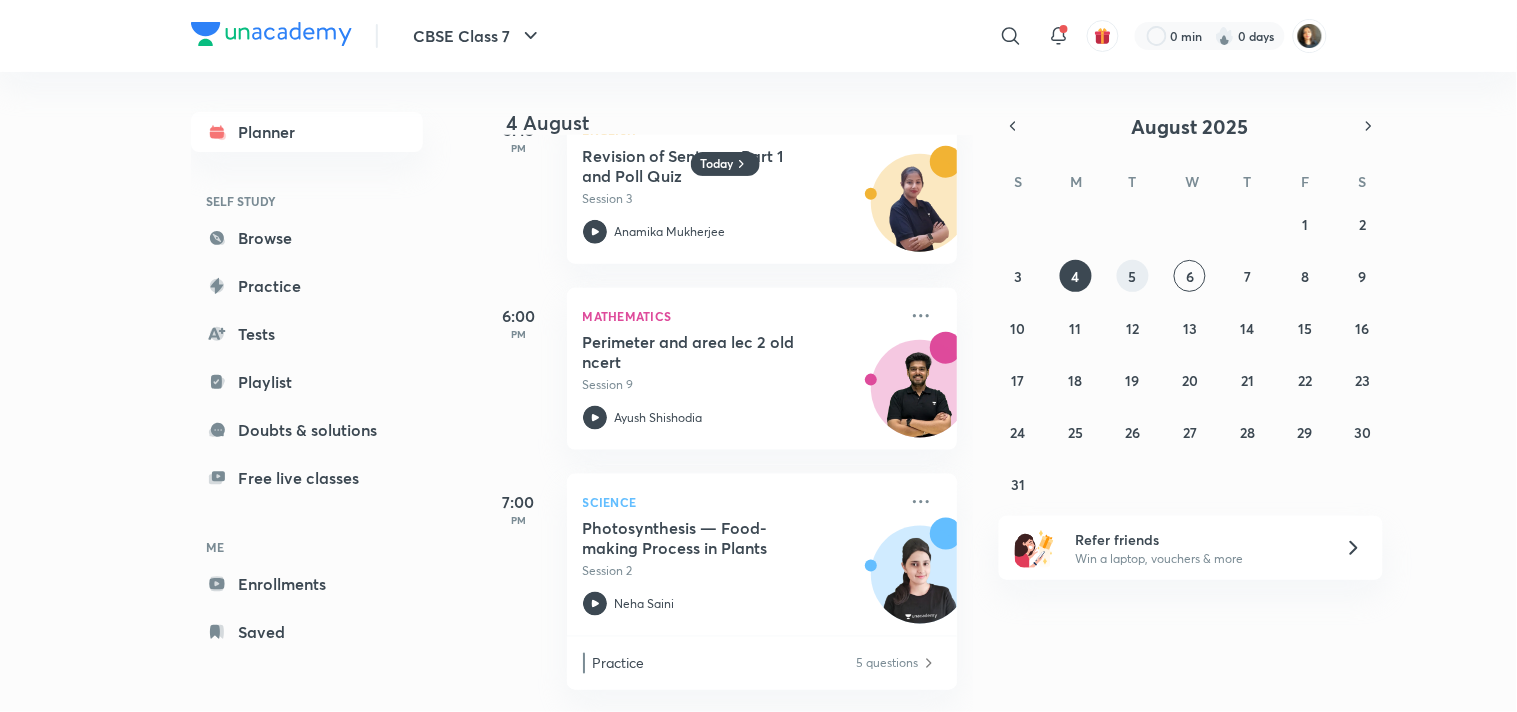 click on "5" at bounding box center (1133, 276) 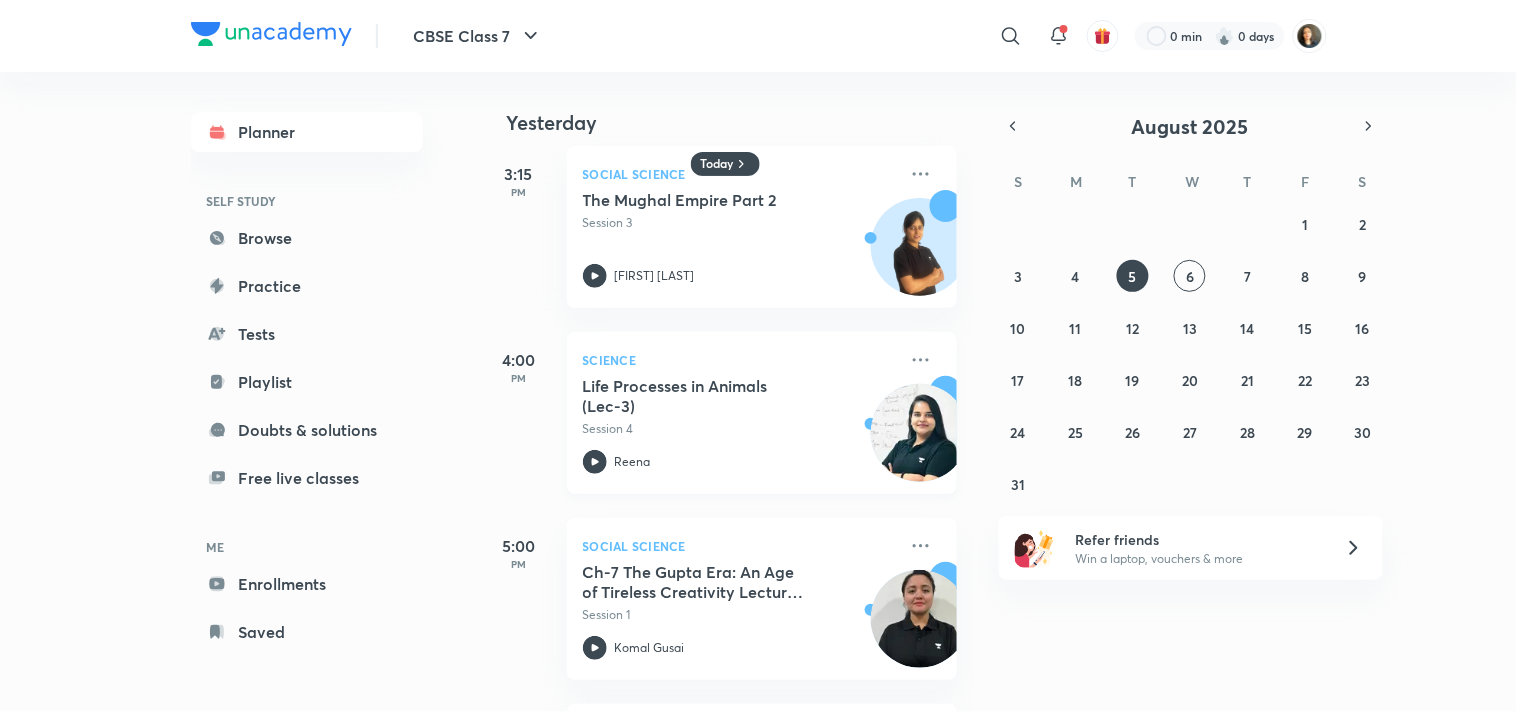 scroll, scrollTop: 0, scrollLeft: 0, axis: both 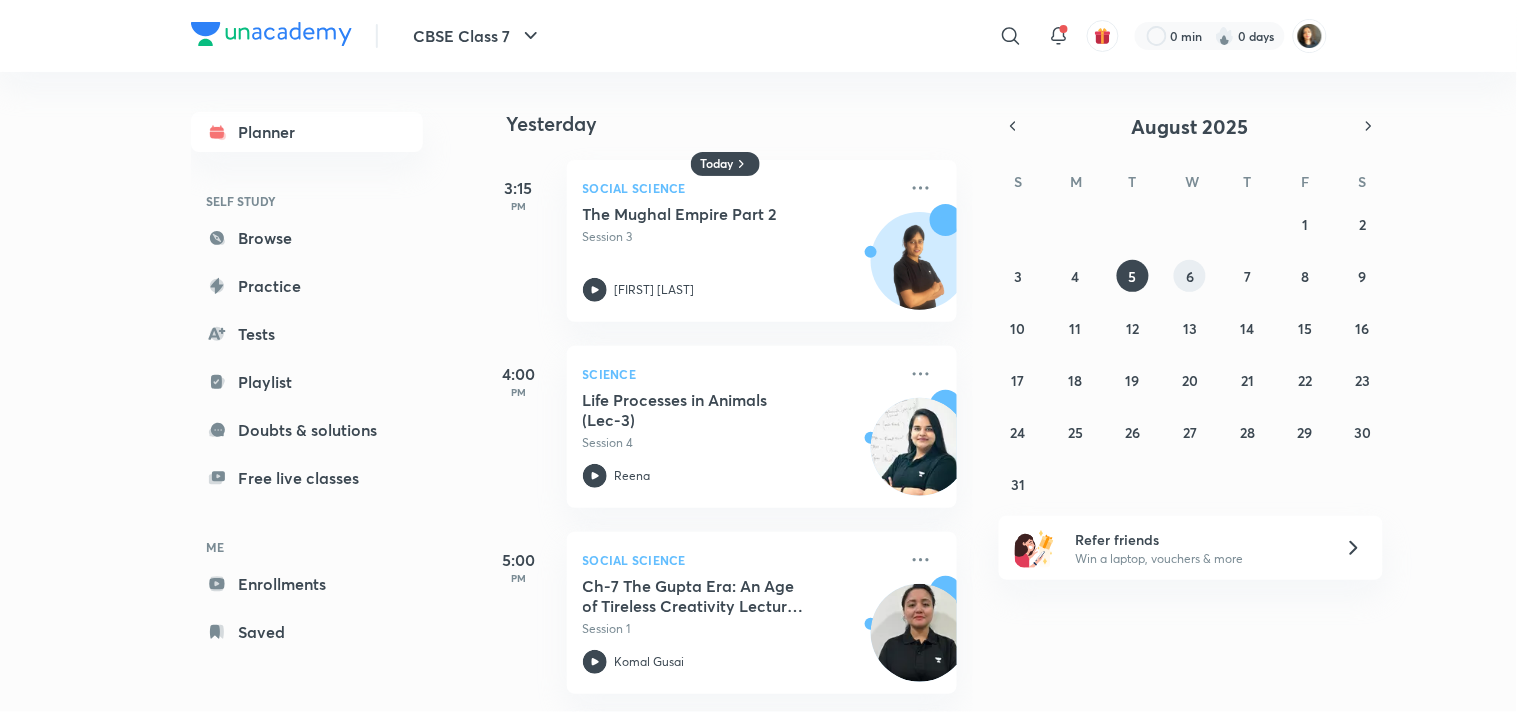 click on "6" at bounding box center [1190, 276] 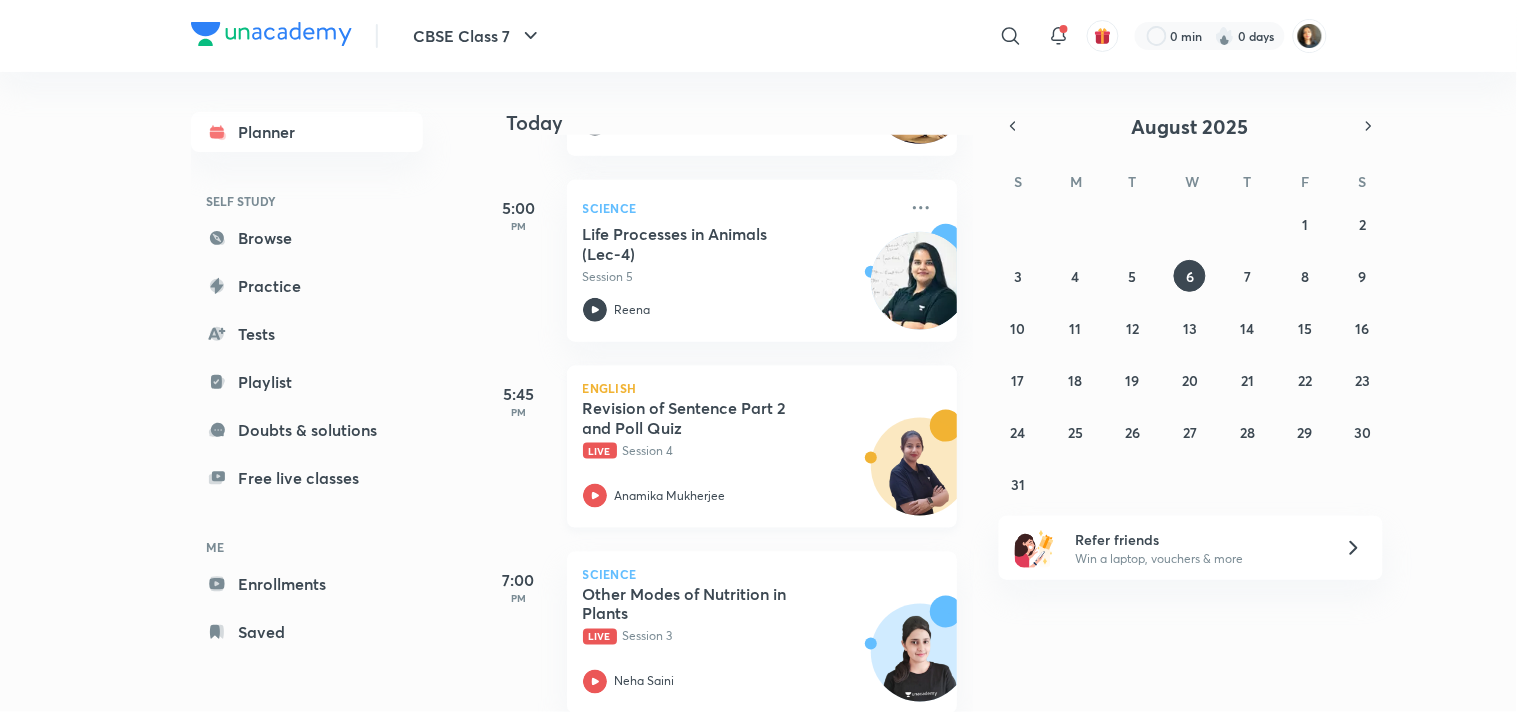 scroll, scrollTop: 478, scrollLeft: 0, axis: vertical 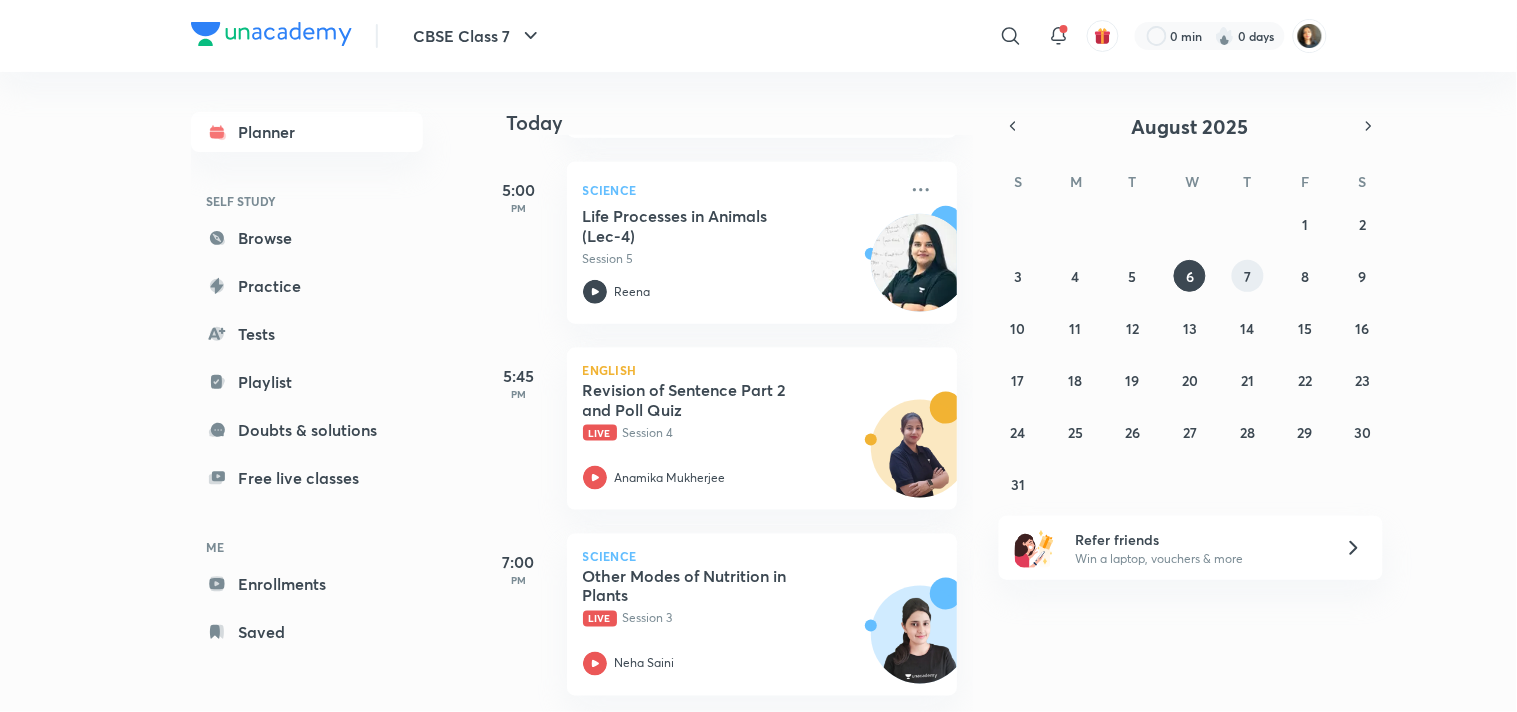 click on "7" at bounding box center [1247, 276] 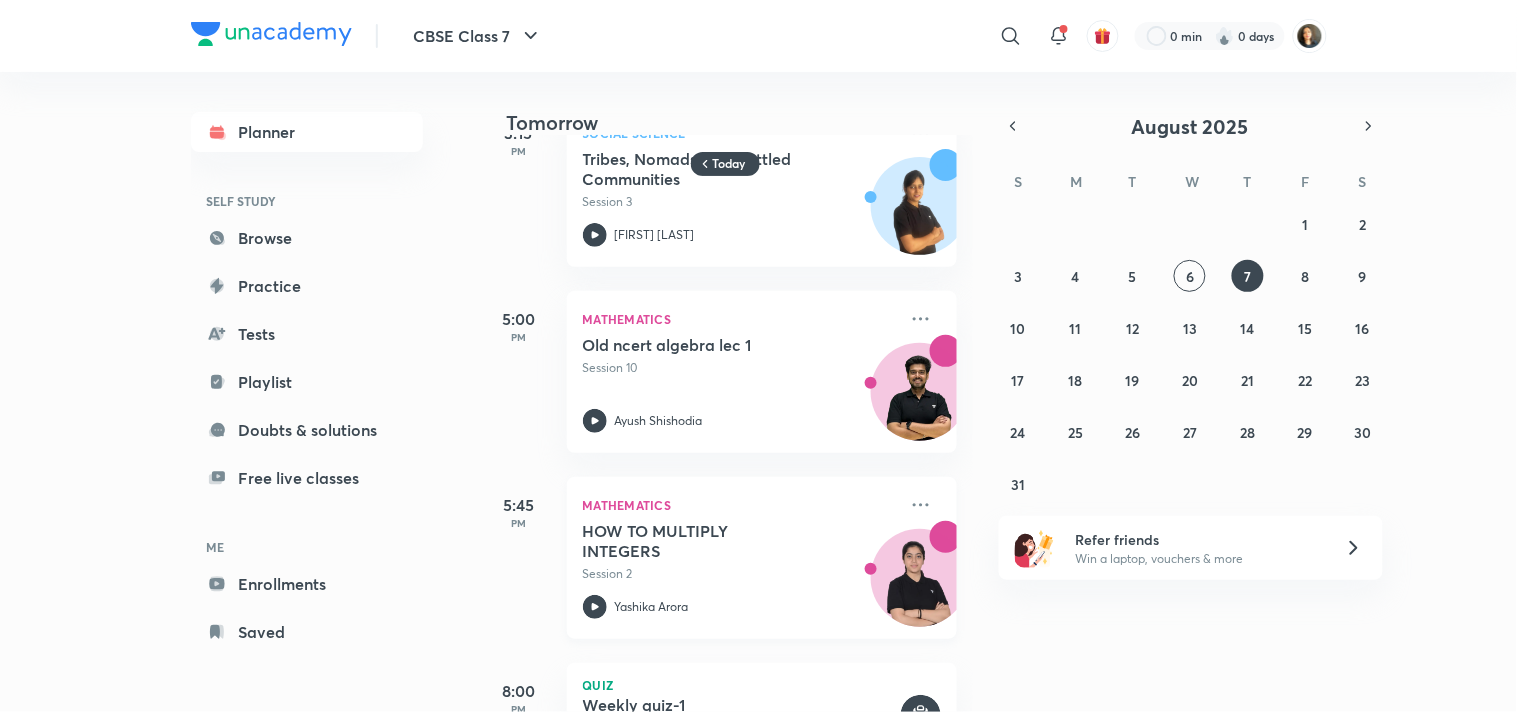 scroll, scrollTop: 146, scrollLeft: 0, axis: vertical 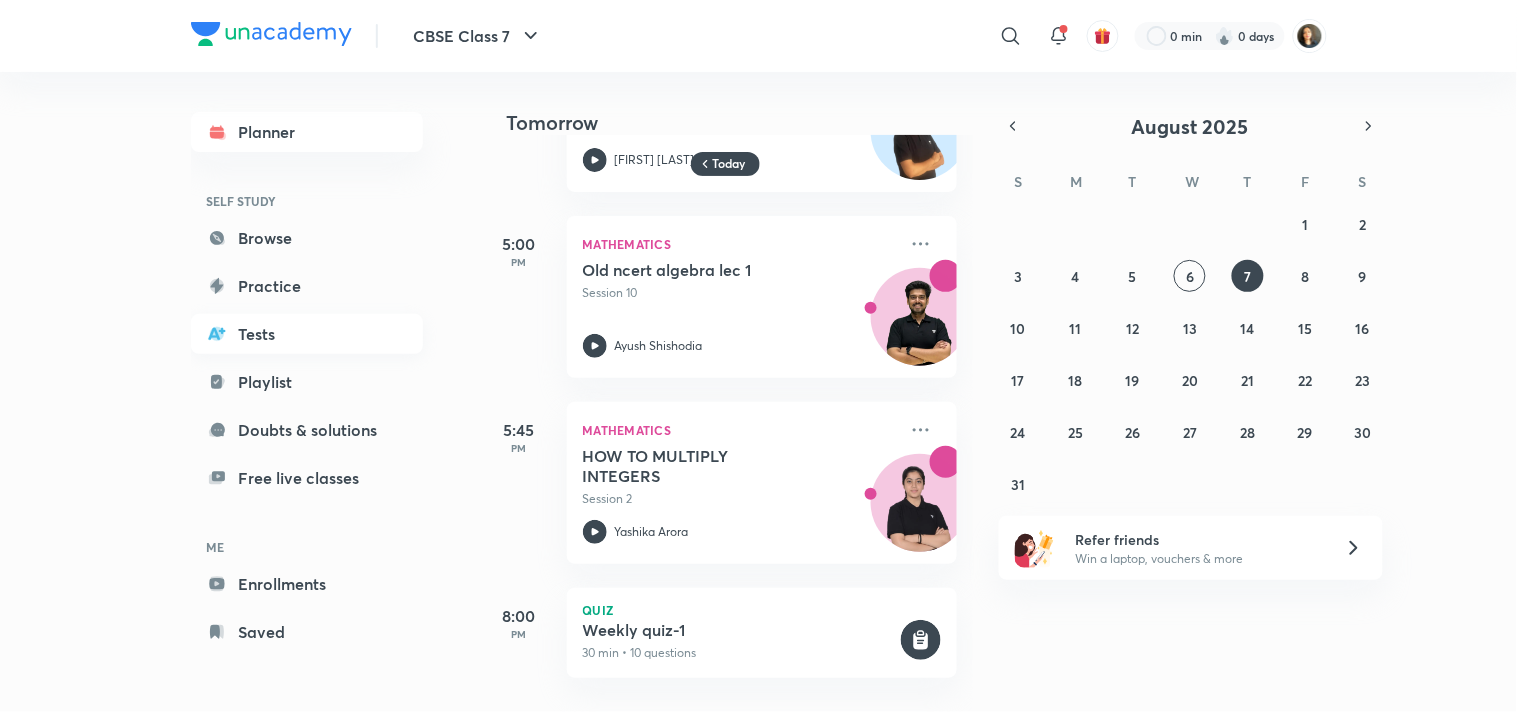 click on "Tests" at bounding box center (307, 334) 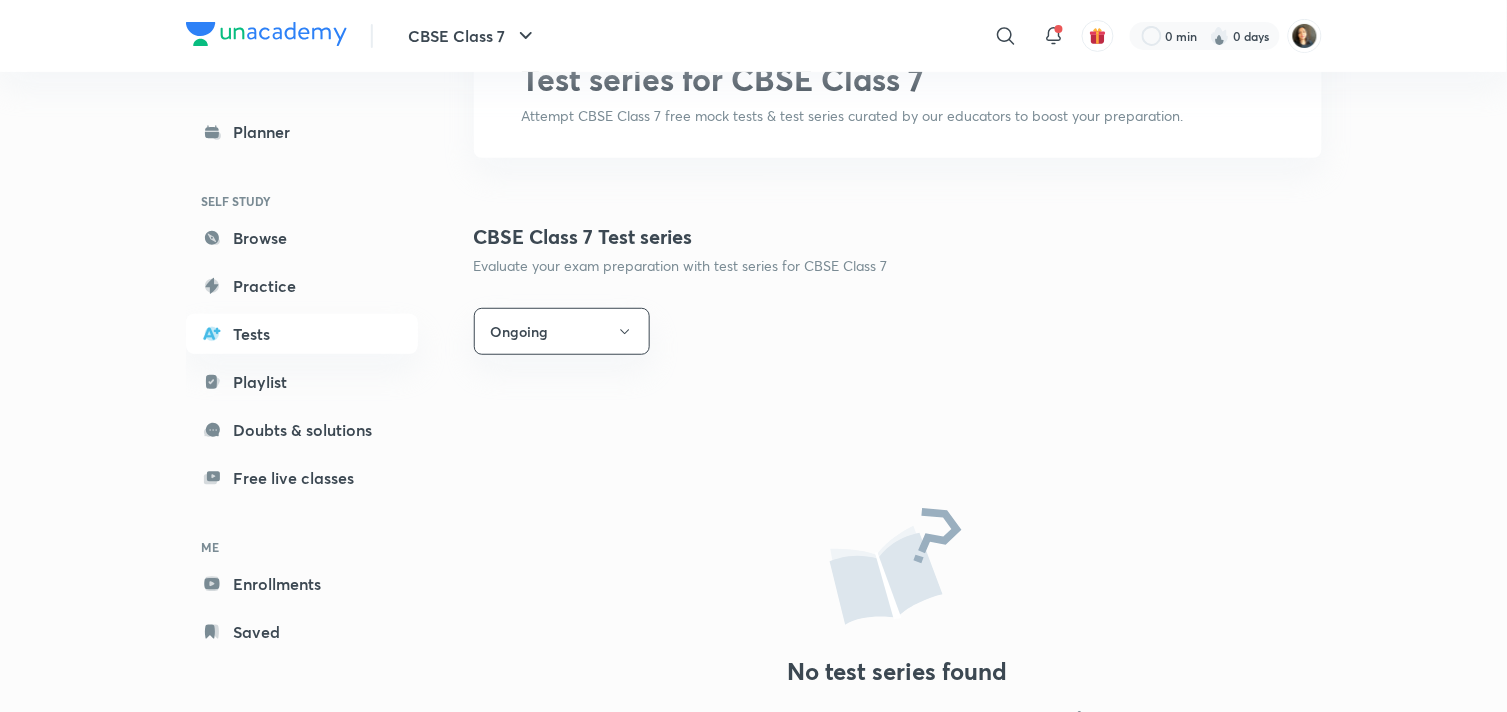 scroll, scrollTop: 111, scrollLeft: 0, axis: vertical 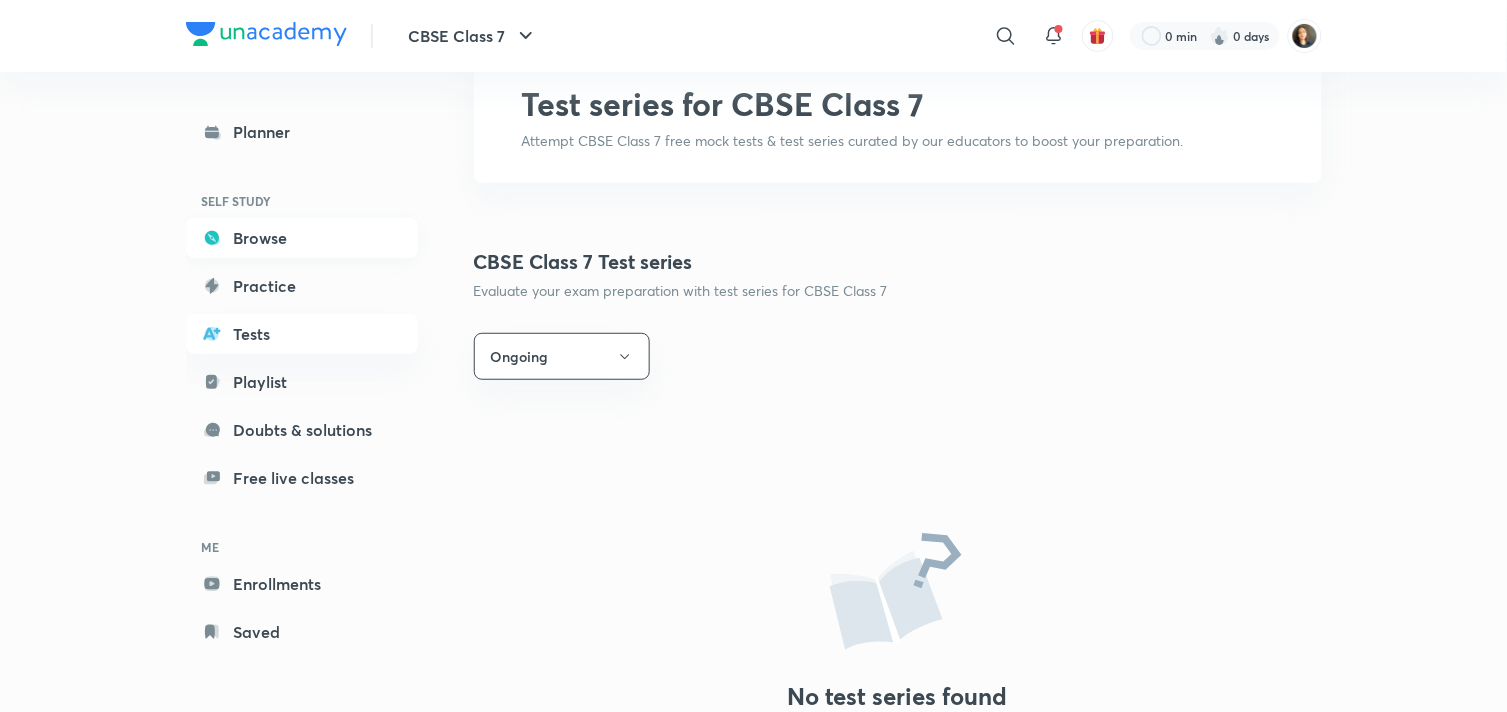click on "Browse" at bounding box center [302, 238] 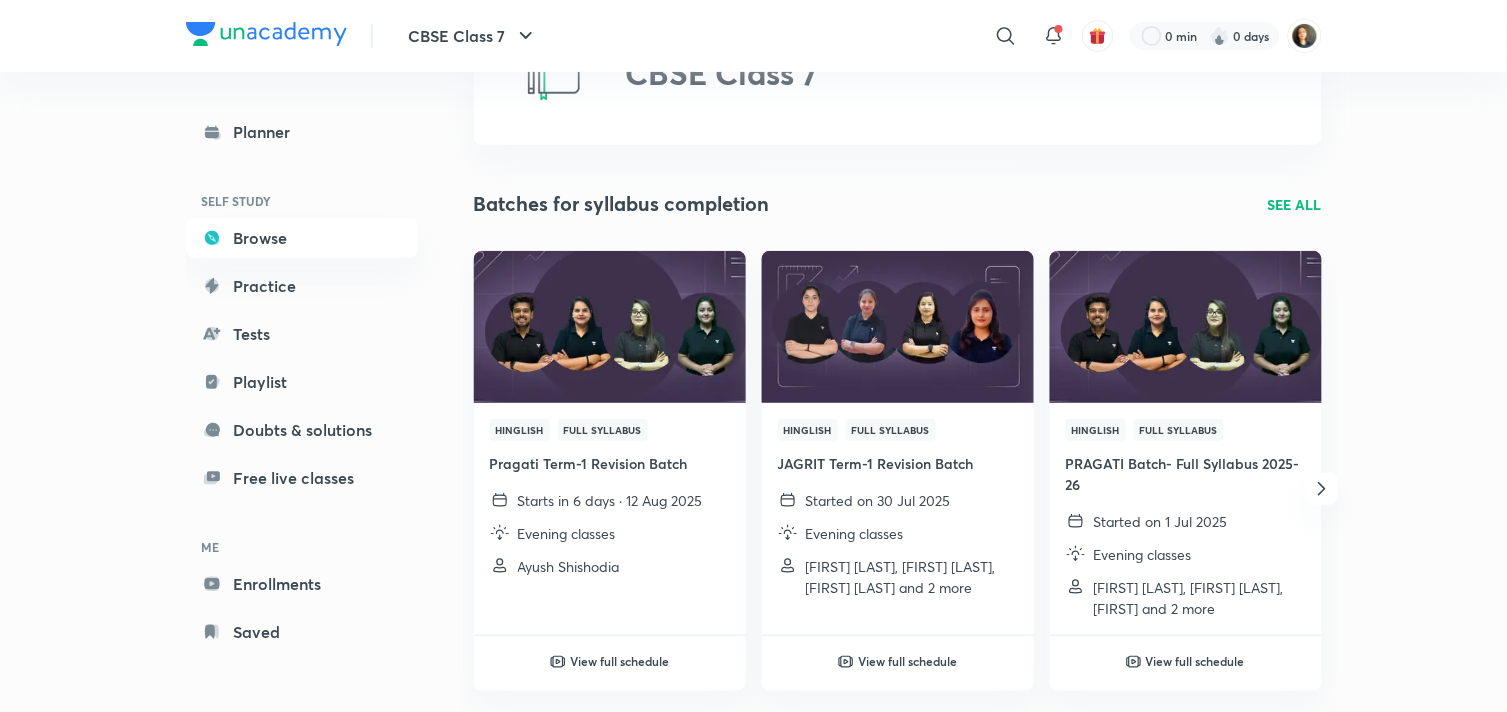 scroll, scrollTop: 0, scrollLeft: 0, axis: both 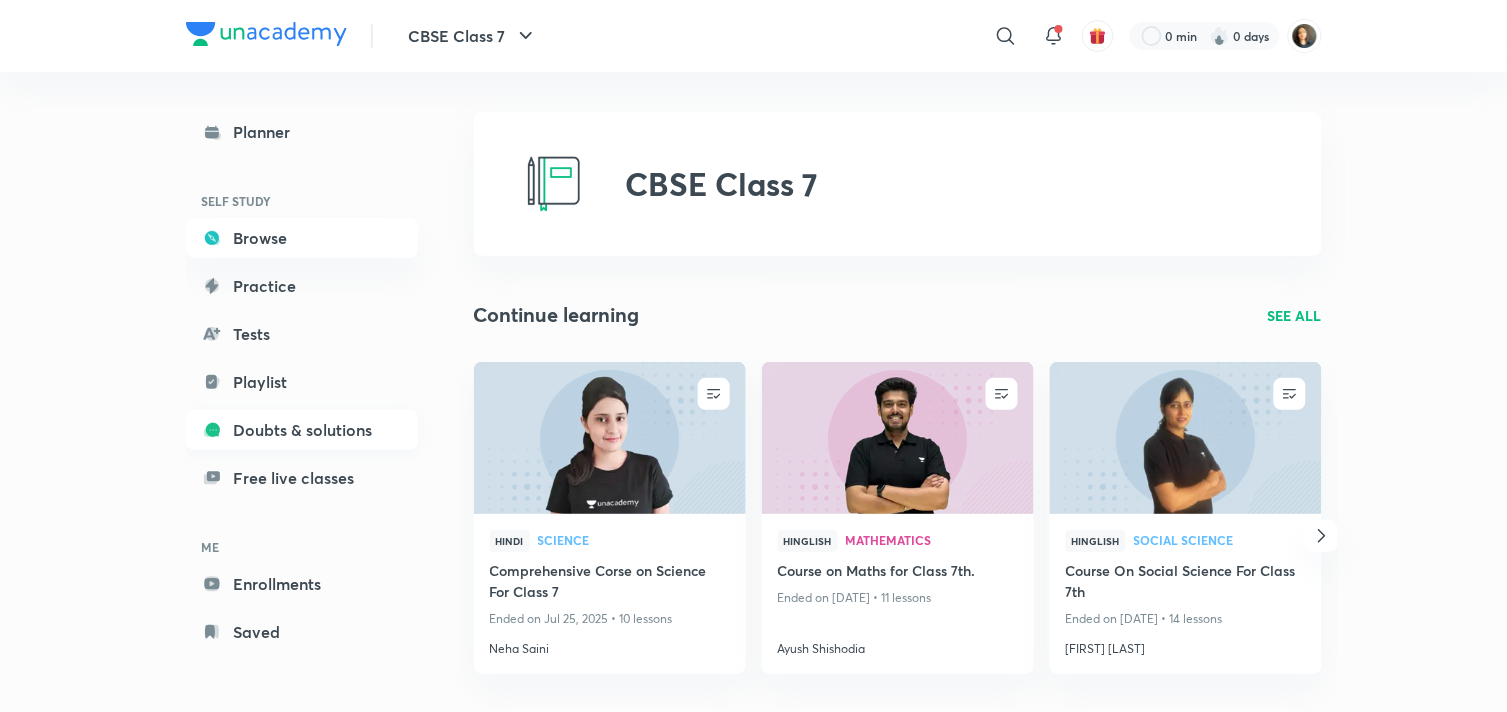 click on "Doubts & solutions" at bounding box center (302, 430) 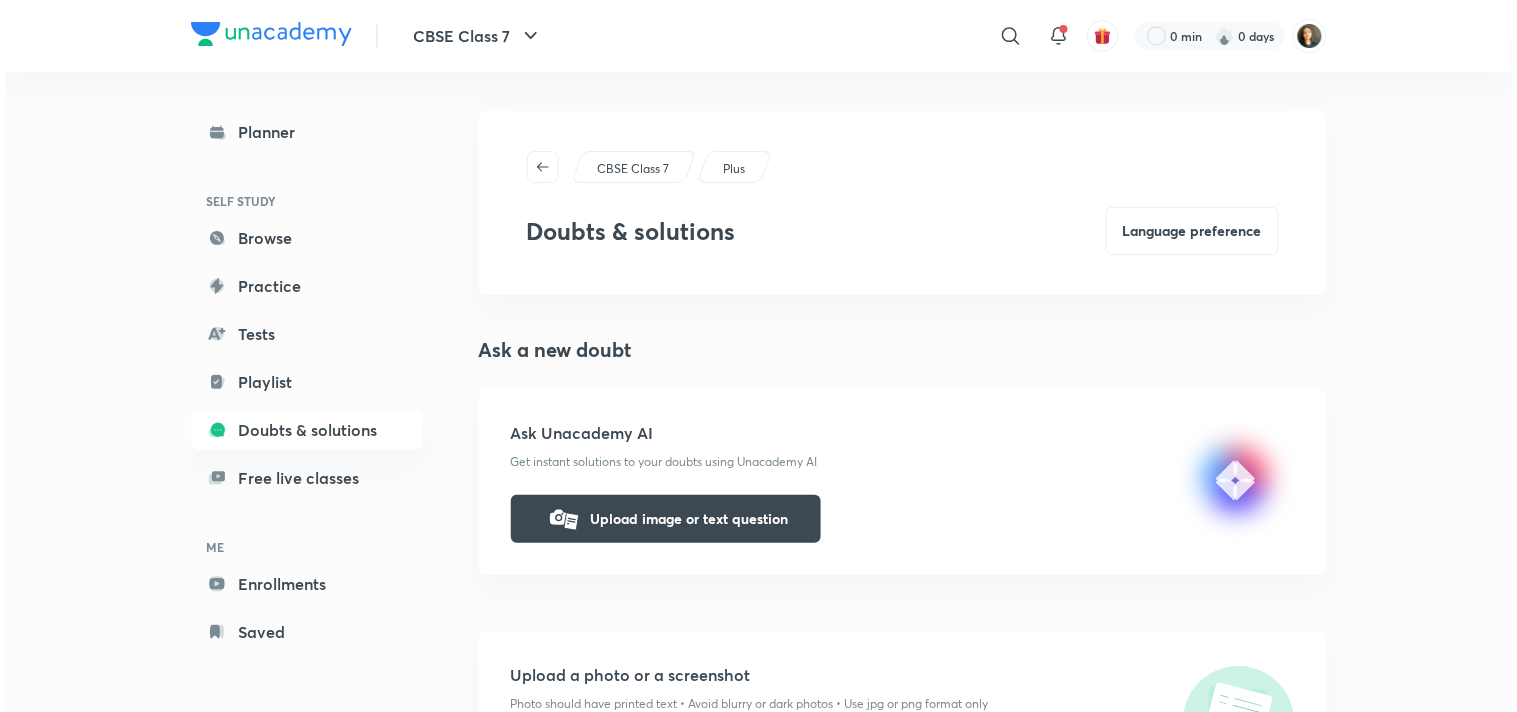 scroll, scrollTop: 0, scrollLeft: 0, axis: both 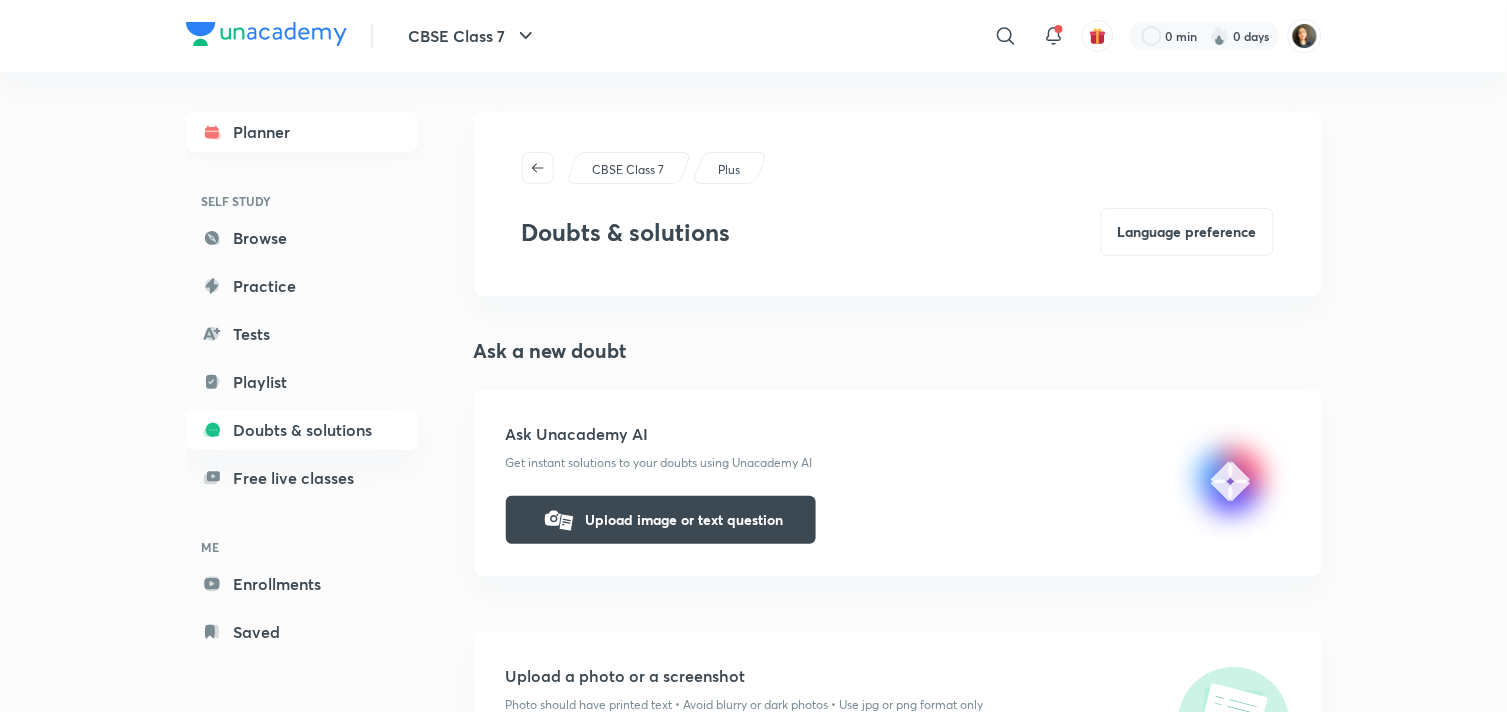 click on "Planner" at bounding box center [302, 132] 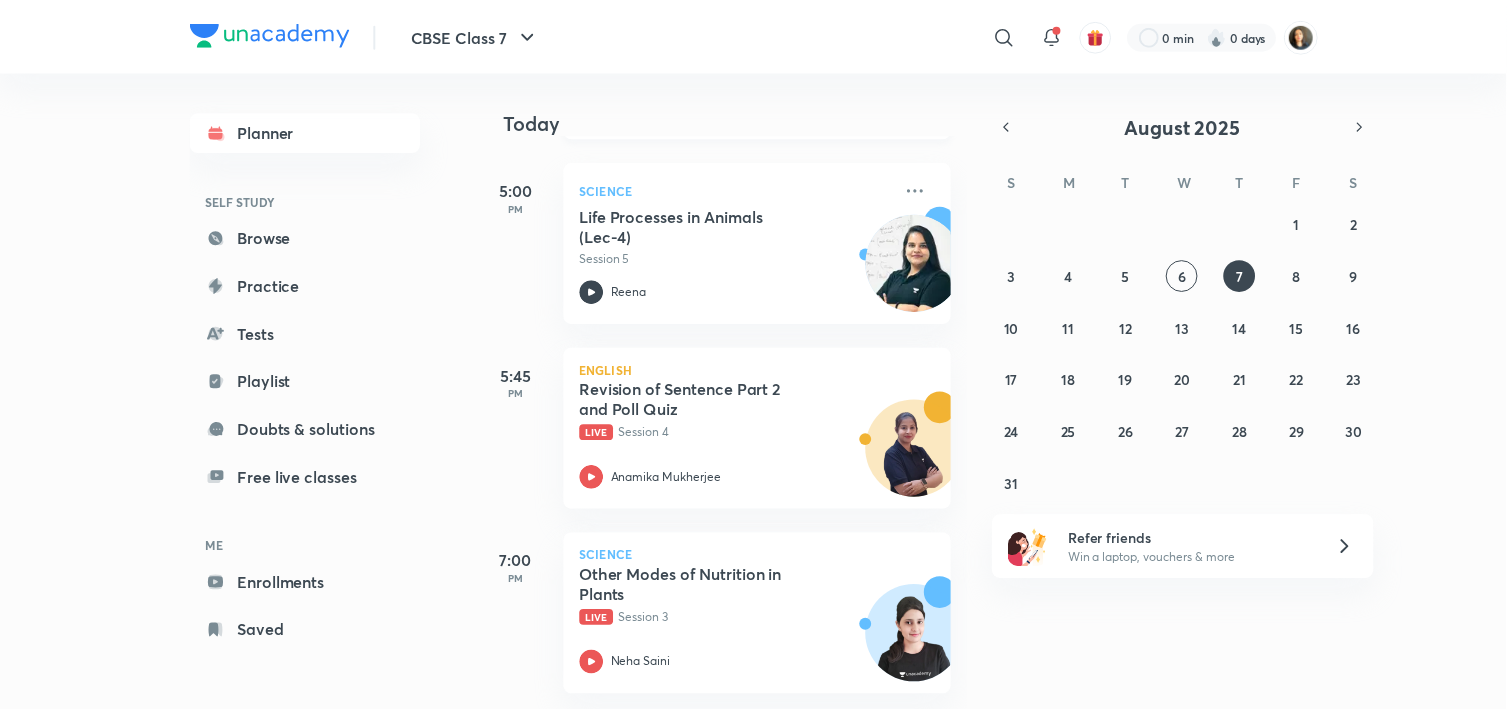 scroll, scrollTop: 478, scrollLeft: 0, axis: vertical 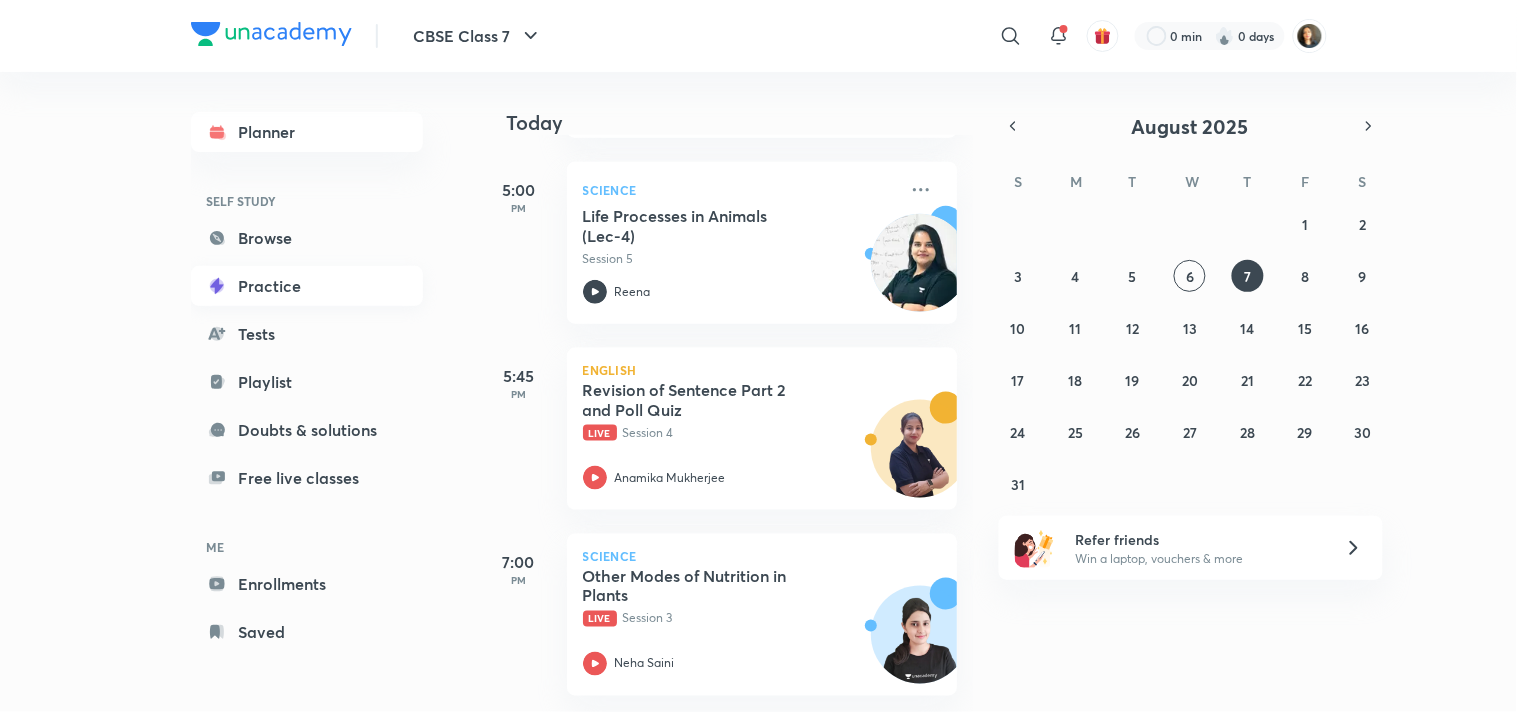 click on "Practice" at bounding box center [307, 286] 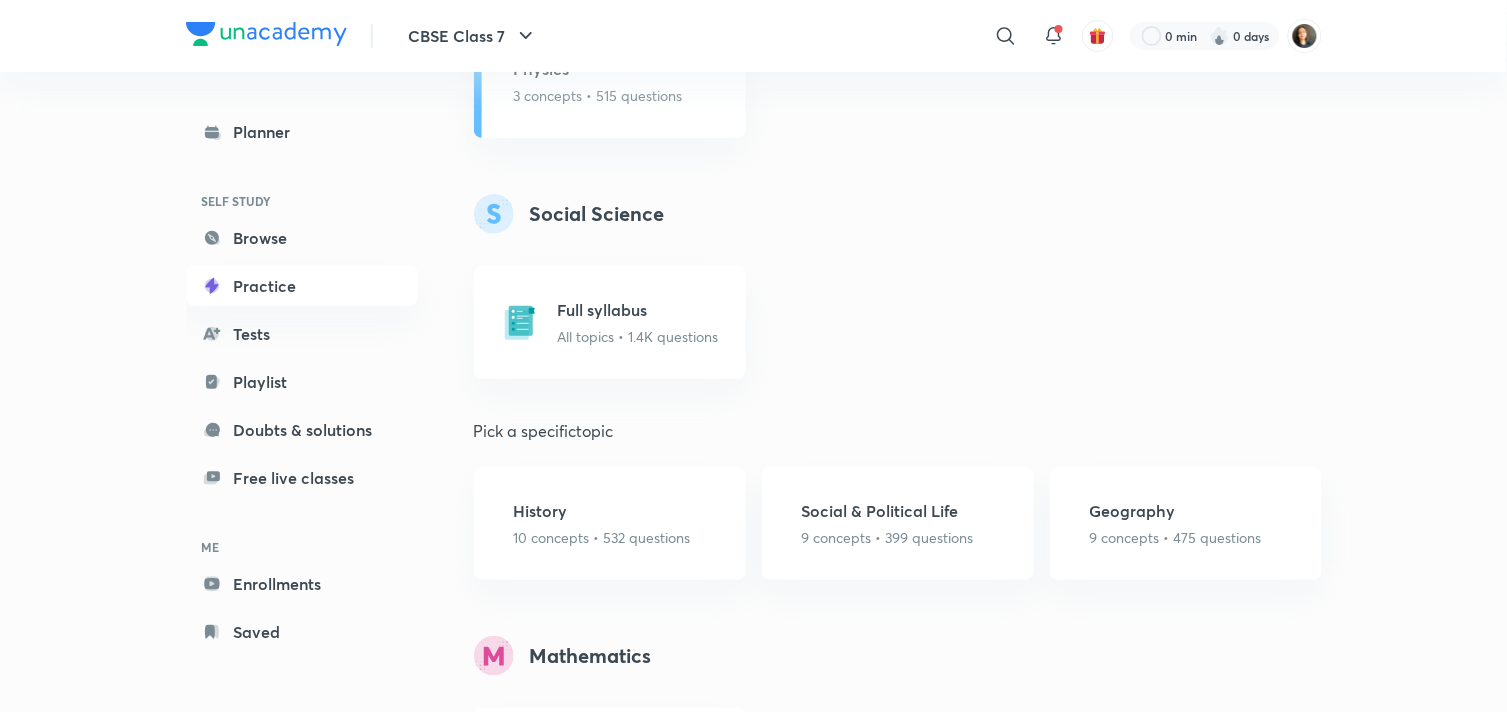 scroll, scrollTop: 2000, scrollLeft: 0, axis: vertical 